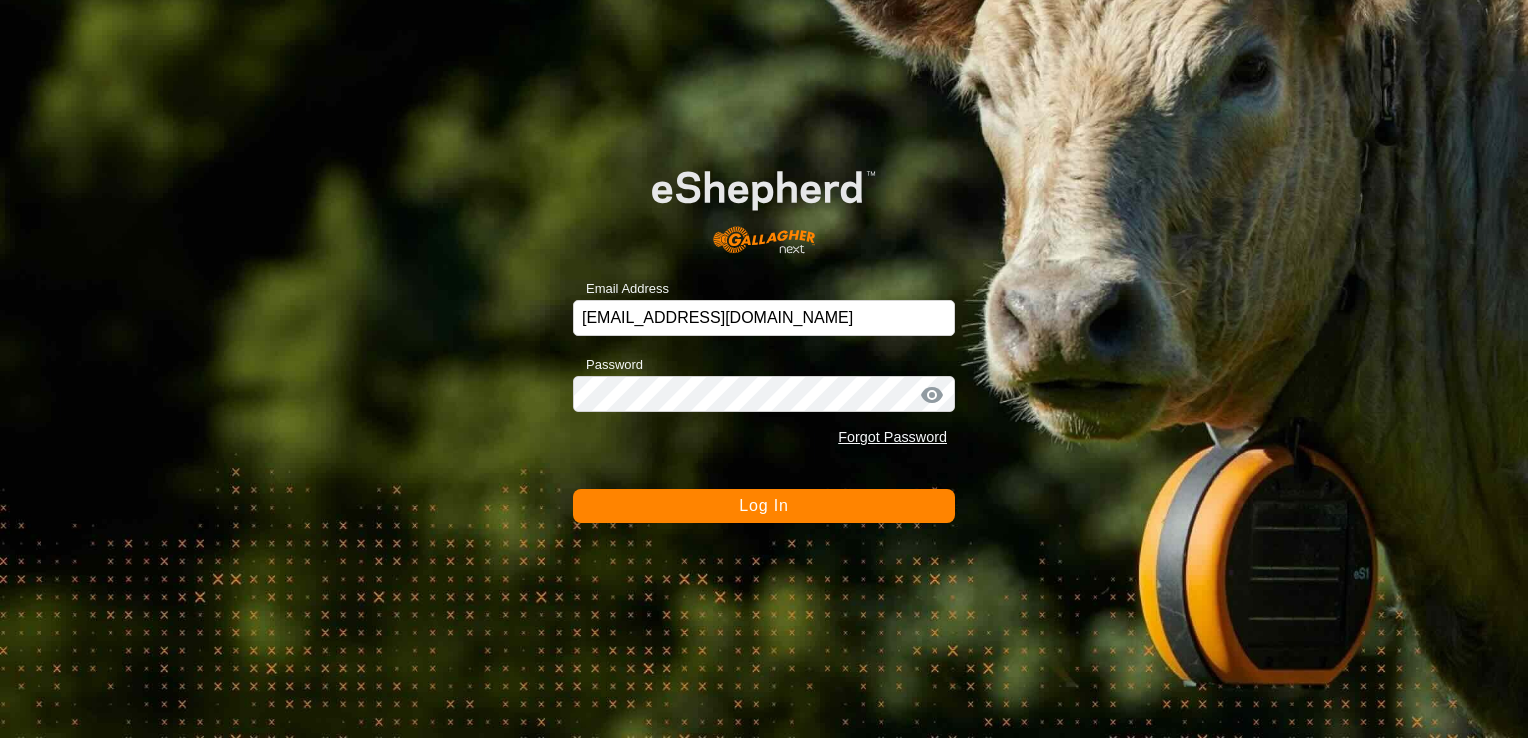 scroll, scrollTop: 0, scrollLeft: 0, axis: both 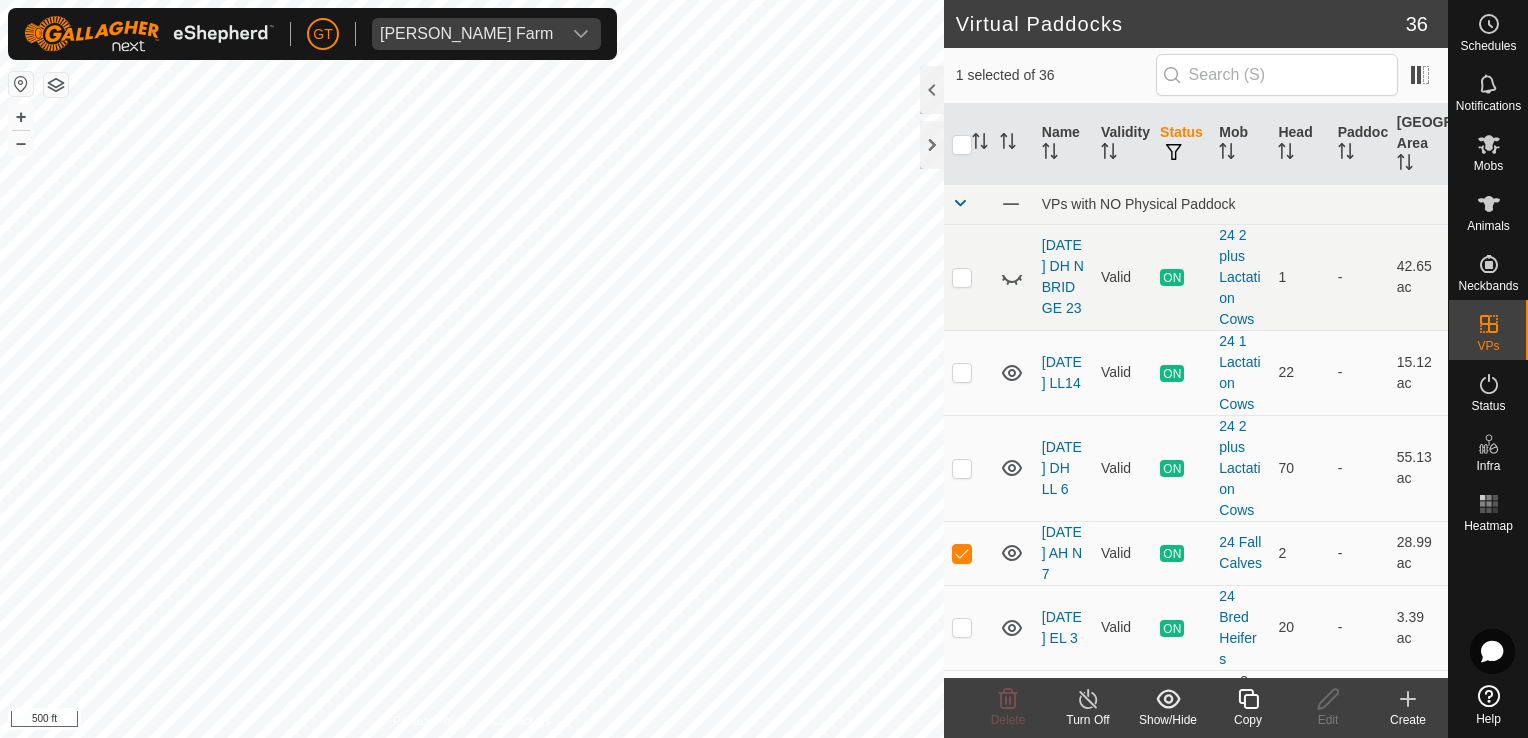checkbox on "false" 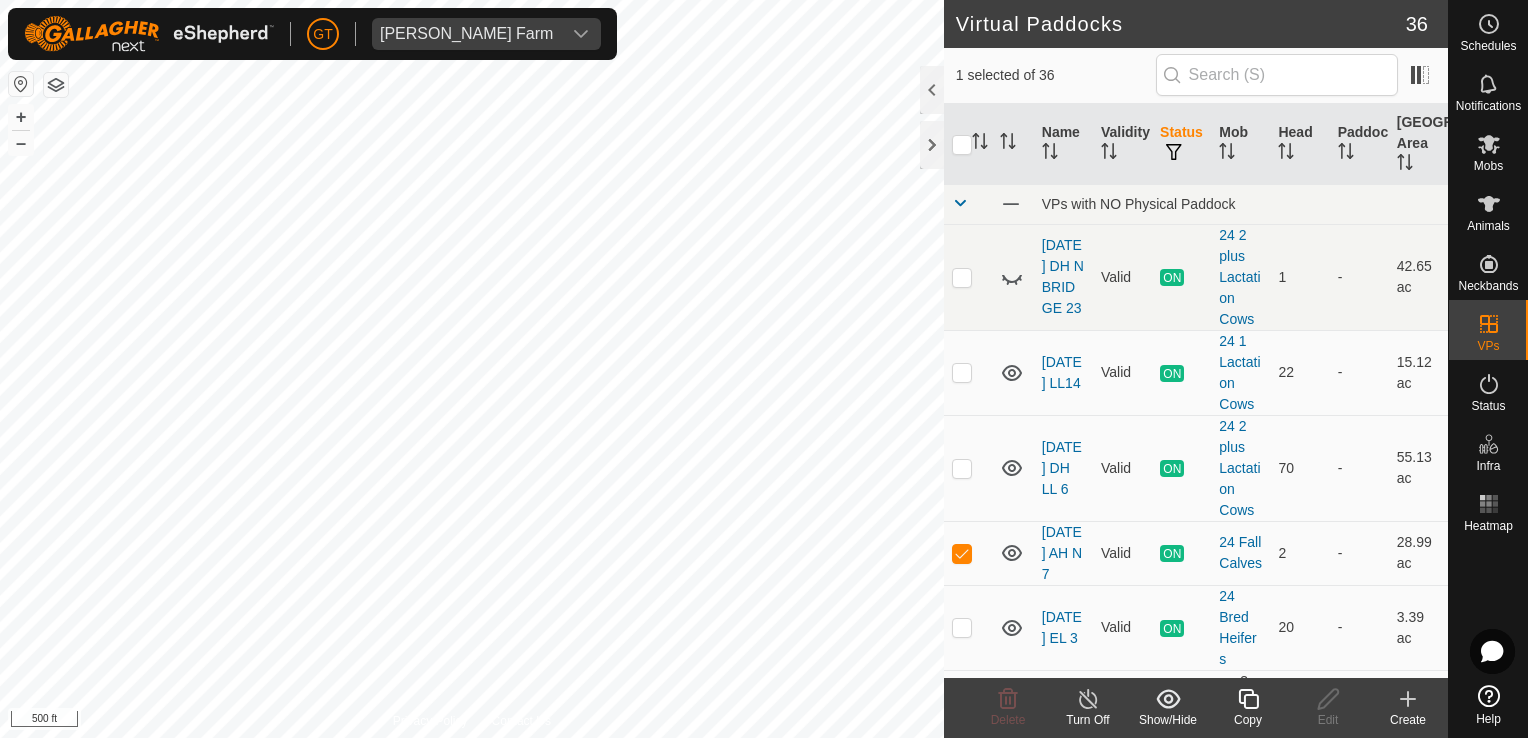 checkbox on "true" 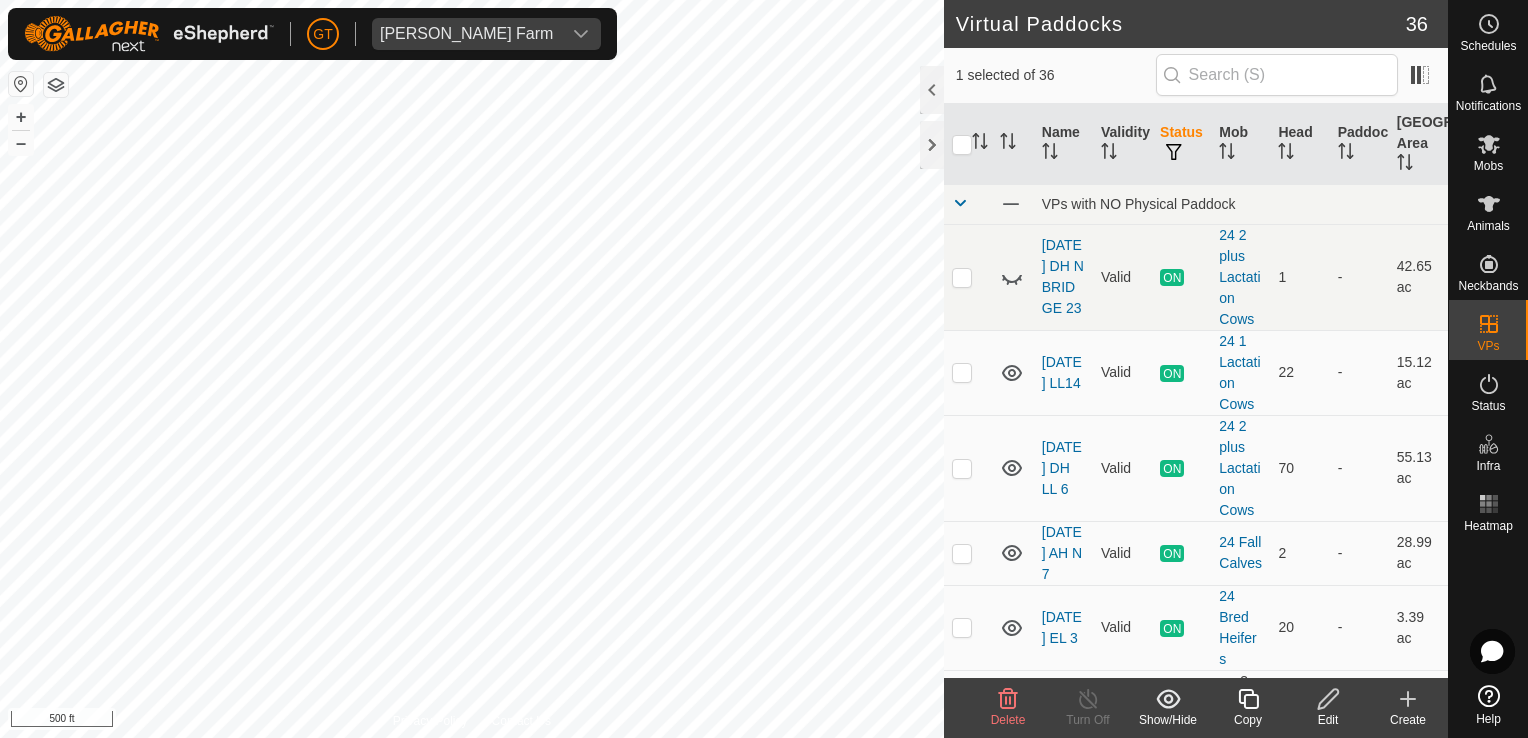 checkbox on "true" 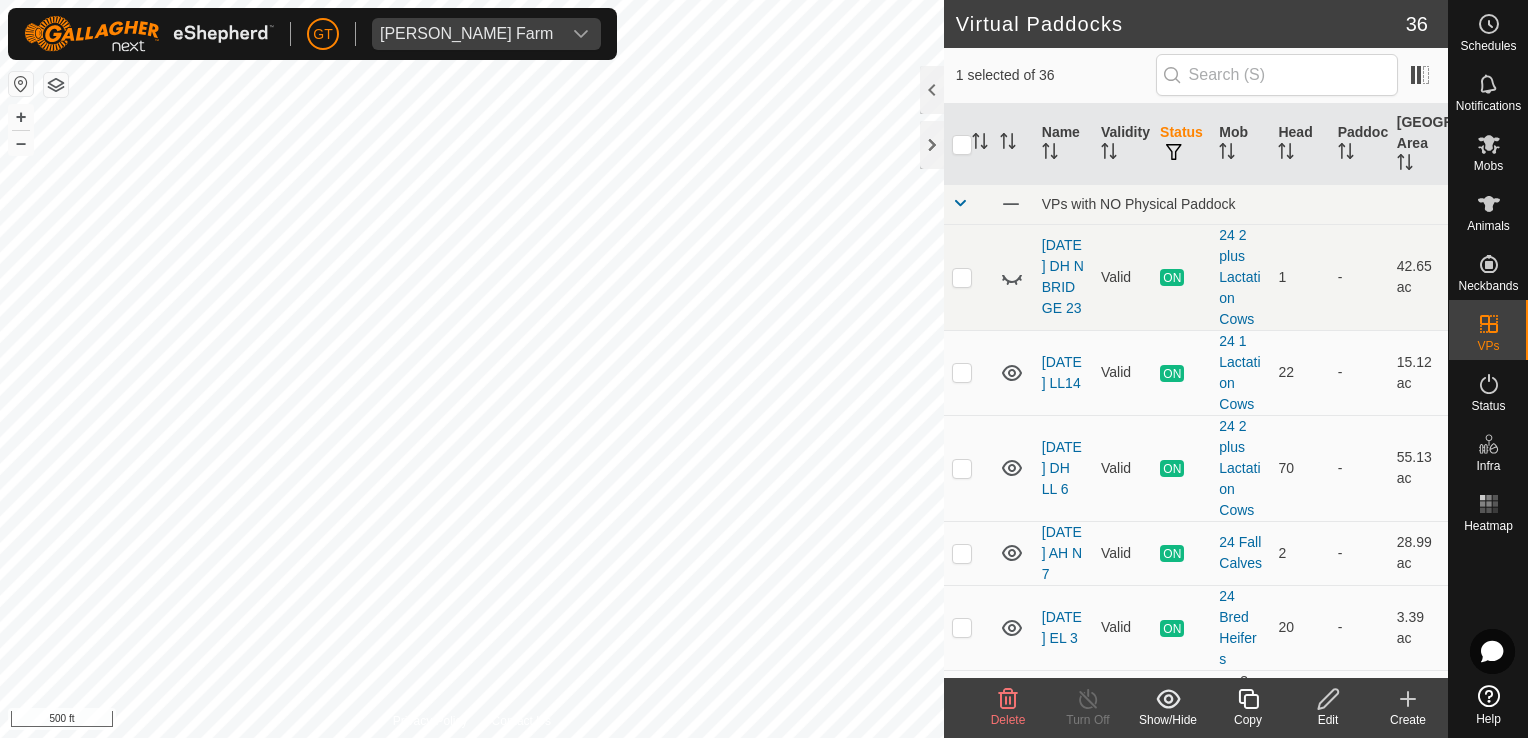 checkbox on "false" 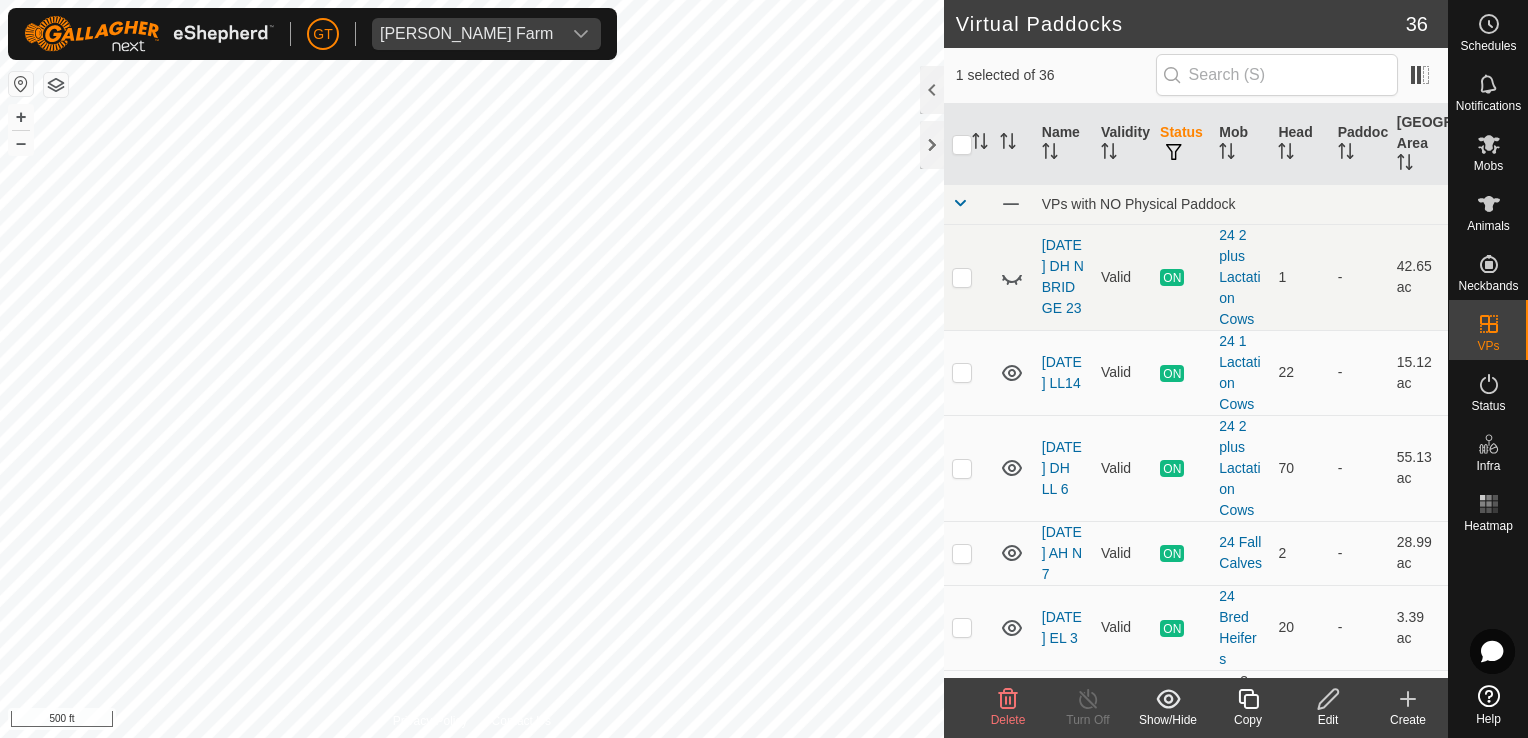 checkbox on "true" 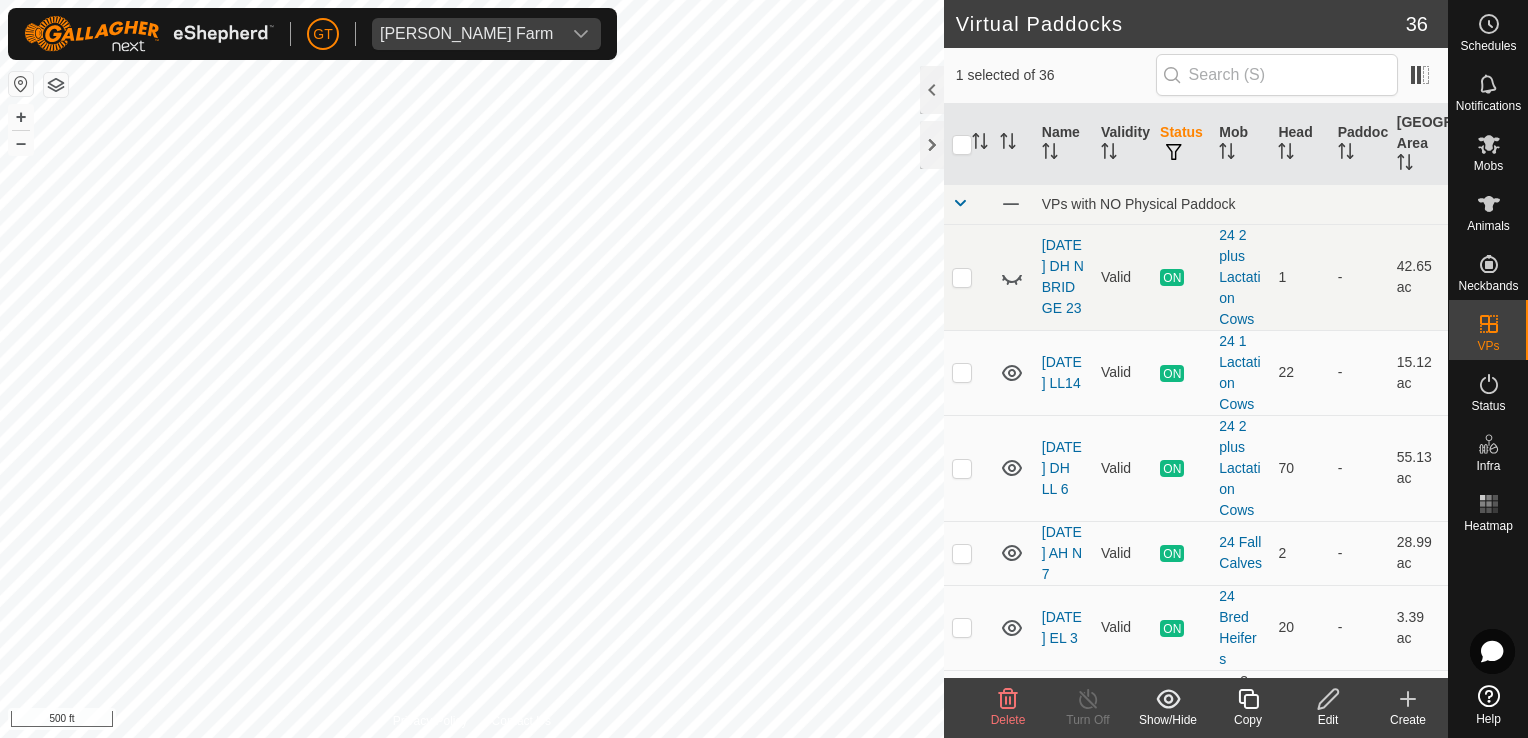 checkbox on "false" 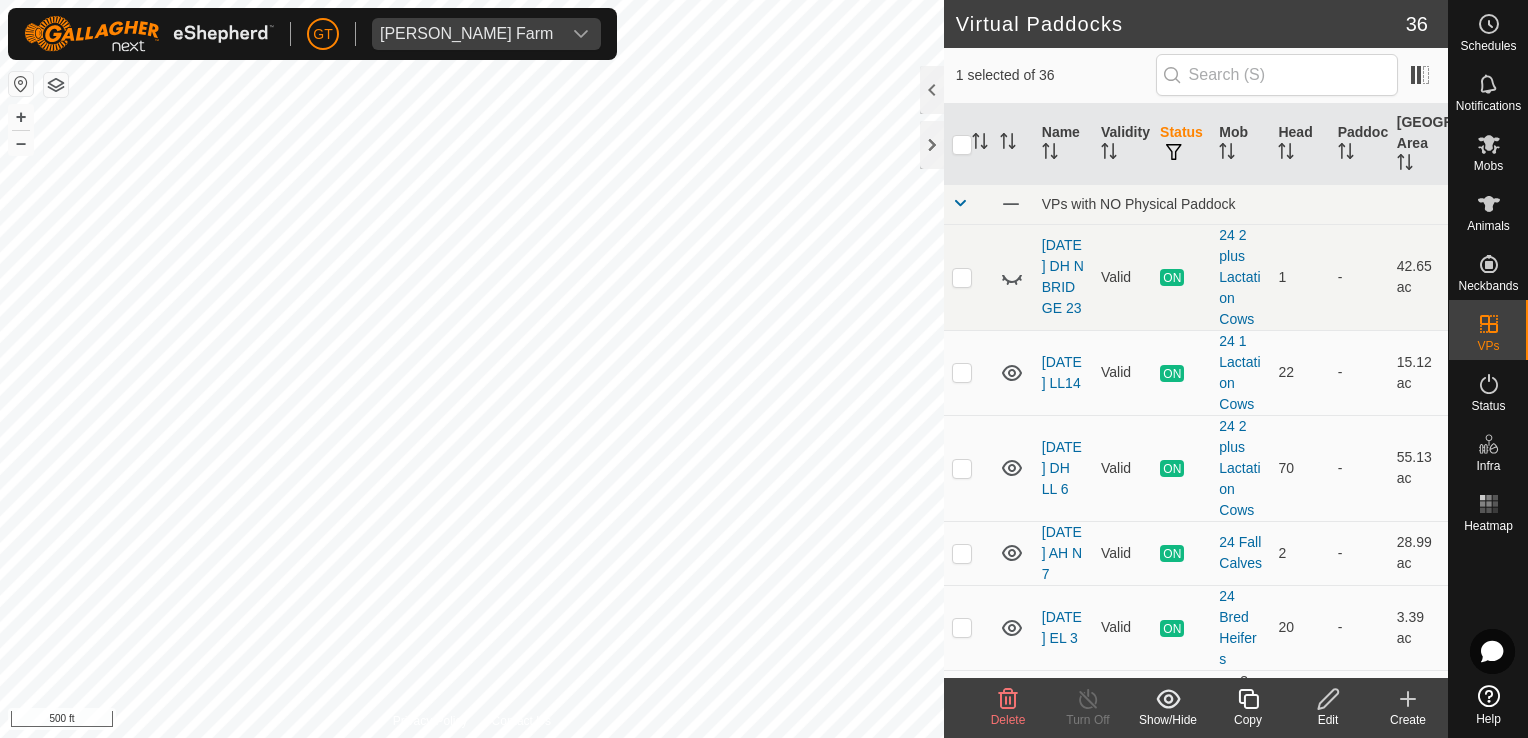 checkbox on "true" 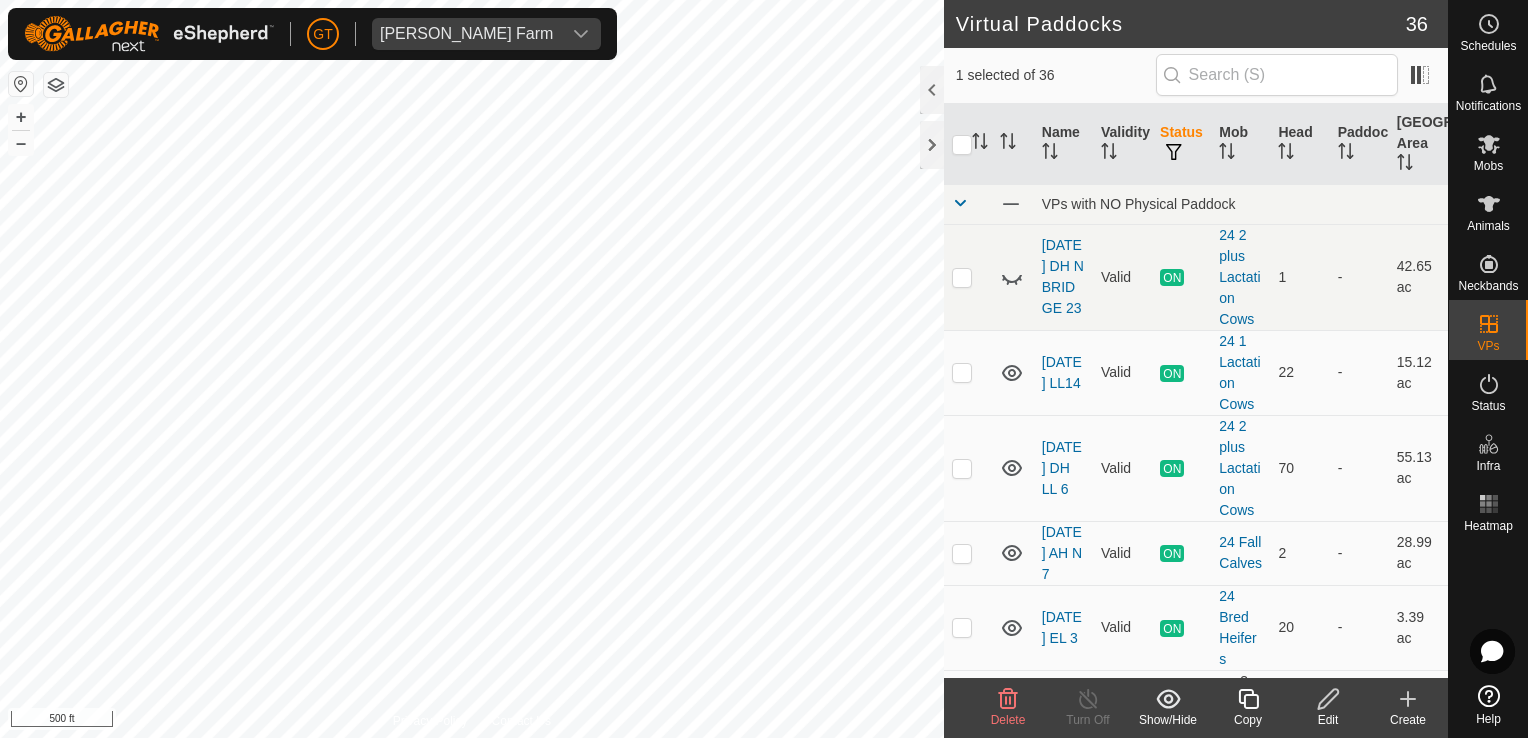 checkbox on "false" 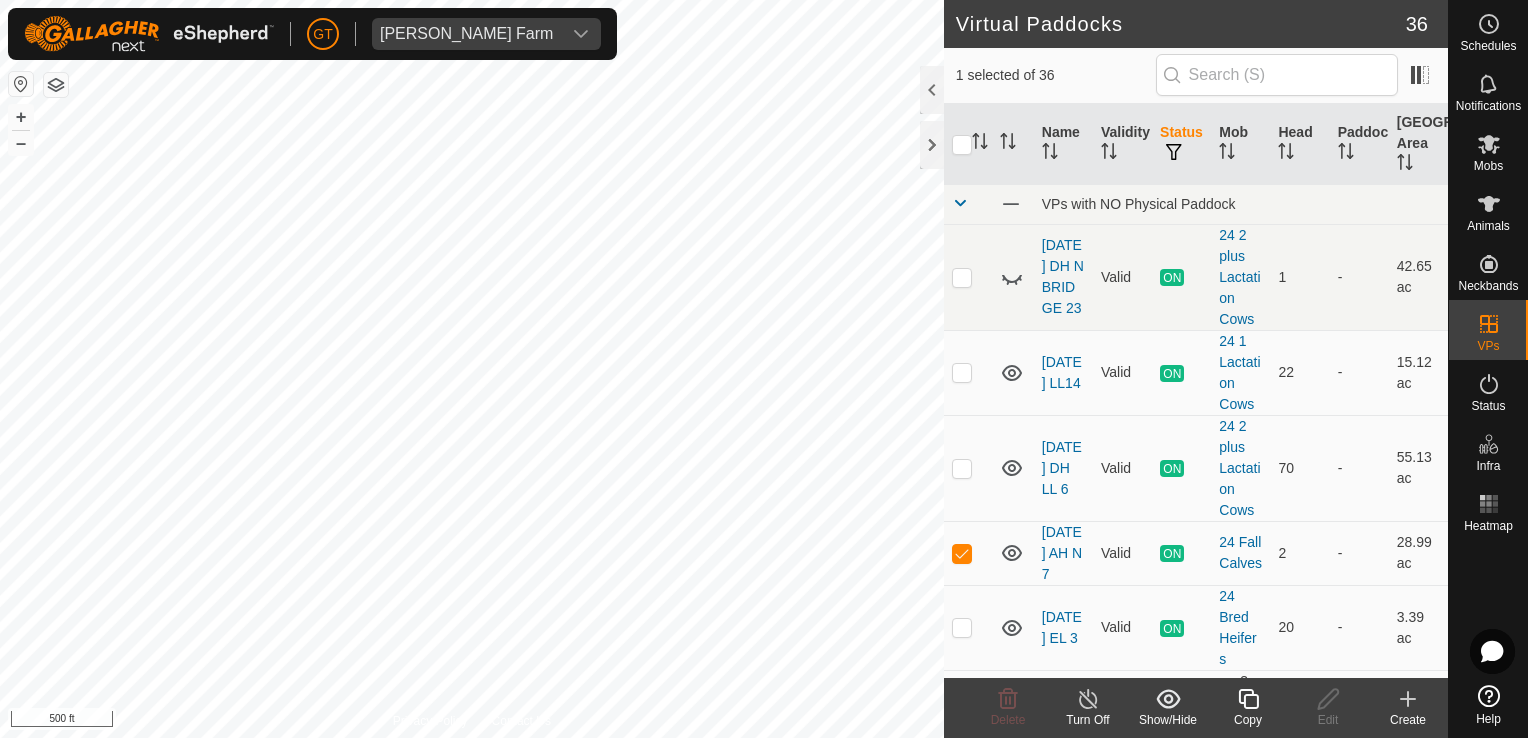 checkbox on "false" 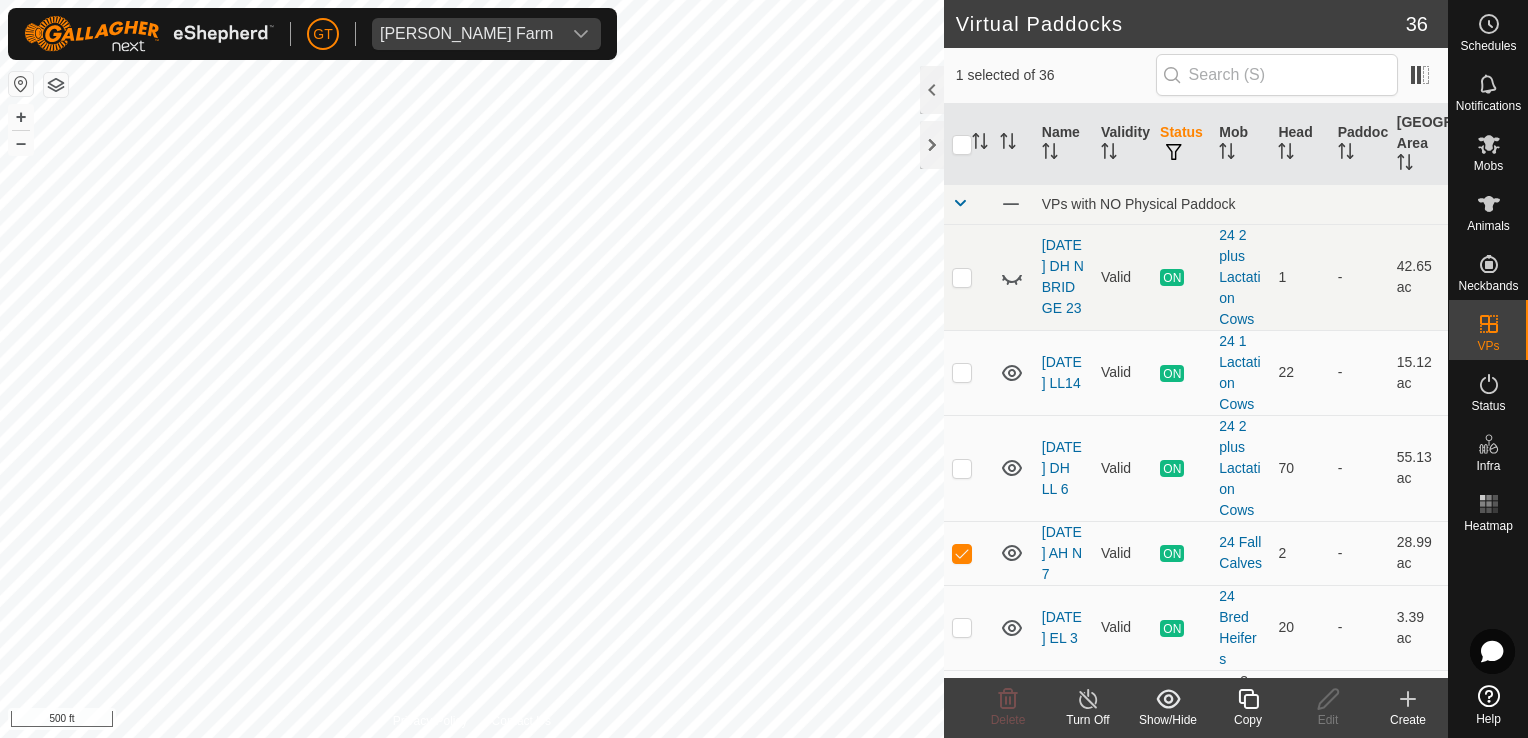 checkbox on "true" 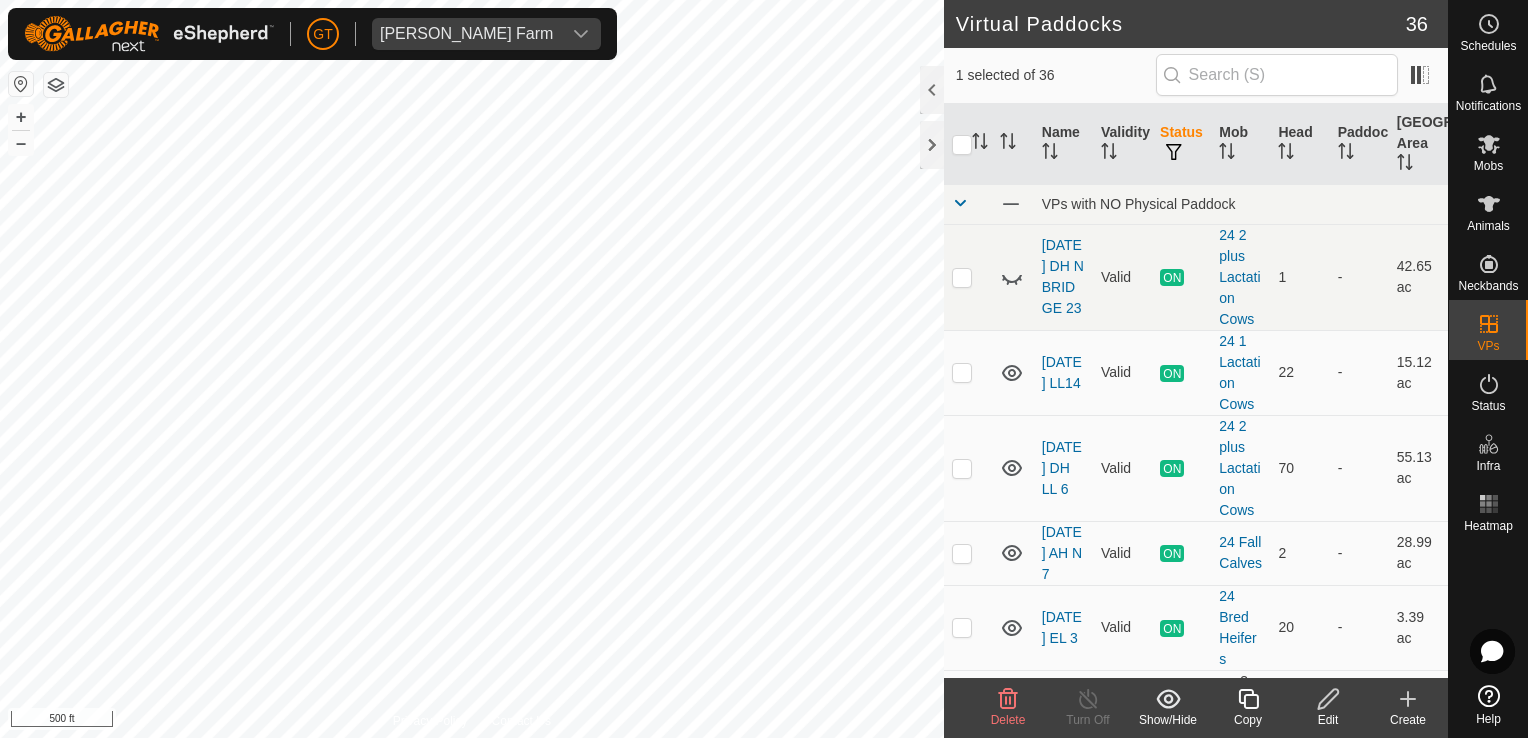 checkbox on "true" 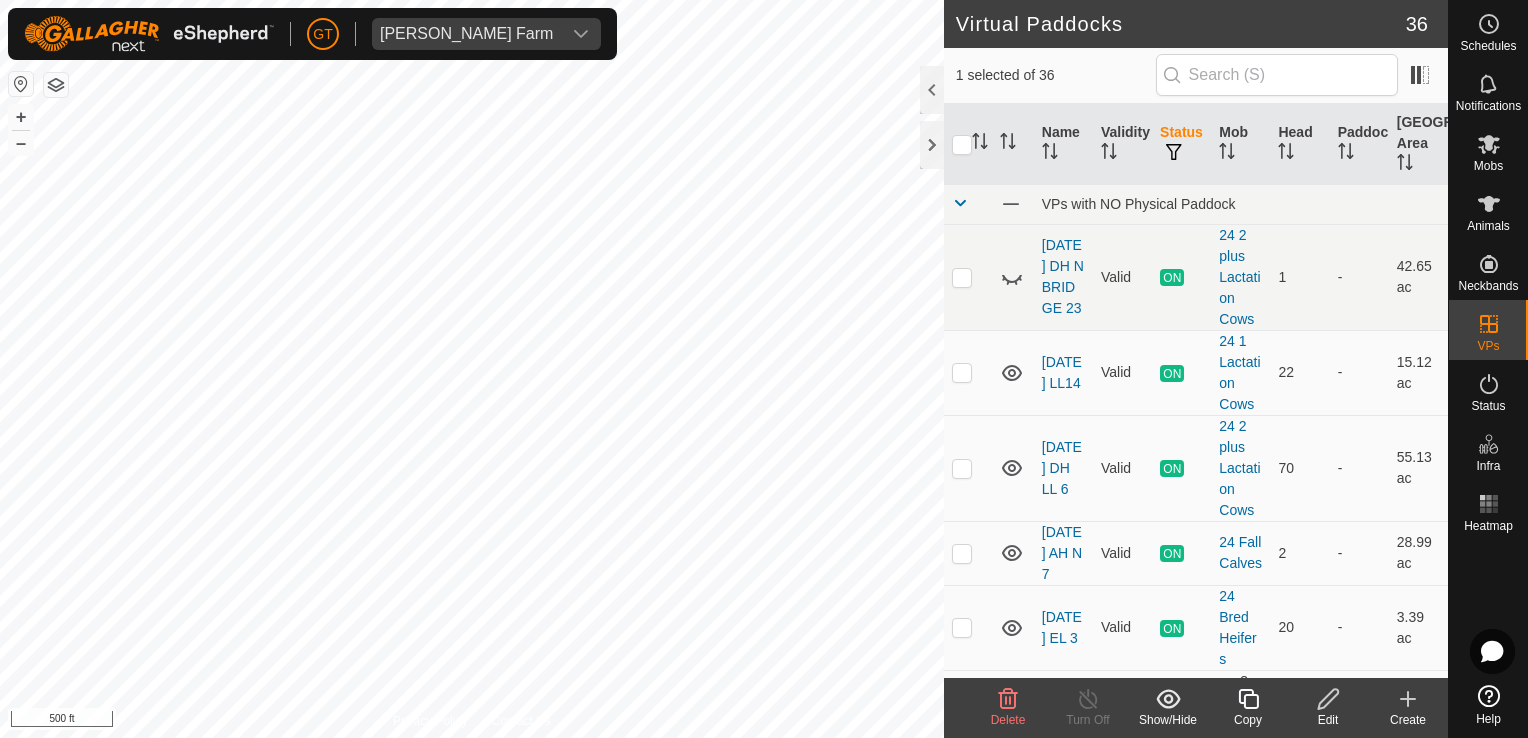 checkbox on "false" 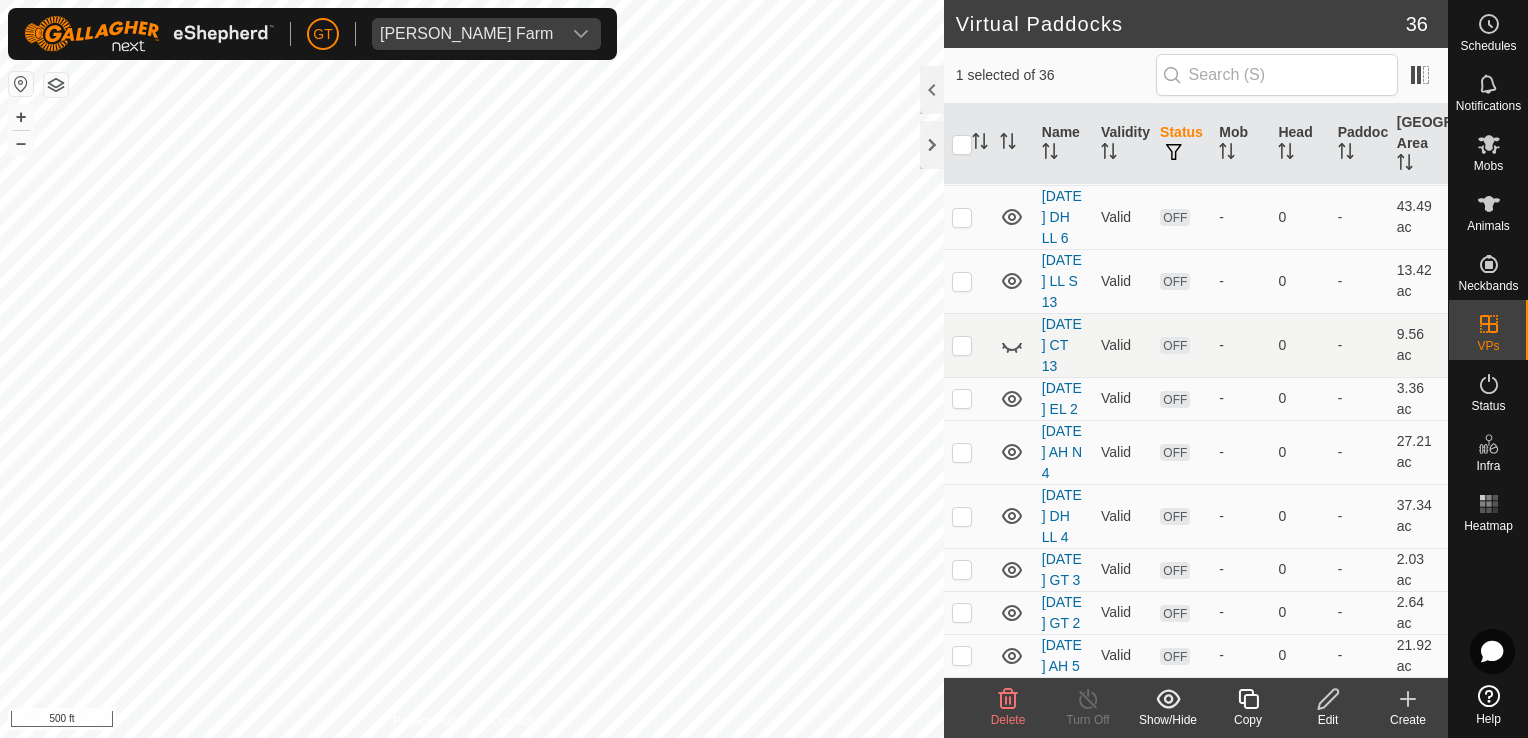 scroll, scrollTop: 2135, scrollLeft: 0, axis: vertical 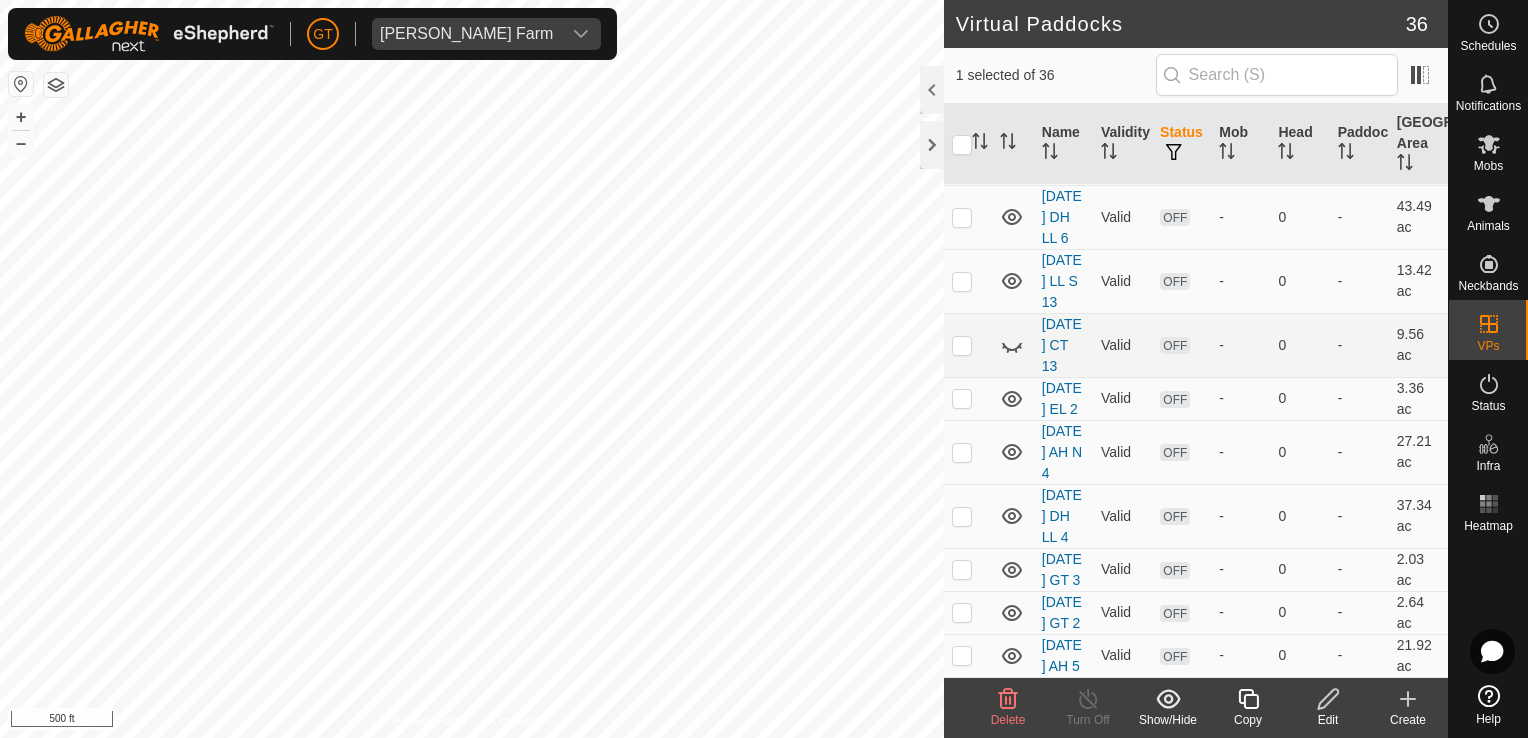 checkbox on "true" 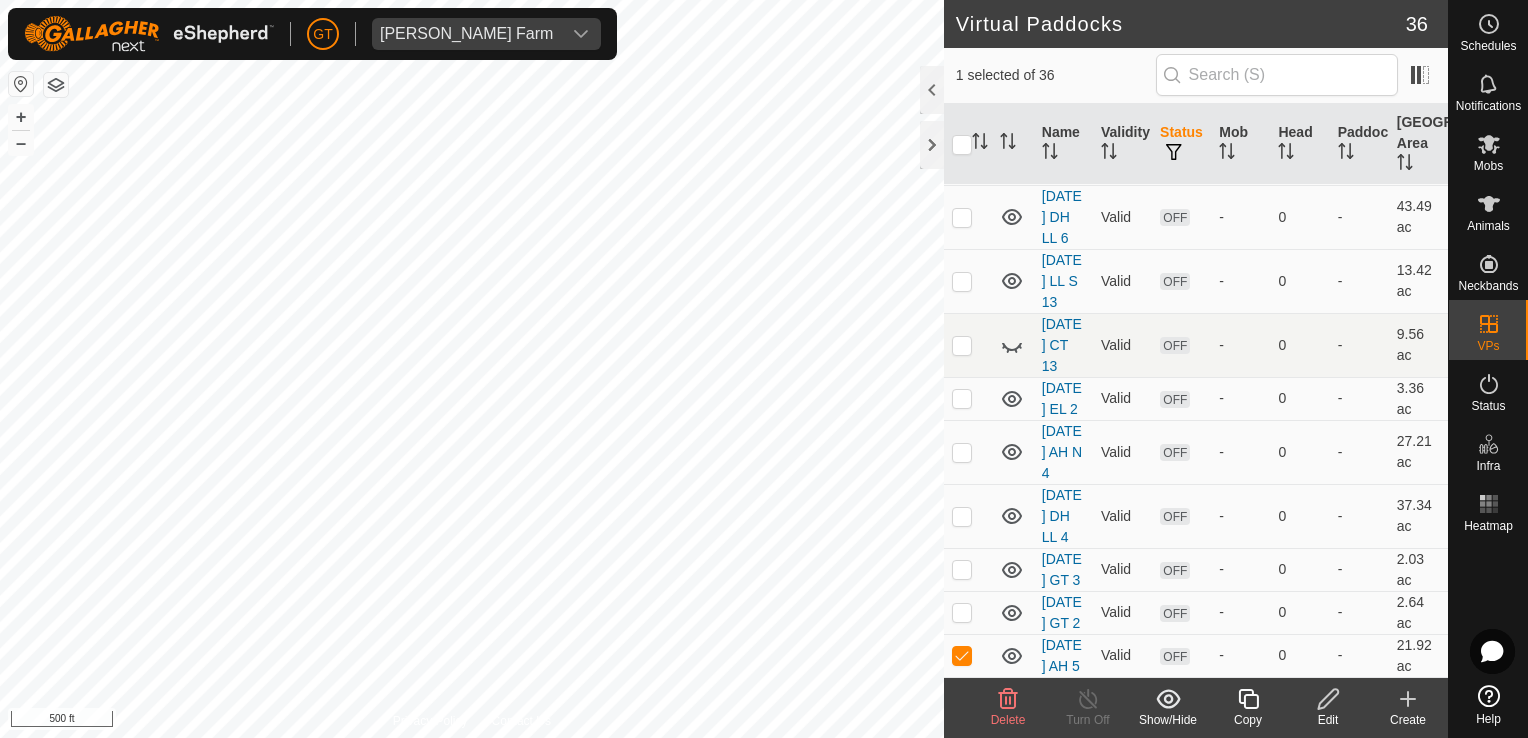 checkbox on "true" 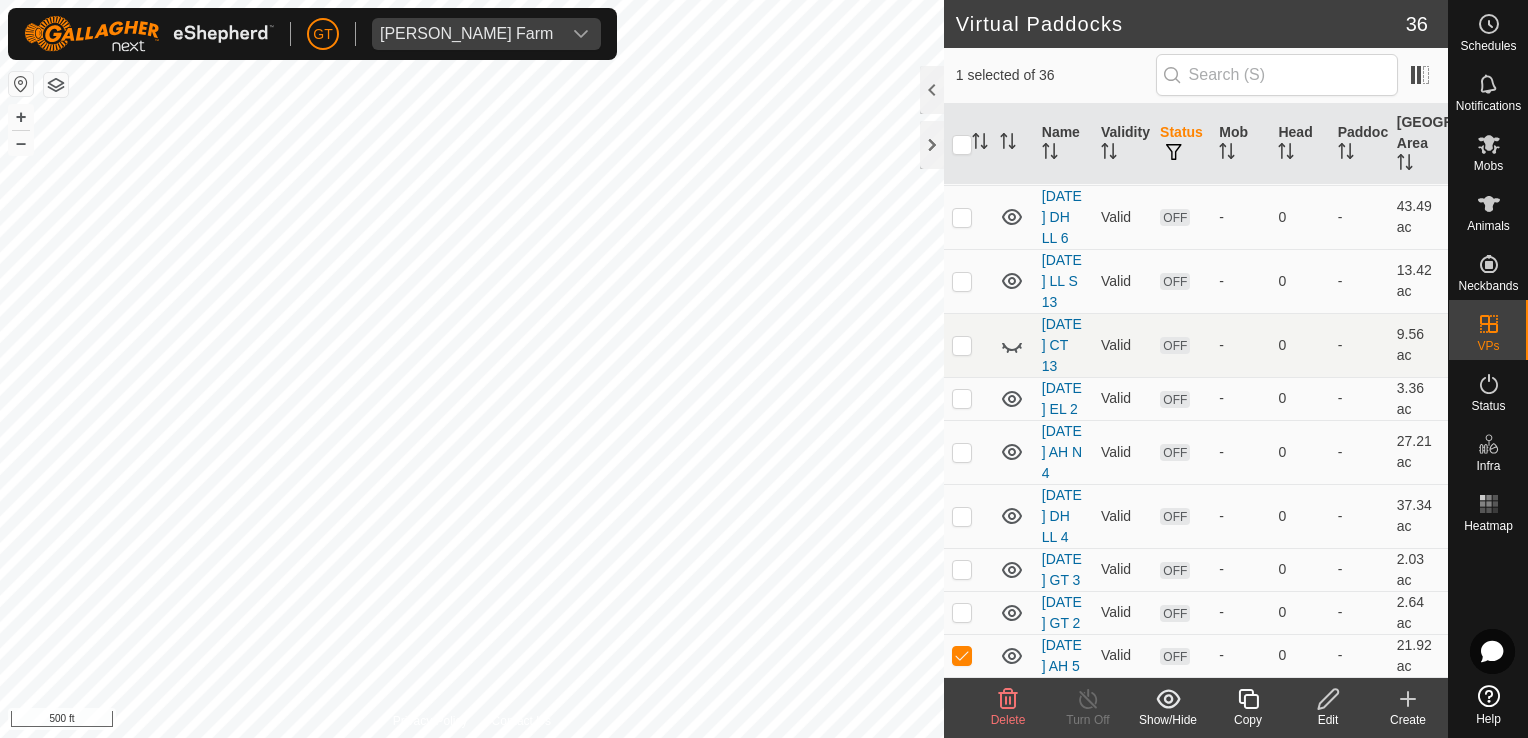 checkbox on "false" 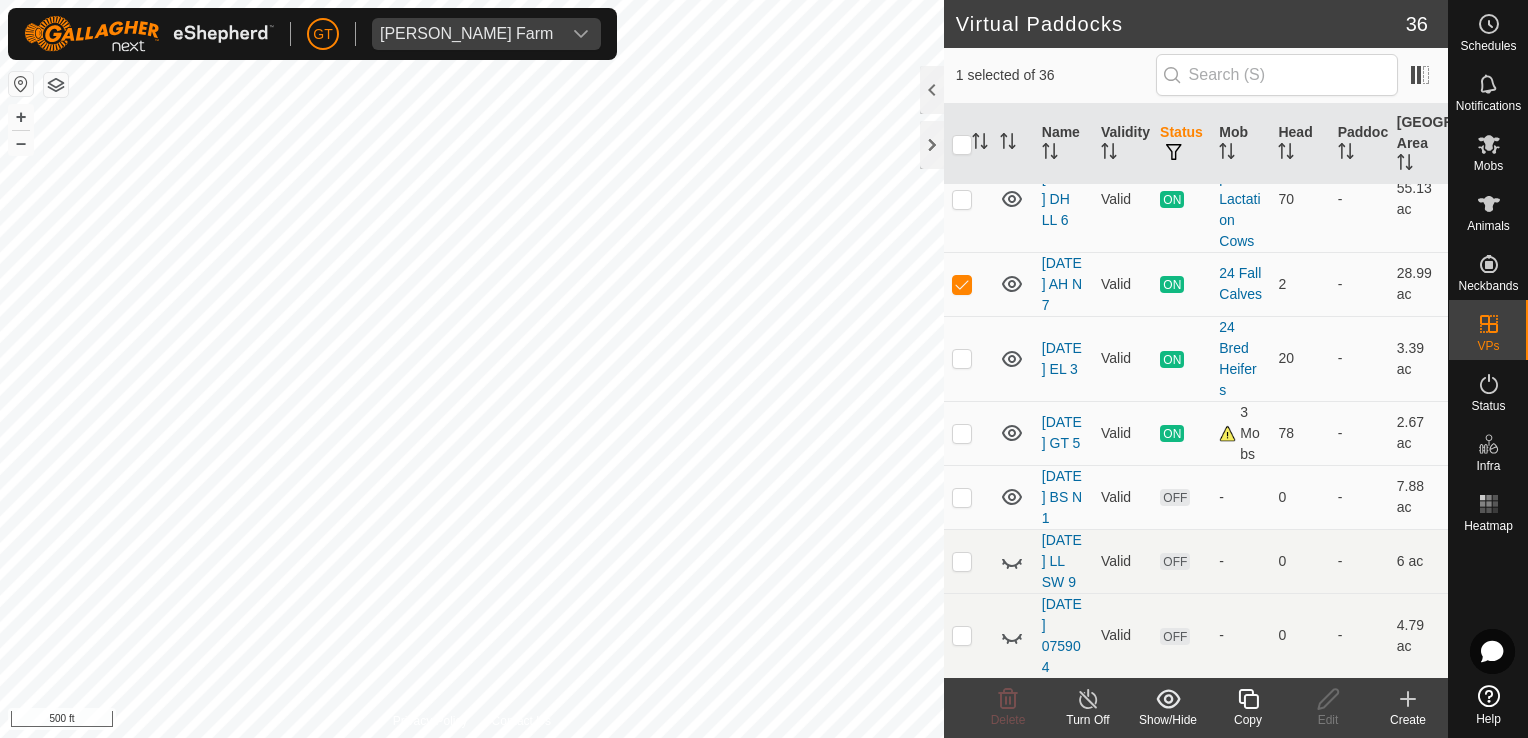 scroll, scrollTop: 235, scrollLeft: 0, axis: vertical 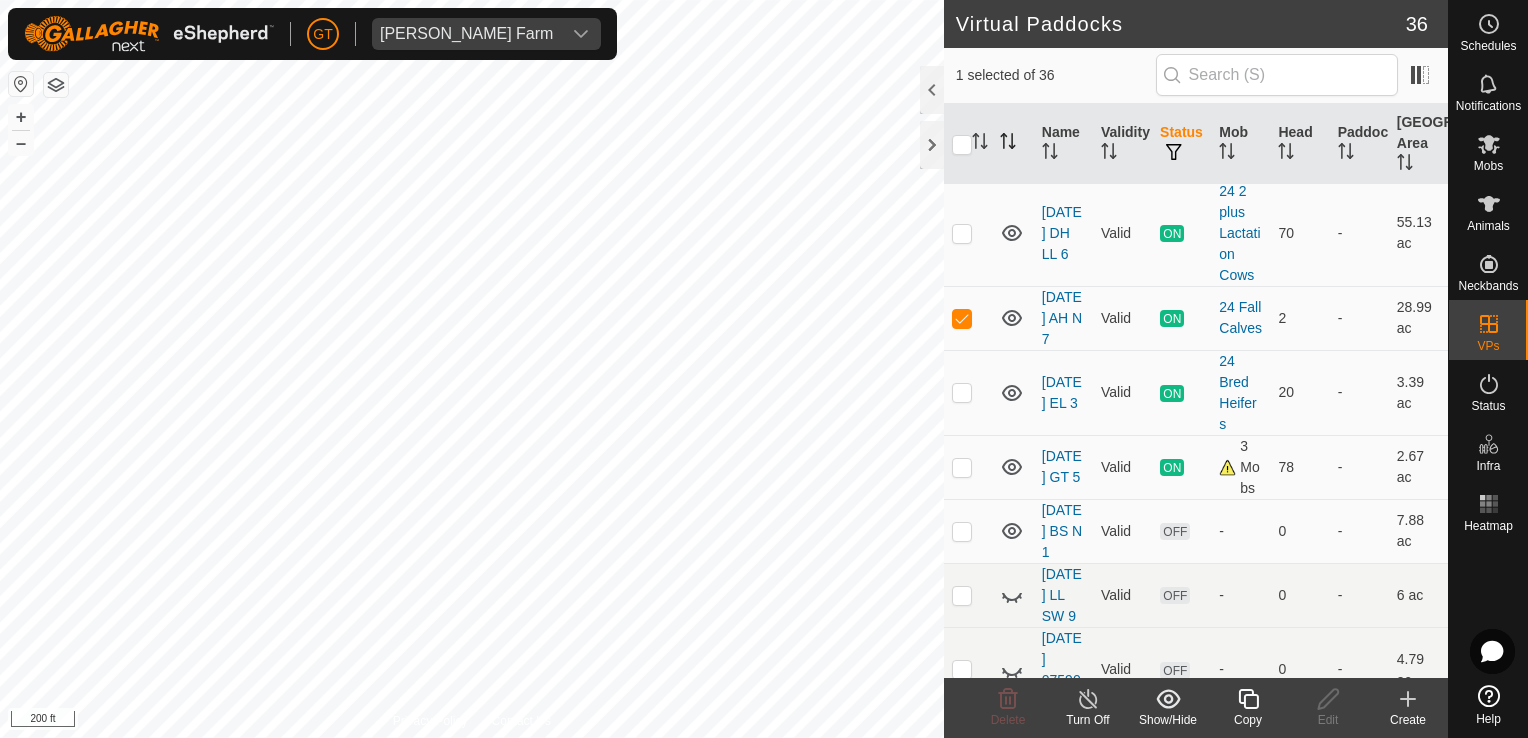 checkbox on "false" 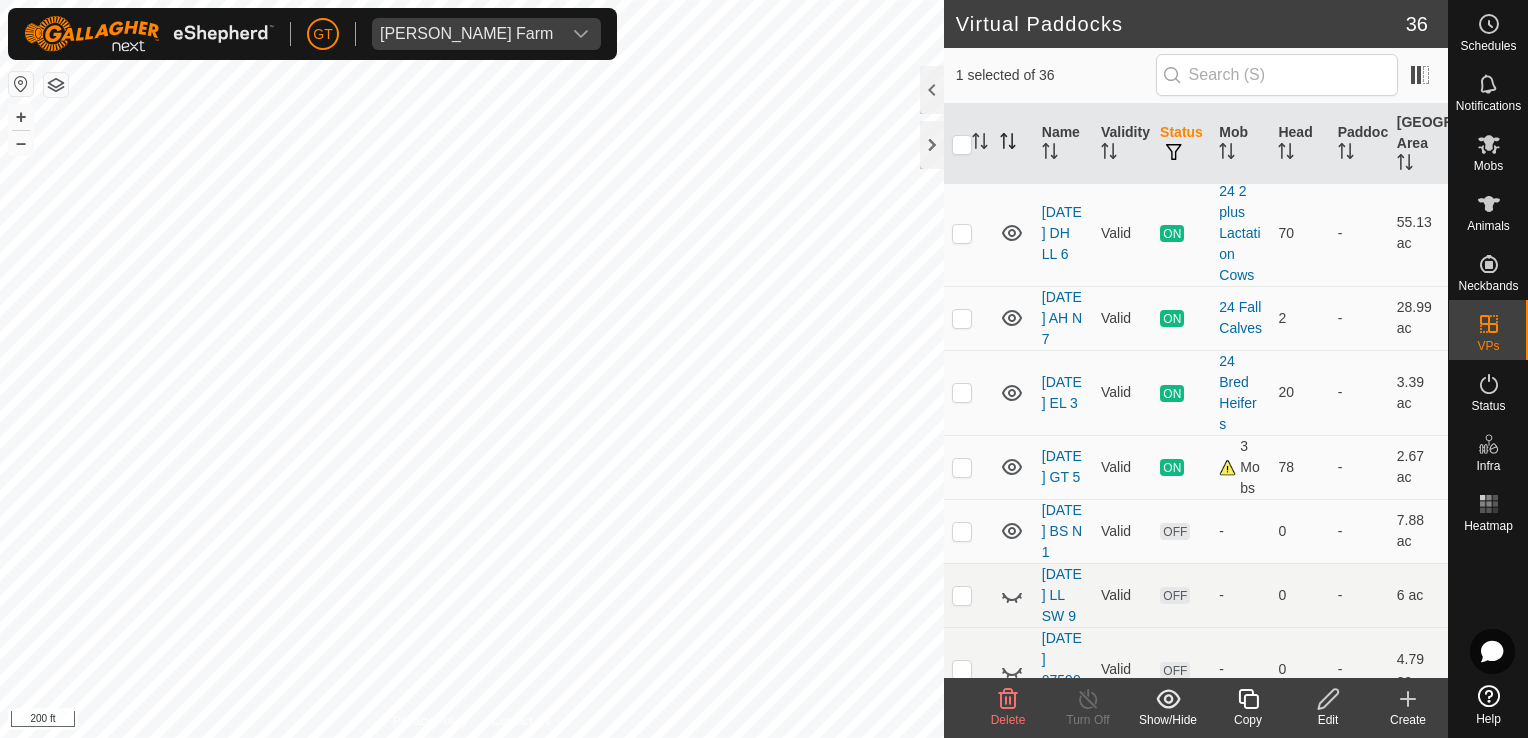 checkbox on "false" 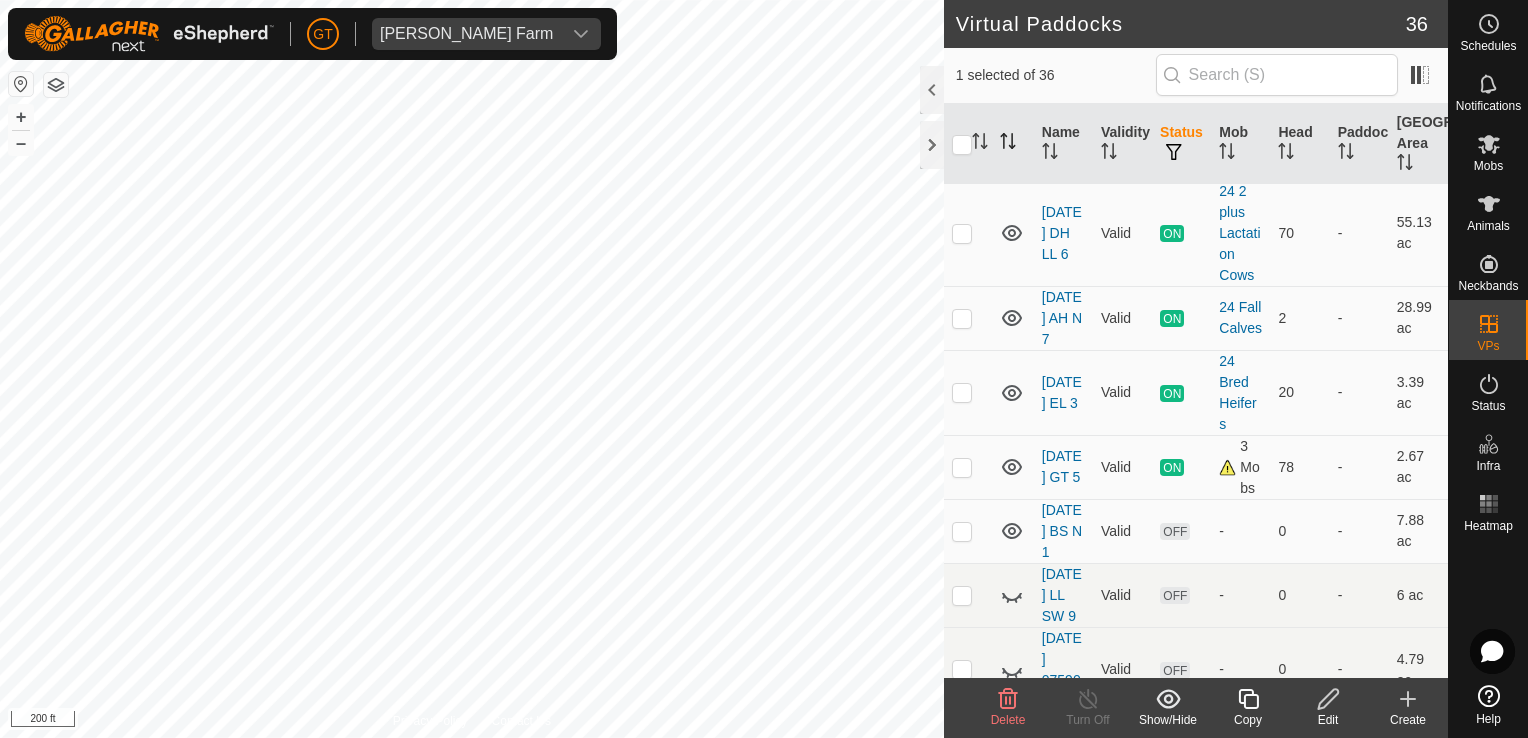 checkbox on "true" 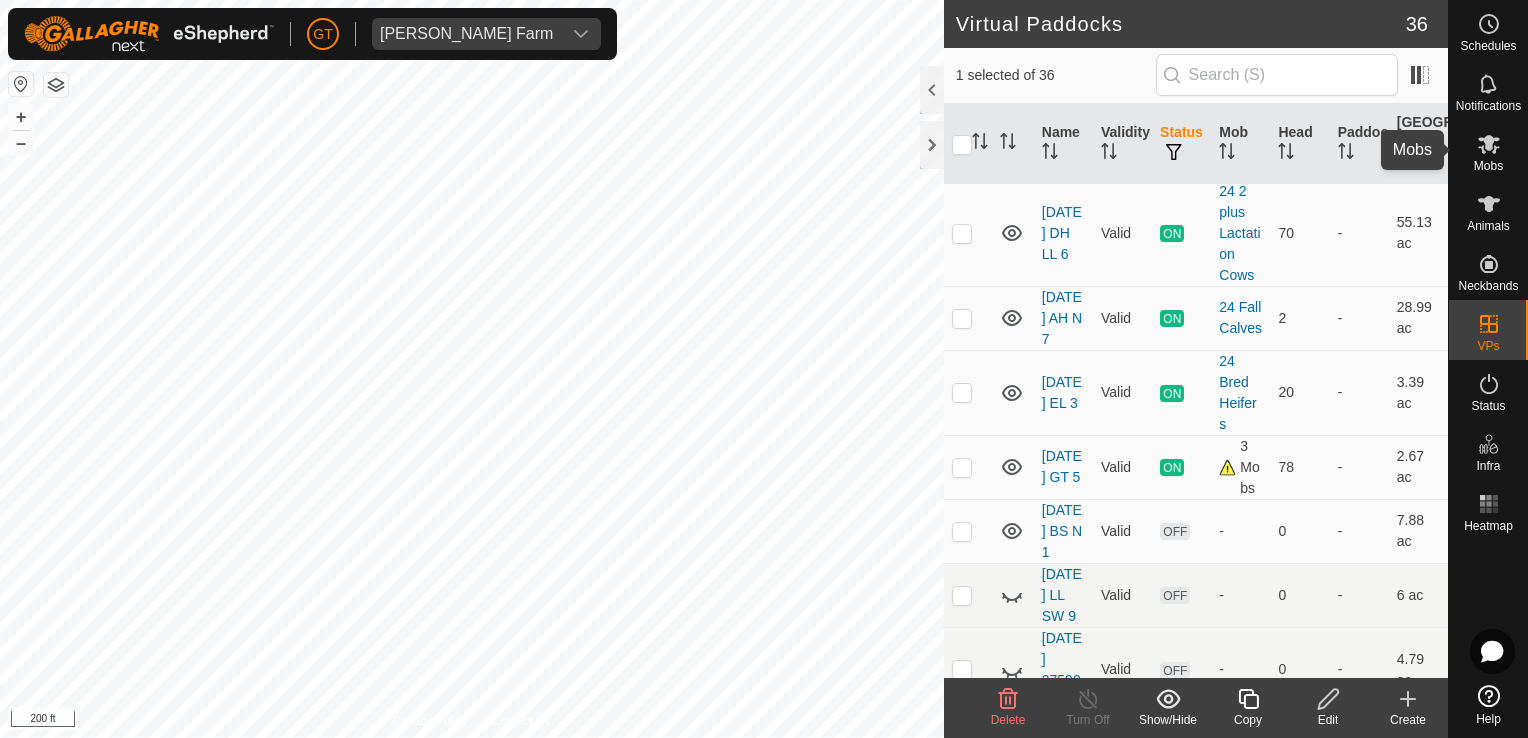 click 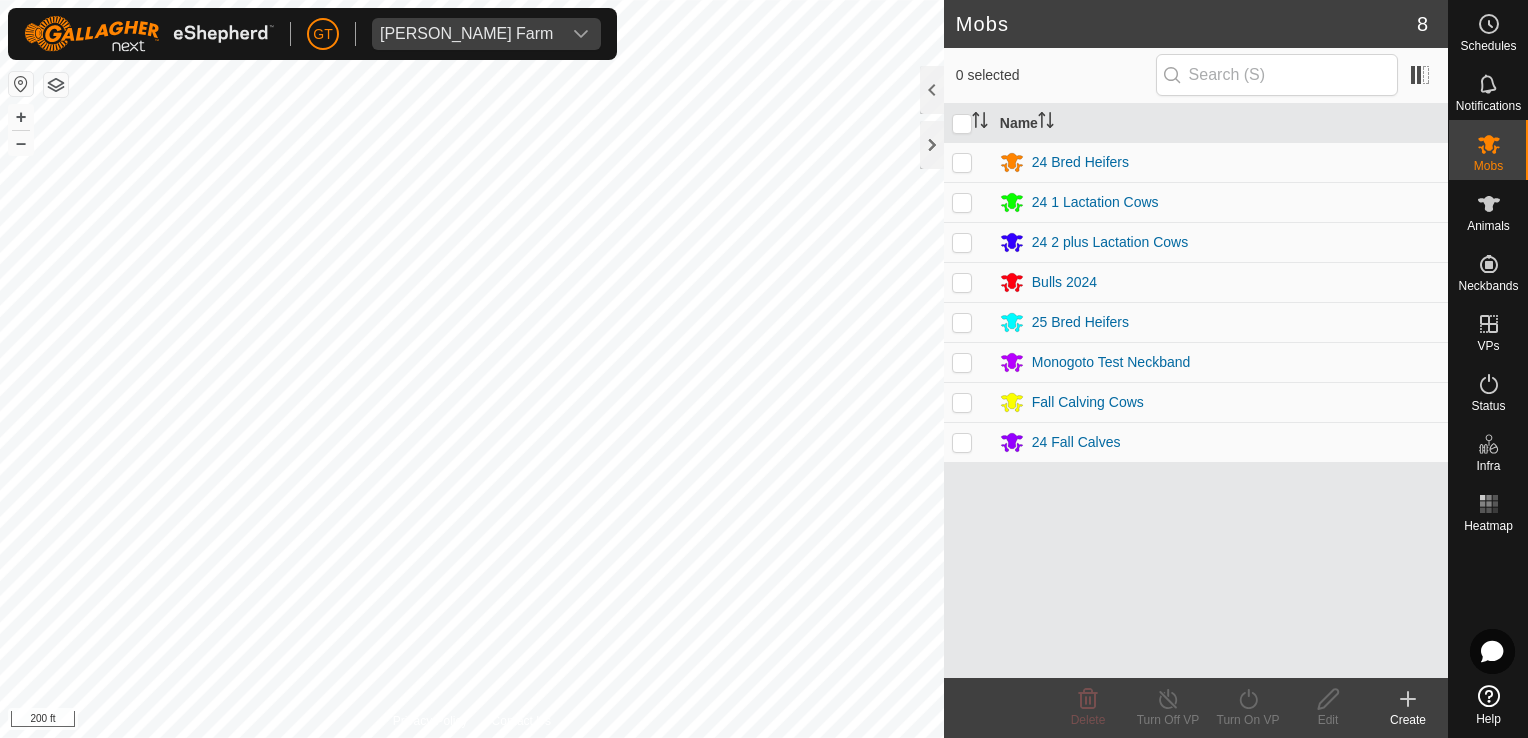 click at bounding box center [962, 402] 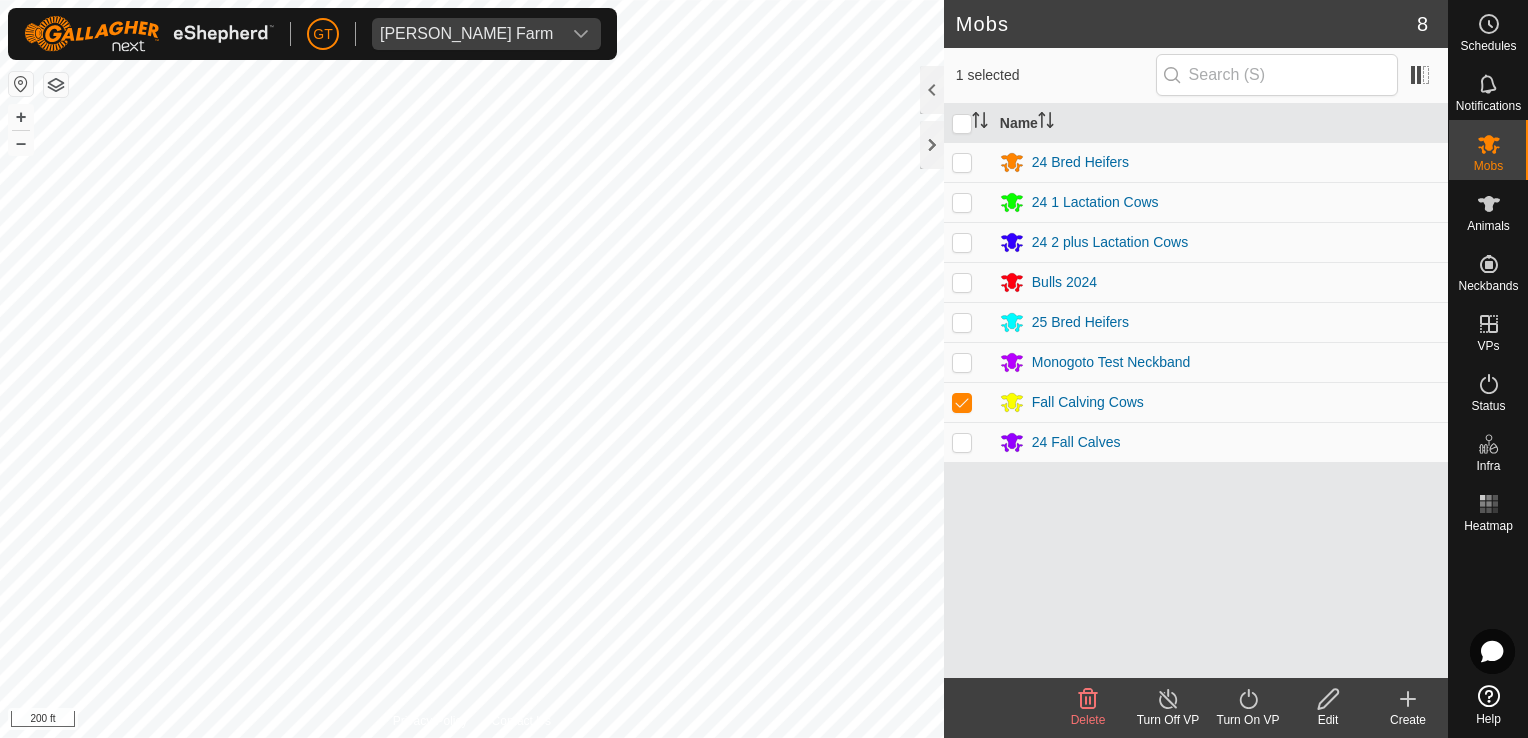 click at bounding box center [968, 442] 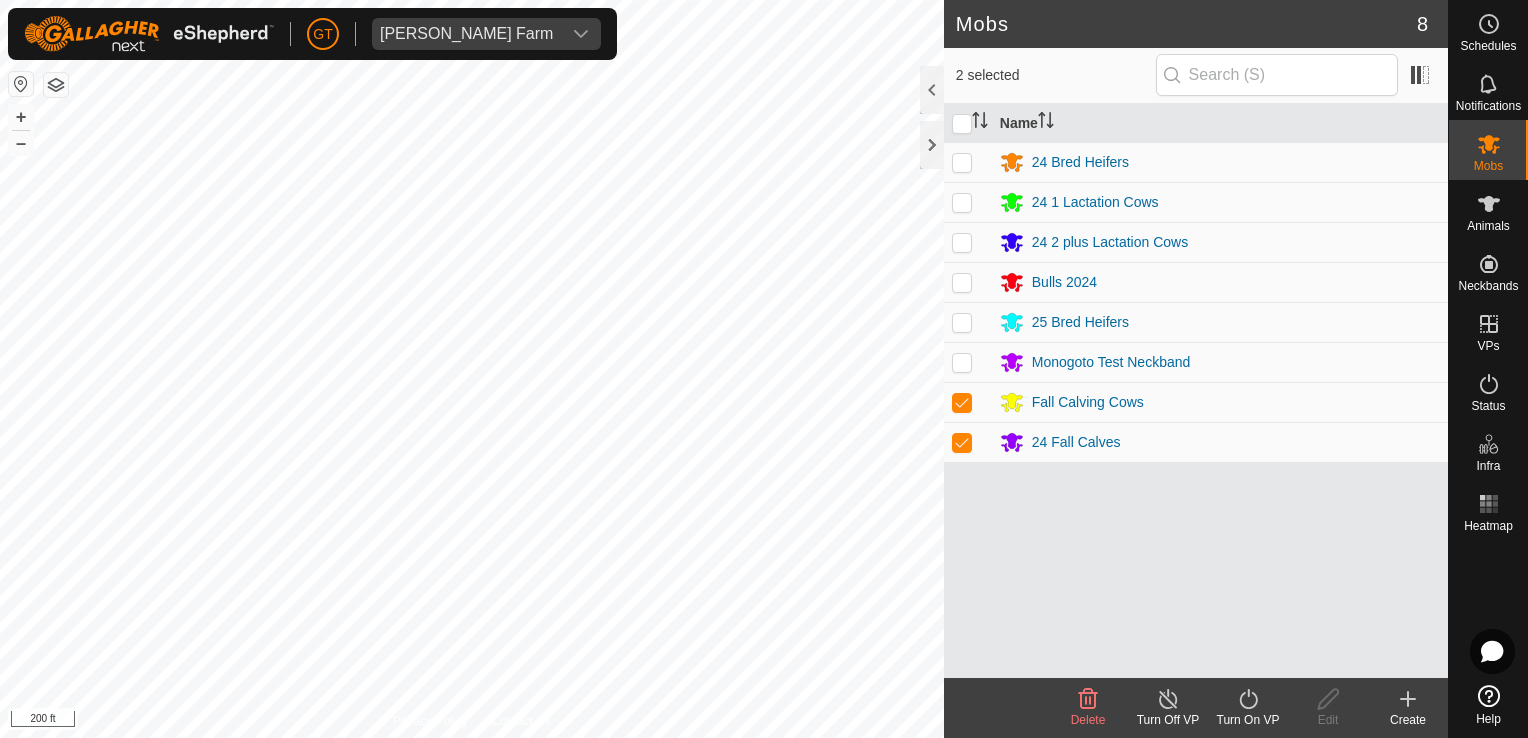 click 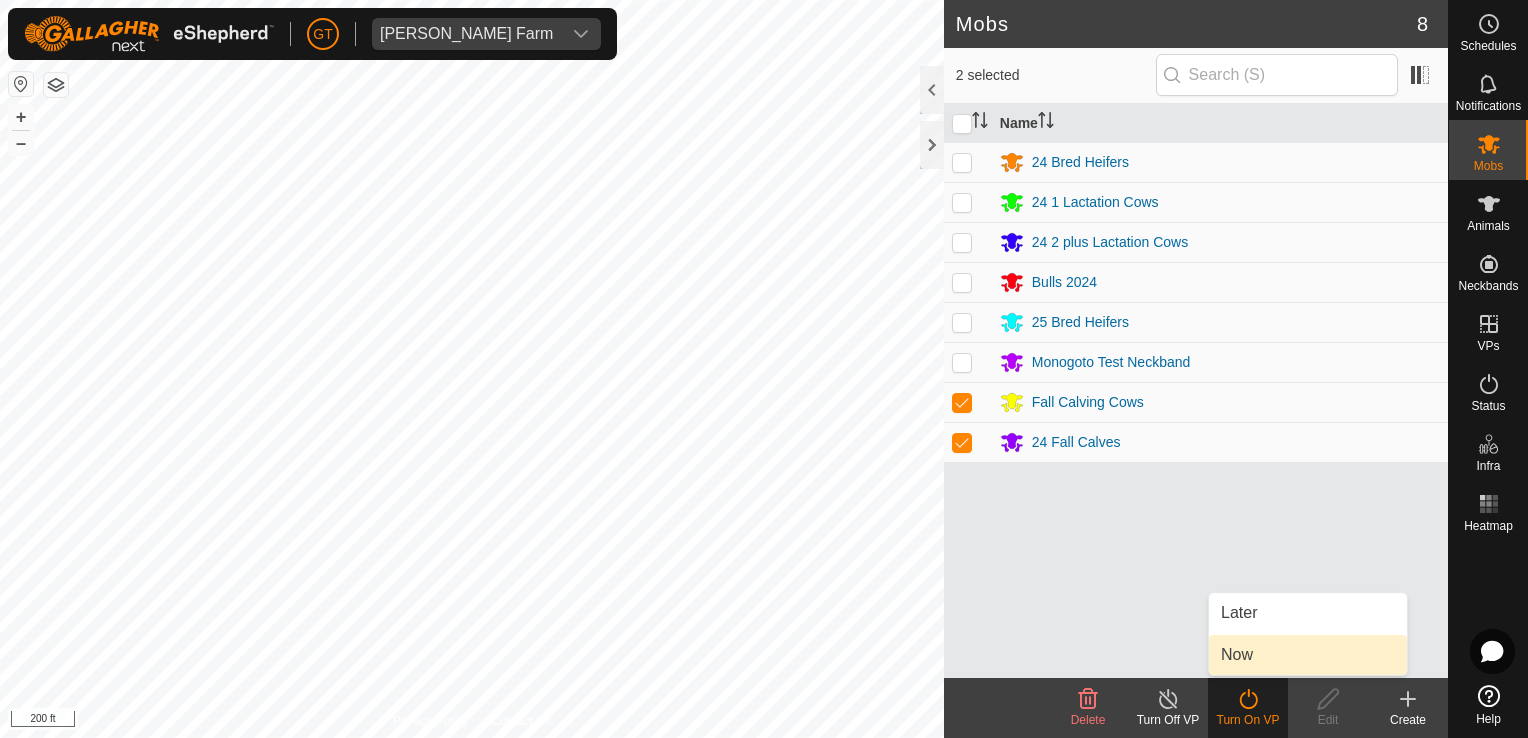 click on "Now" at bounding box center (1308, 655) 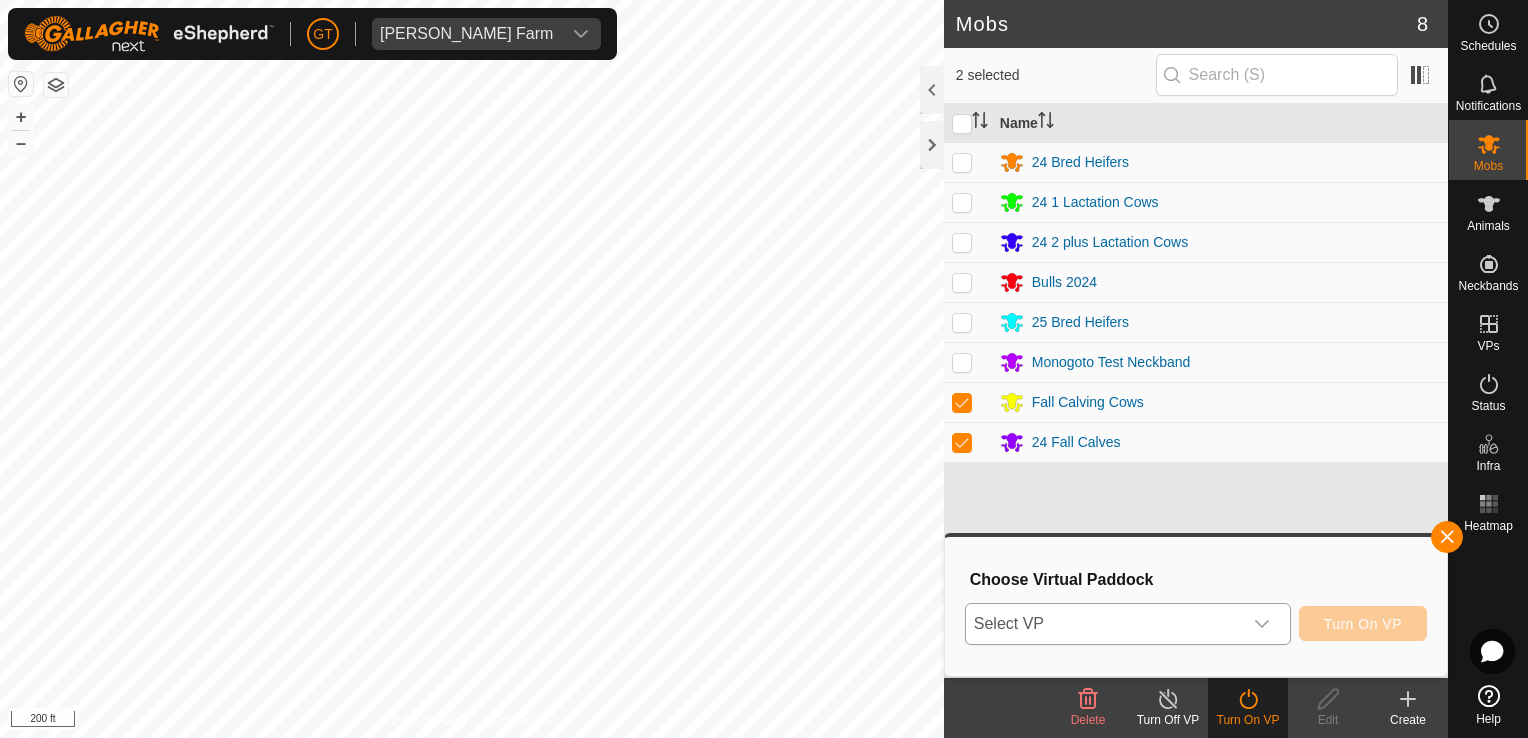 click 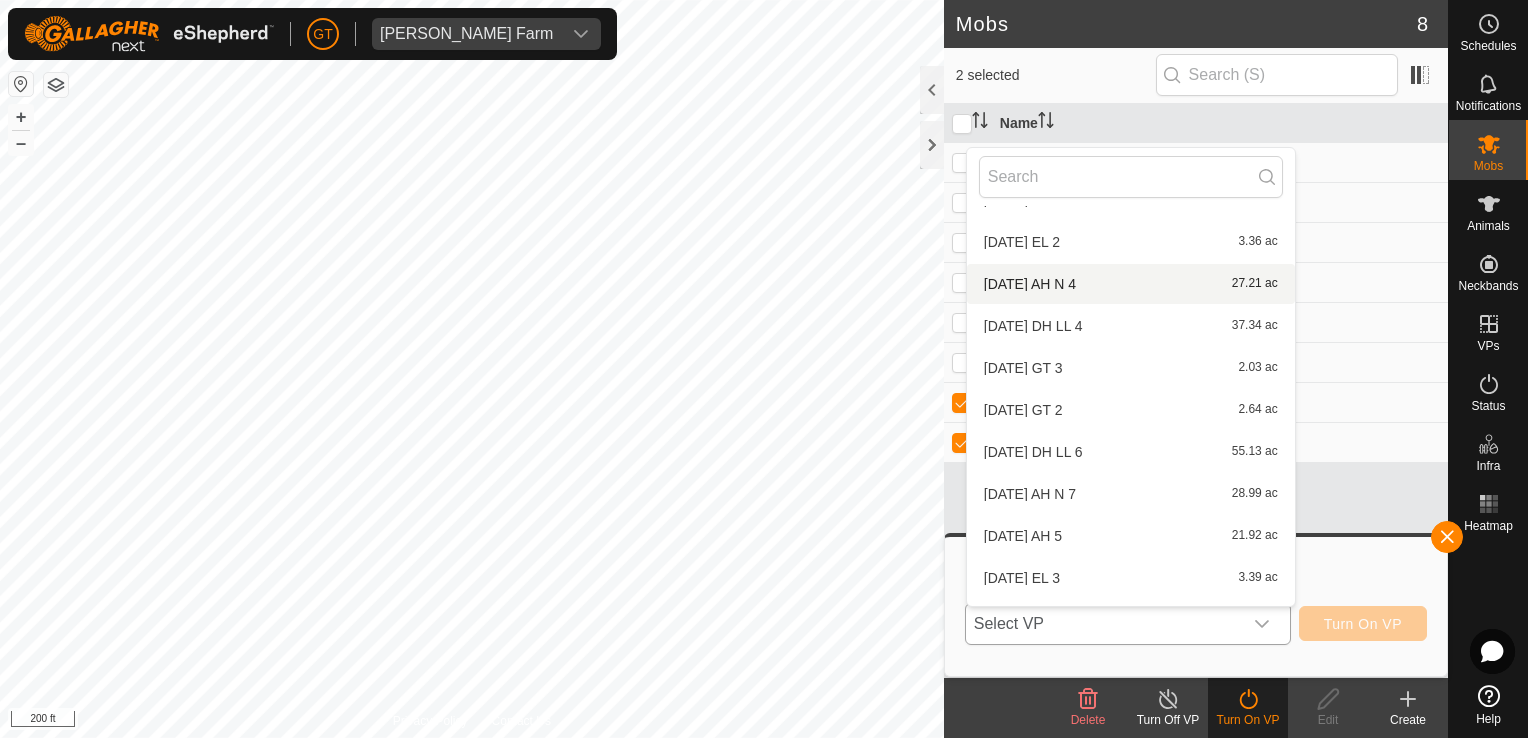 scroll, scrollTop: 1156, scrollLeft: 0, axis: vertical 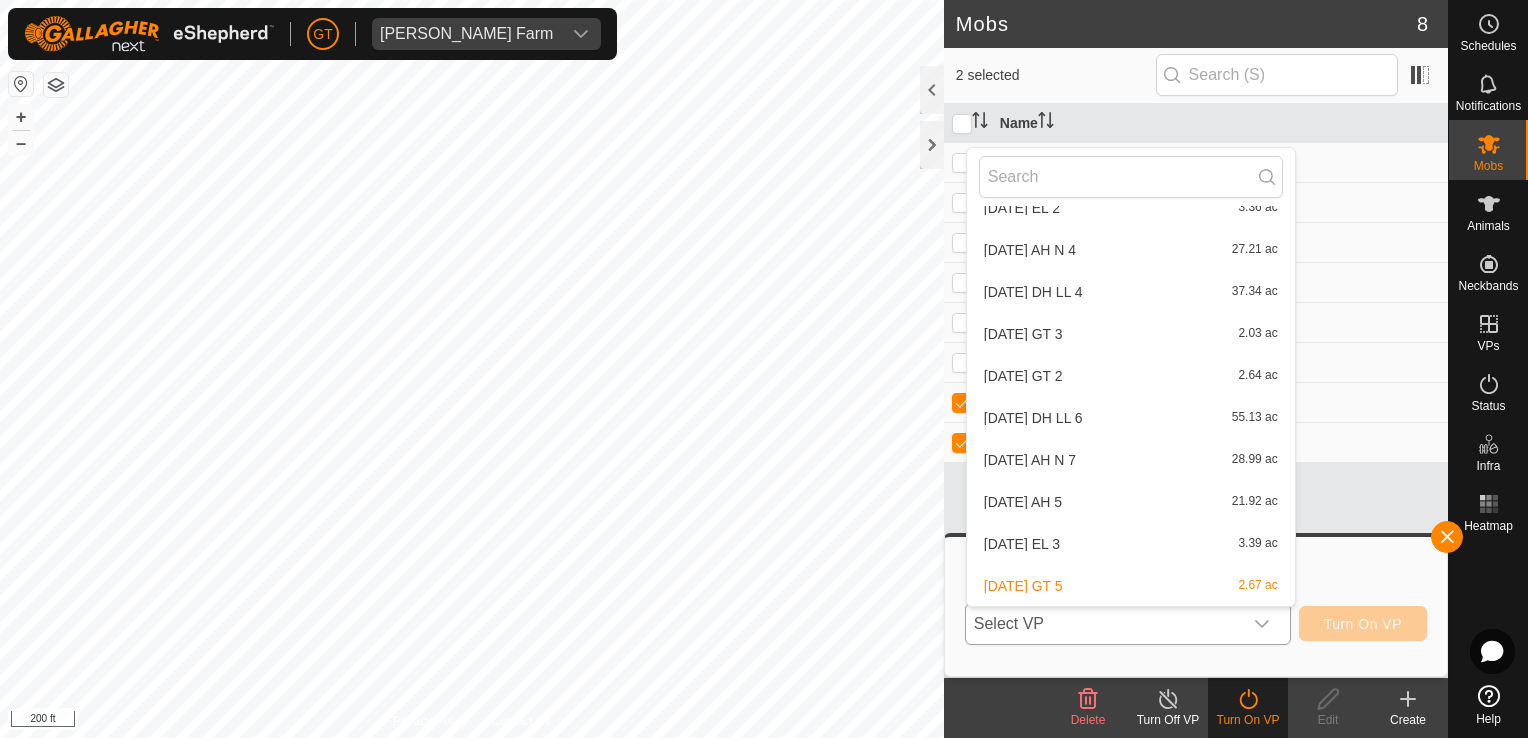 click on "[DATE]  AH  5  21.92 ac" at bounding box center [1131, 502] 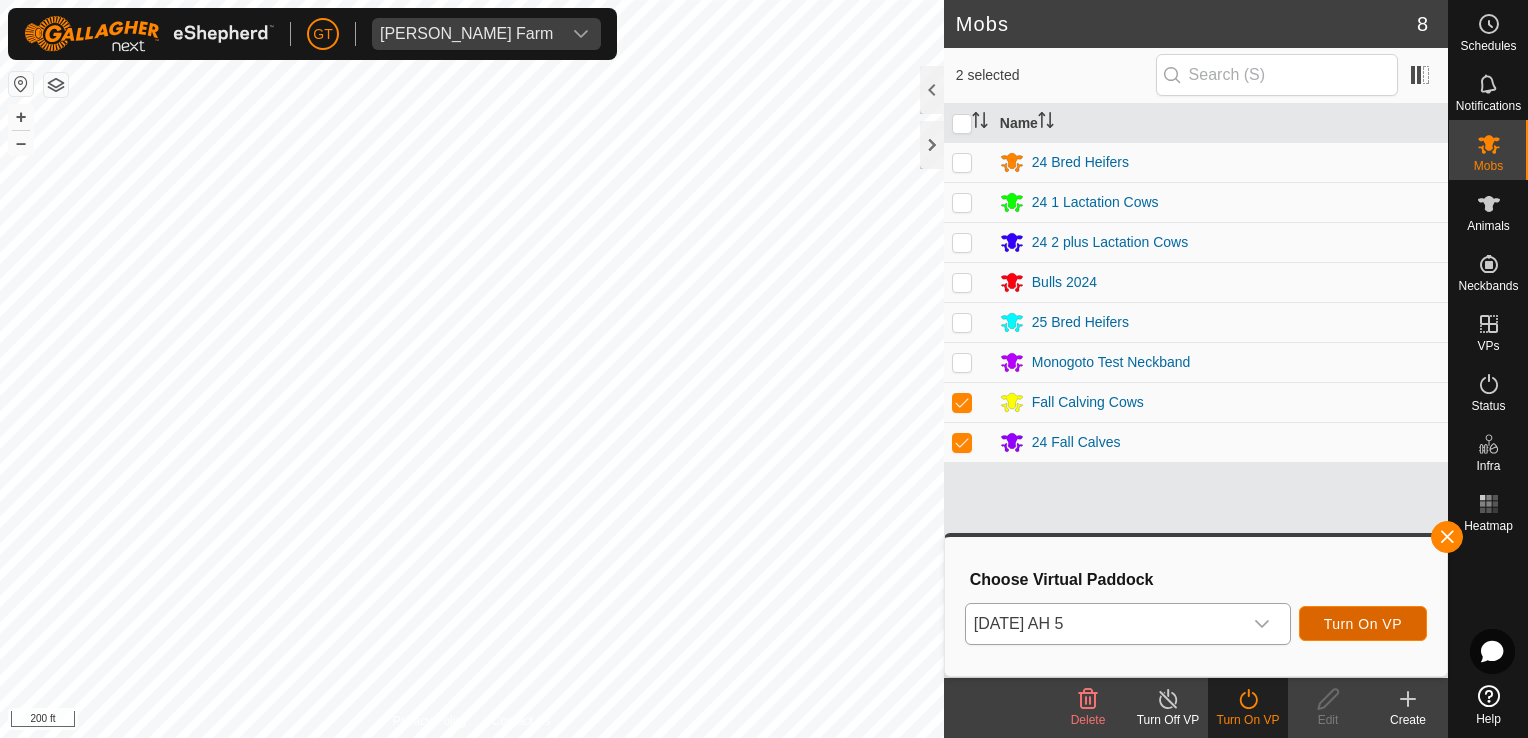 click on "Turn On VP" at bounding box center (1363, 624) 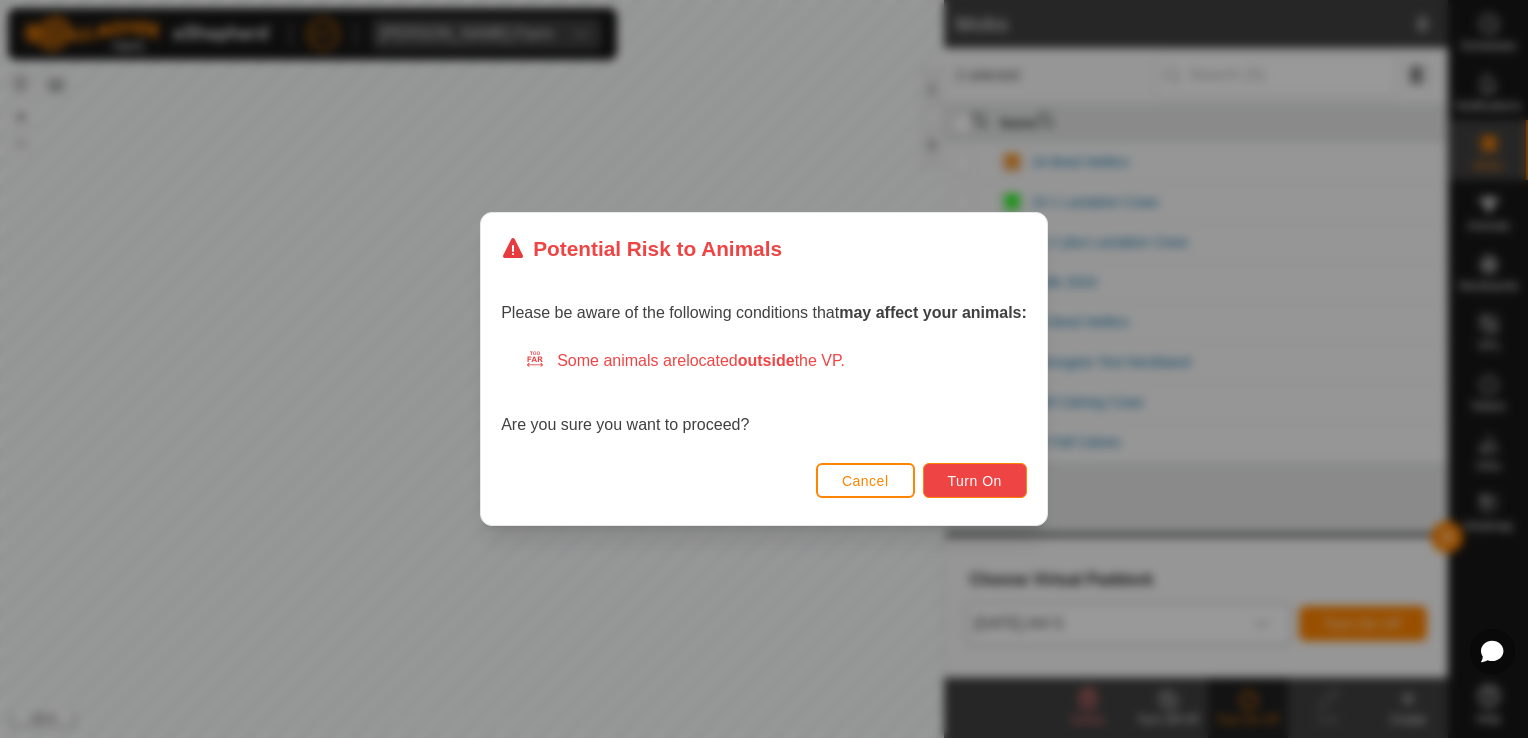 click on "Turn On" at bounding box center [975, 480] 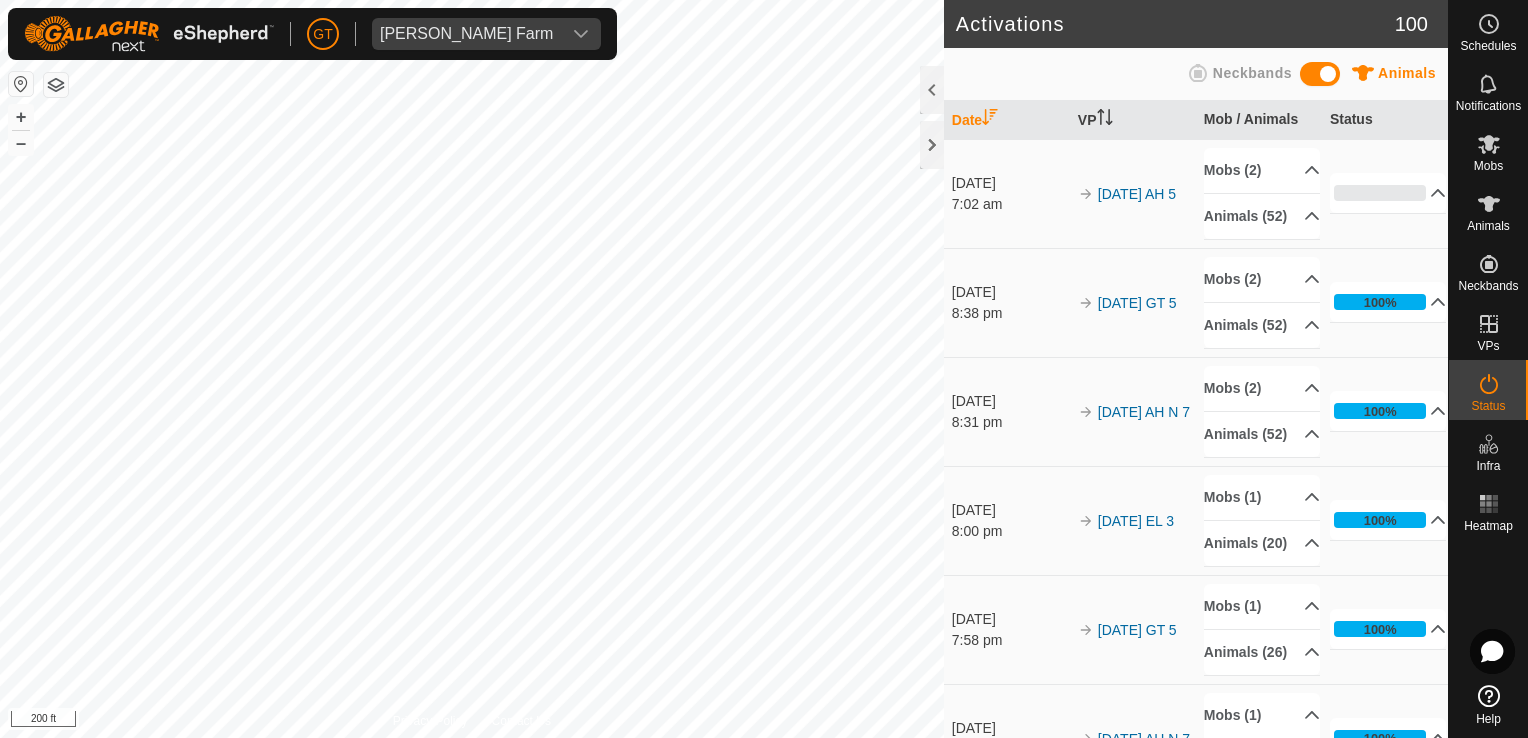 click on "Activations 100 Animals Neckbands   Date   VP   Mob / Animals   Status  [DATE] 7:02 am 2025-07-09  AH  5 Mobs (2)  Fall Calving Cows   24 Fall Calves  Animals (52)  528FC   515   558FC   491   559   595   550   643FC   491FC   675   596   635   557   630FC   629FC   550FC   529FC   629   676FC   557FC   622   591FC   580   673FC   565   528   669   632FC   623FC   630   640   576   632   673   529   511   532FC   525   580FC   525FC   640FC   671   559FC   484   623   596FC   591   558   BLANKFC   622FC   576FC   643  0% In Progress Pending  52  Sent   0  Completed Confirmed   0  Overridden  0  Cancelled   0  [DATE] 8:38 pm 2025-07-09  GT 5 Mobs (2)  Fall Calving Cows   24 Fall Calves  Animals (52)  528FC   515   558FC   491   559   595   550   643FC   491FC   675   596   635   557   630FC   629FC   550FC   529FC   629   676FC   557FC   622   591FC   580   673FC   565   528   669   632FC   623FC   630   640   576   632   673   529   511   532FC   525   580FC   525FC   640FC   671   559FC   484   0" 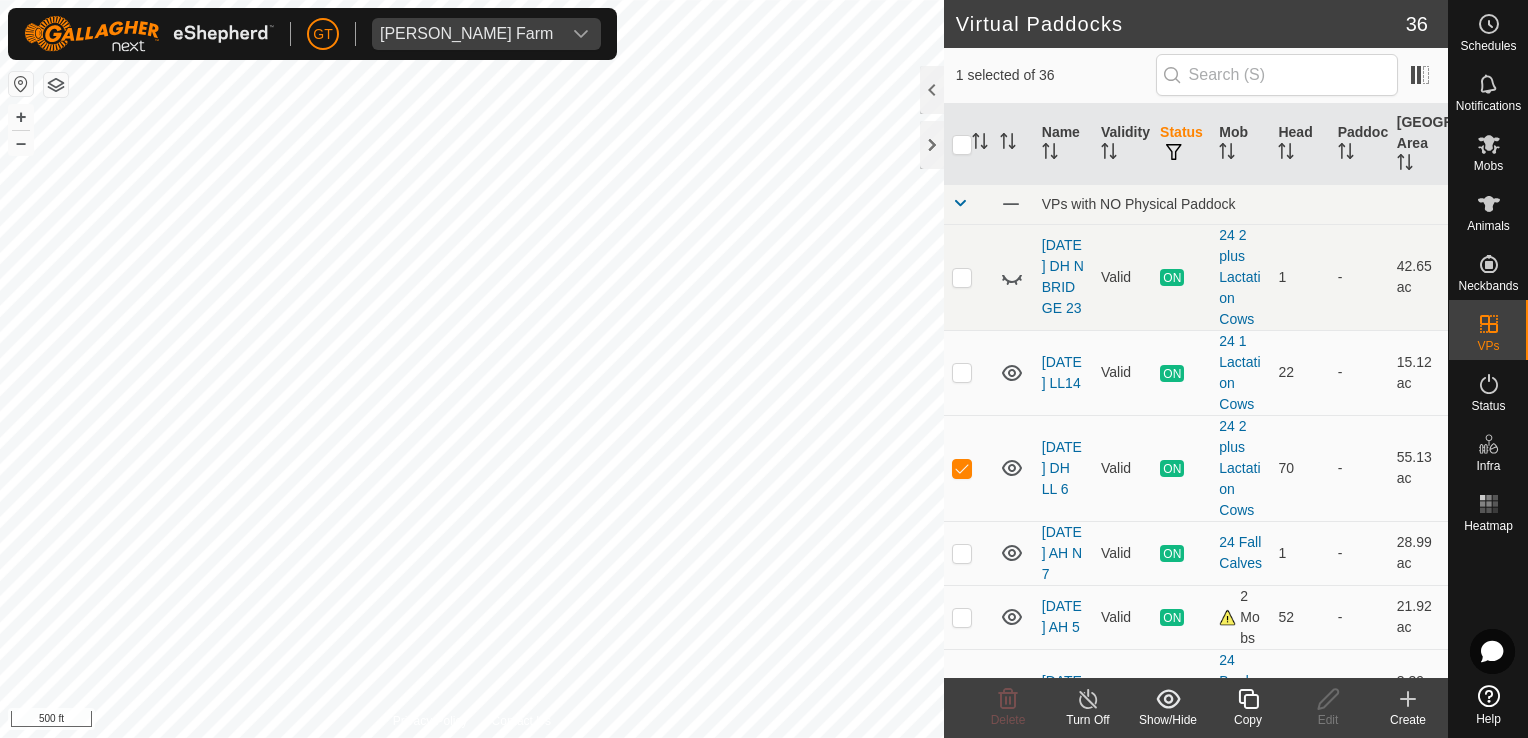 click 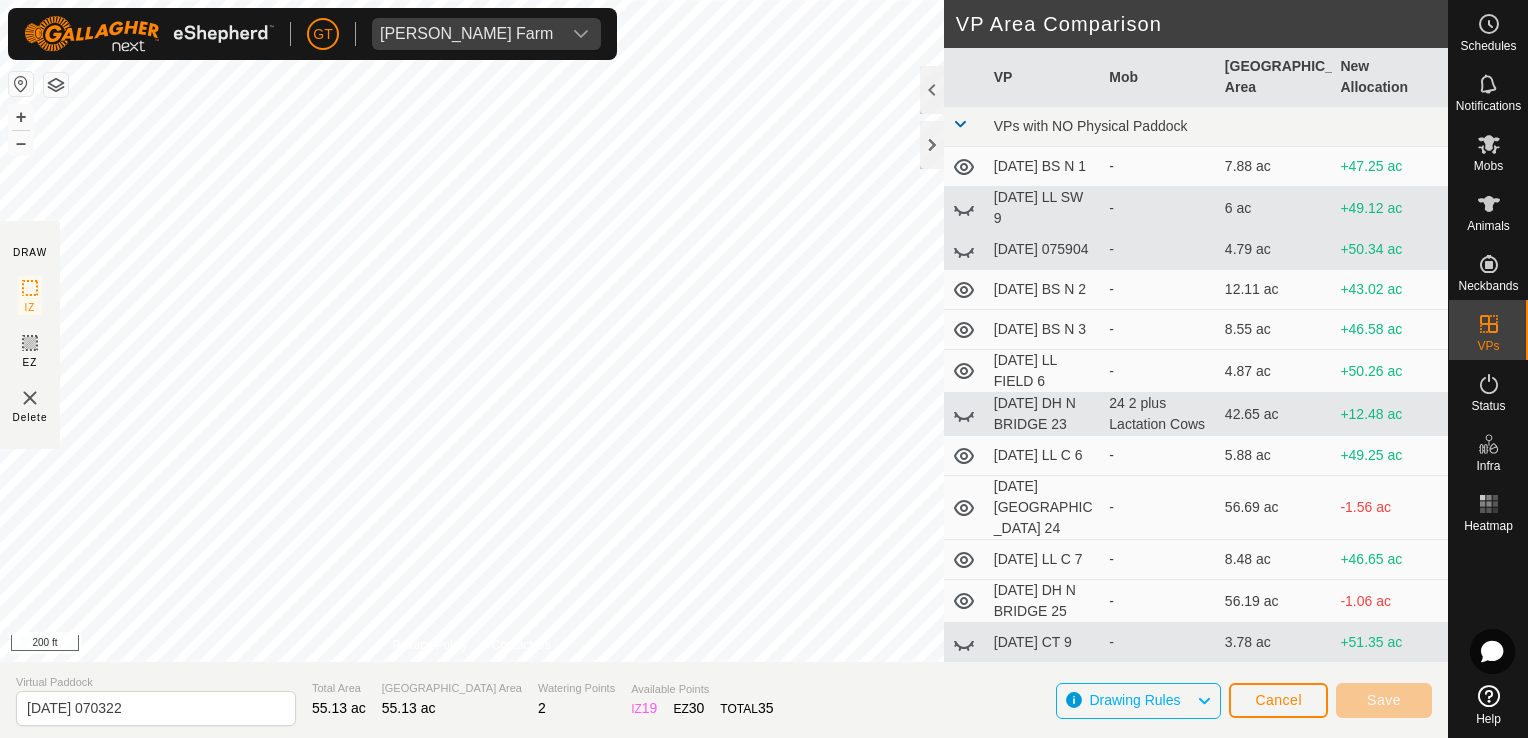 click on "DRAW IZ EZ Delete Privacy Policy Contact Us + – ⇧ i 200 ft VP Area Comparison     VP   Mob   Grazing Area   New Allocation  VPs with NO Physical Paddock  [DATE]  BS  N 1  -  7.88 ac  +47.25 ac  [DATE]   LL  SW 9  -  6 ac  +49.12 ac  [DATE] 075904  -  4.79 ac  +50.34 ac  [DATE]   BS  N  2  -  12.11 ac  +43.02 ac  [DATE]  BS N 3  -  8.55 ac  +46.58 ac  [DATE]   LL FIELD 6  -  4.87 ac  +50.26 ac  [DATE]  DH N BRIDGE 23   24 2 plus Lactation Cows   42.65 ac  +12.48 ac  [DATE]   LL C  6  -  5.88 ac  +49.25 ac  [DATE]  DH N BRIDGE 24  -  56.69 ac  -1.56 ac  [DATE]  LL C 7  -  8.48 ac  +46.65 ac  [DATE]   DH N BRIDGE 25  -  56.19 ac  -1.06 ac  [DATE]  CT 9  -  3.78 ac  +51.35 ac  [DATE]  DH  N BRIDGE 30  -  24.46 ac  +30.67 ac  [DATE]  DH N BRIDGE  31  -  31.53 ac  +23.6 ac  [DATE]  LL C  10  -  7.59 ac  +47.54 ac  [DATE]  DH LL 1  -  33.31 ac  +21.82 ac  [DATE]  LL 11  -  9.69 ac  +45.44 ac  [DATE]   DH LL 2  -  35.56 ac  +19.57 ac - - - -" 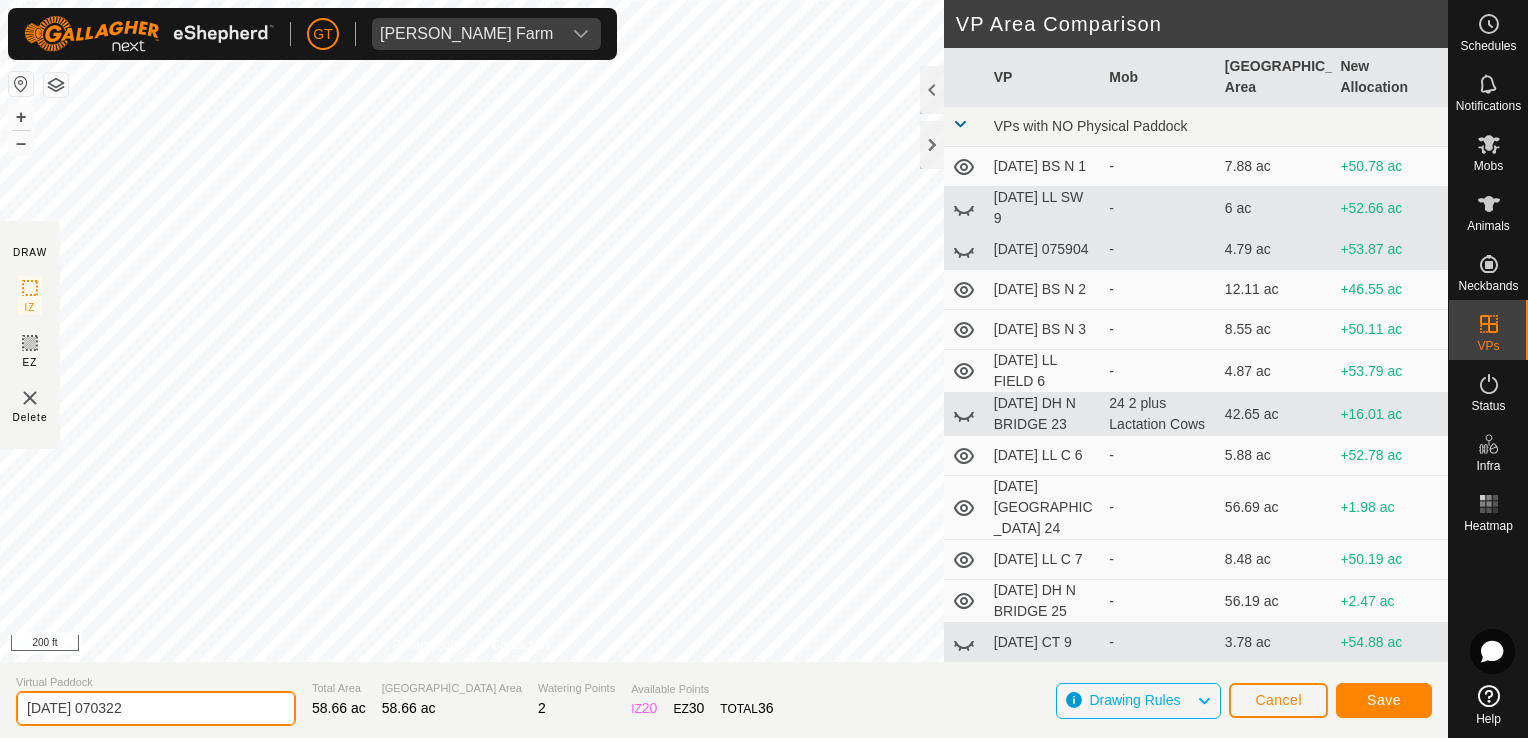click on "[DATE] 070322" 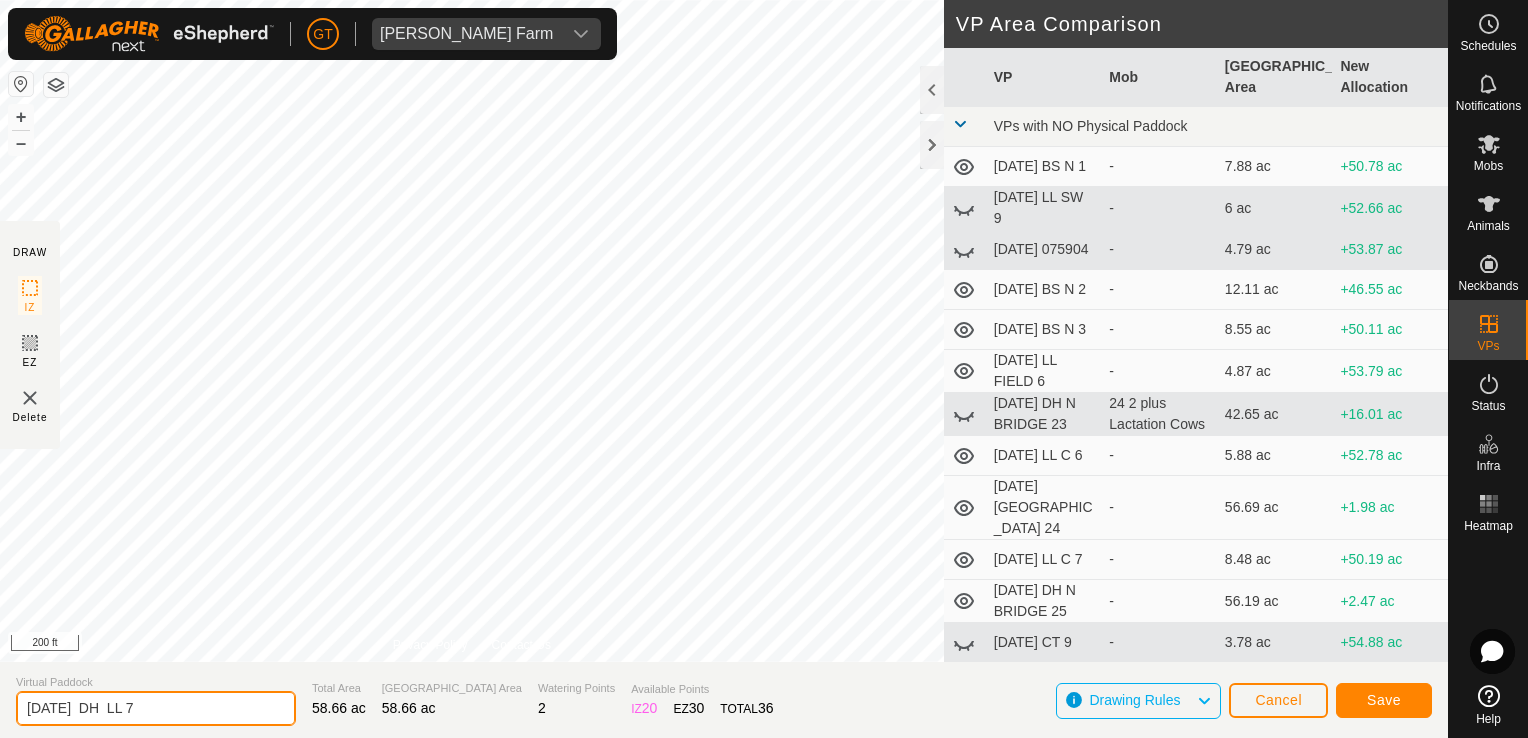 type on "[DATE]  DH  LL 7" 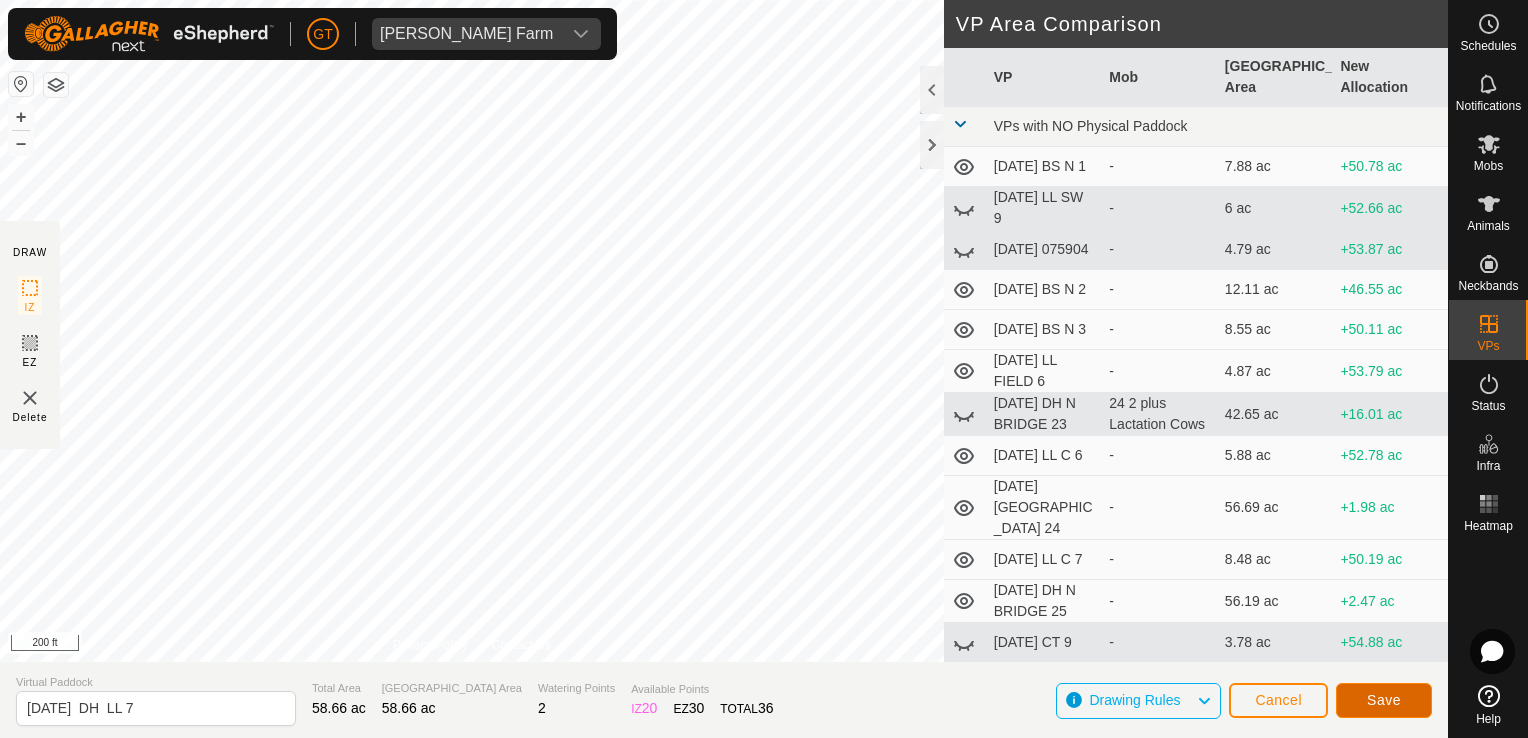 click on "Save" 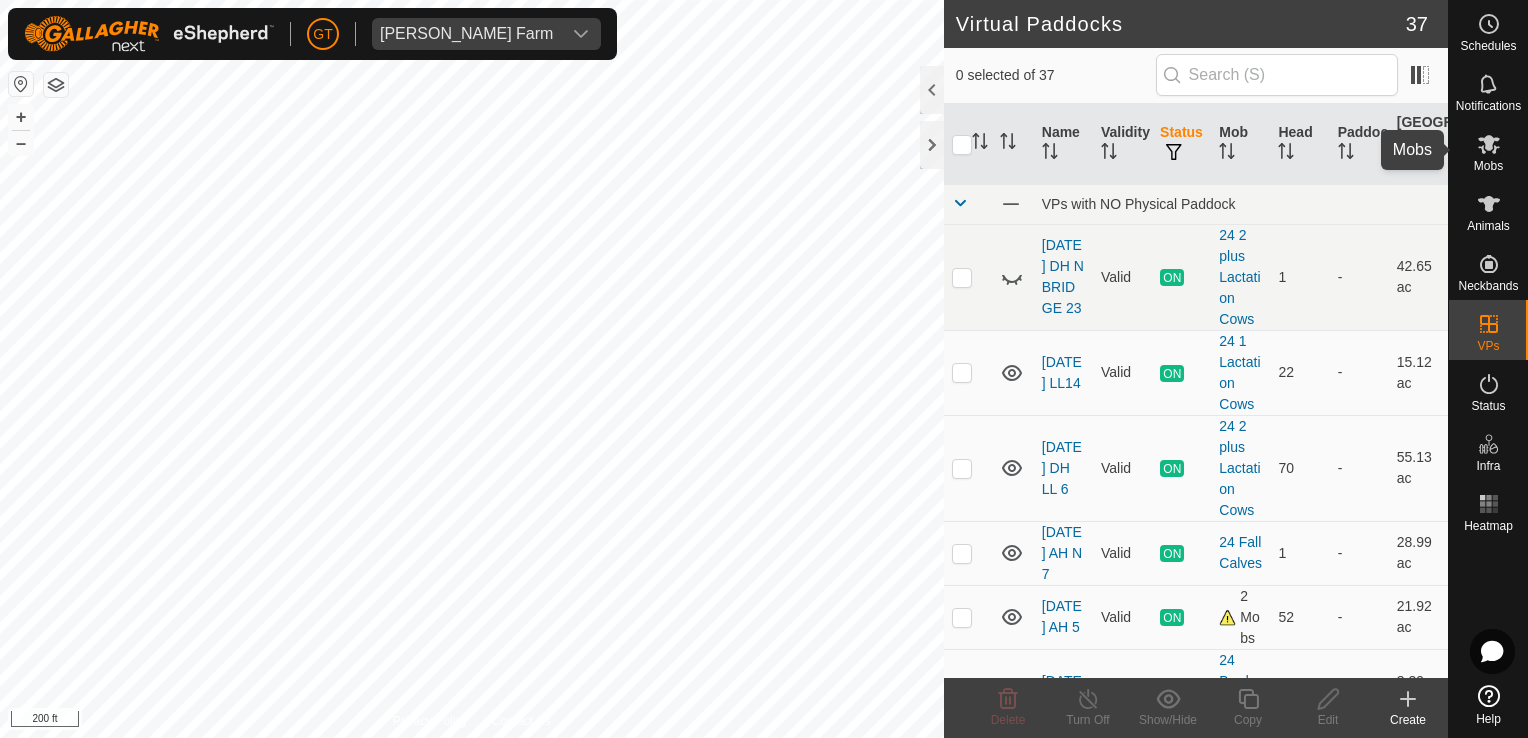click 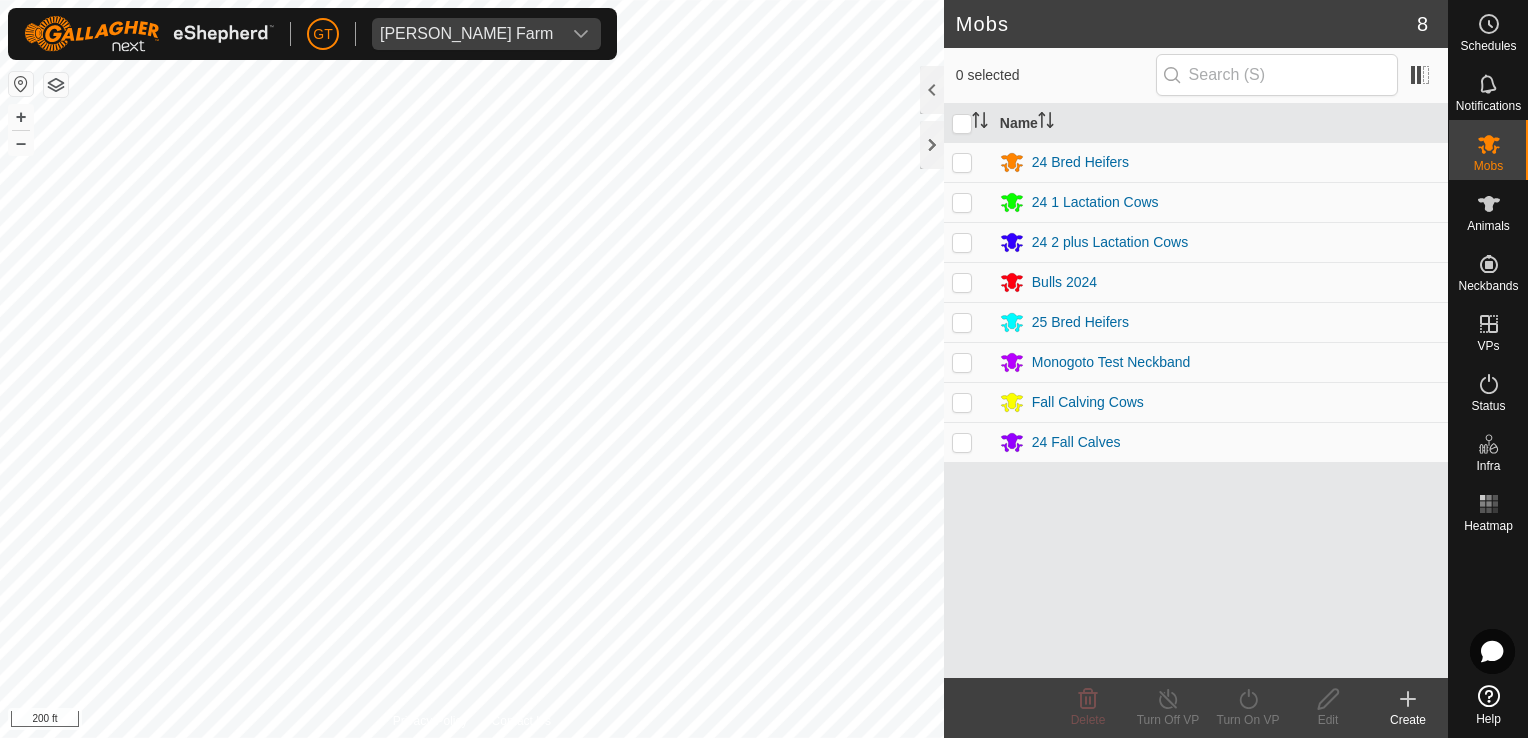 click at bounding box center (962, 242) 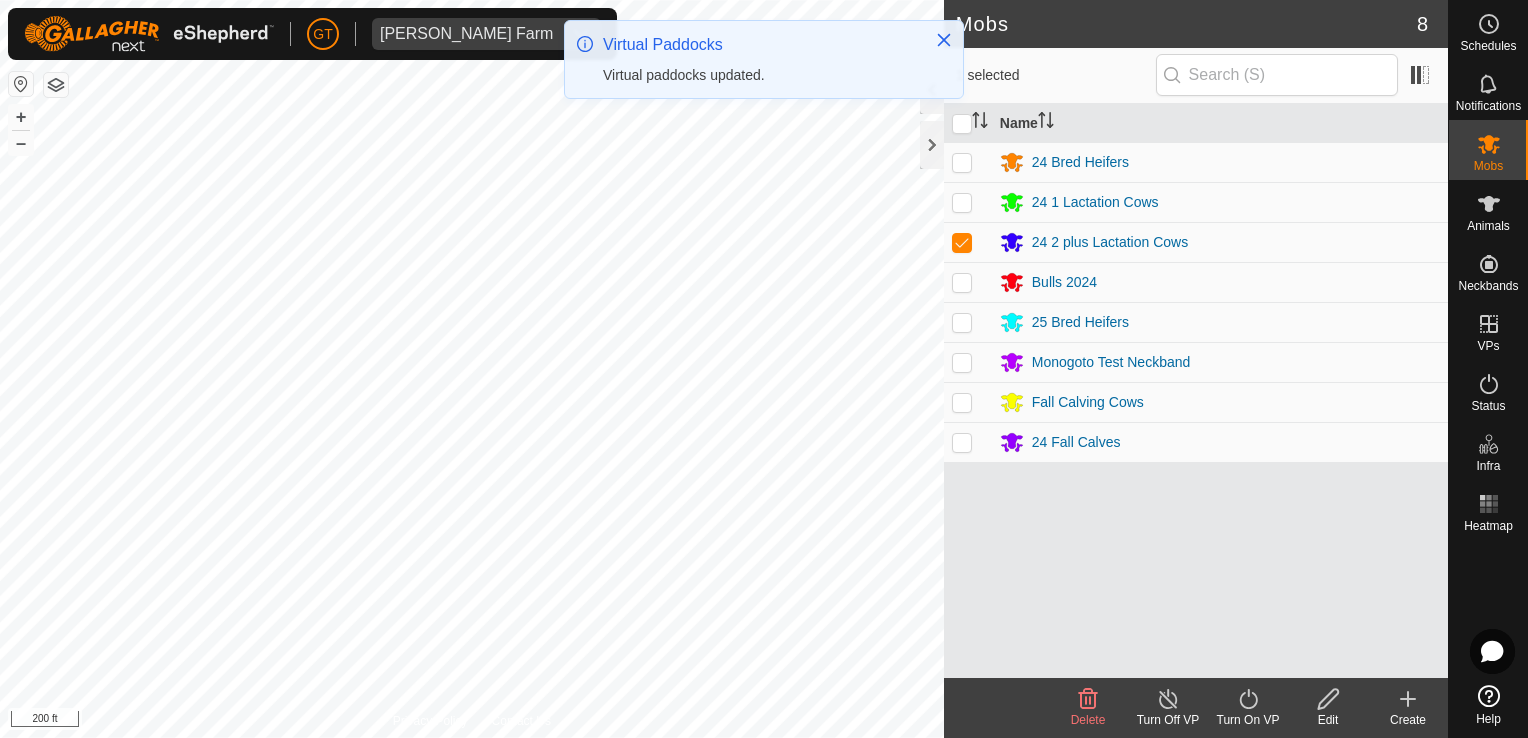 click 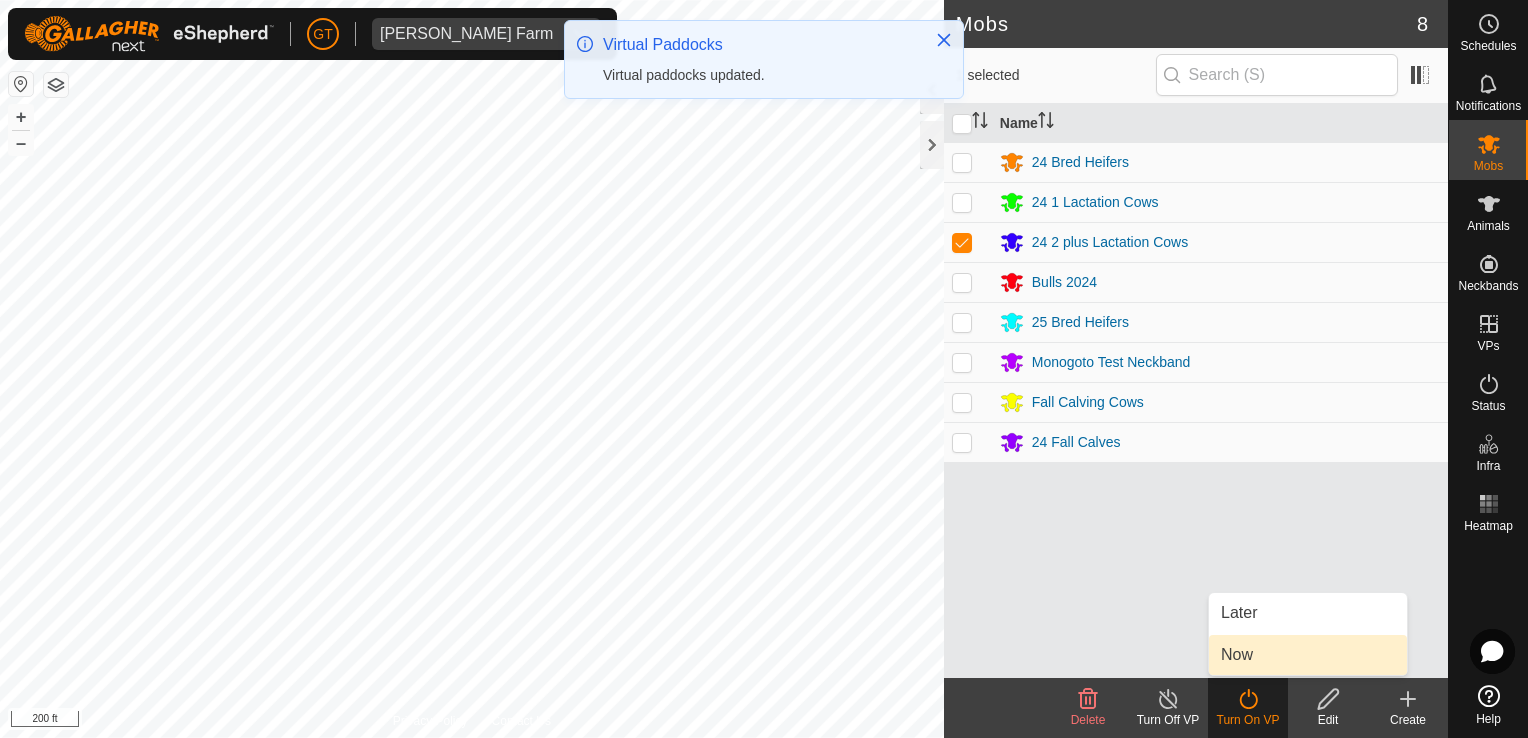 click on "Now" at bounding box center [1308, 655] 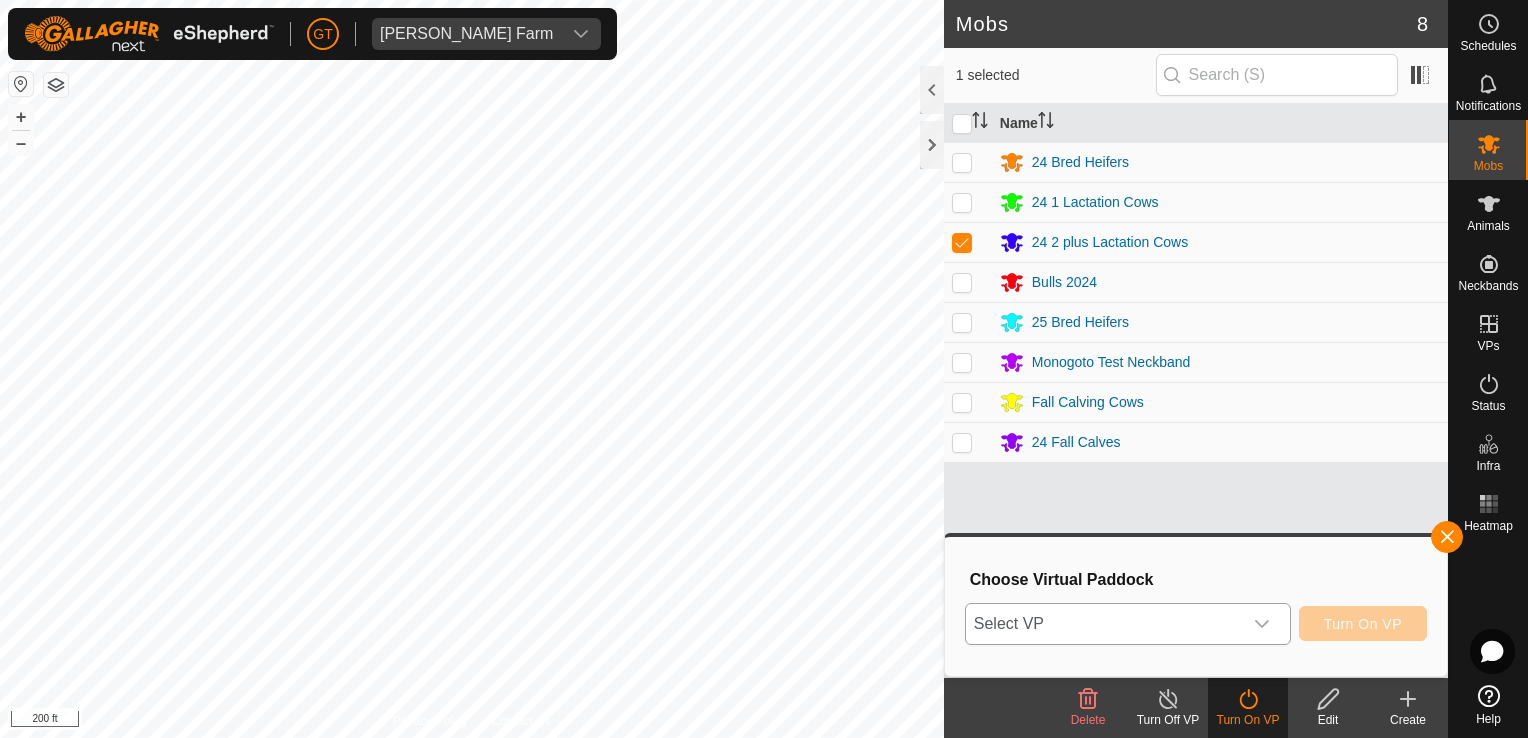 click 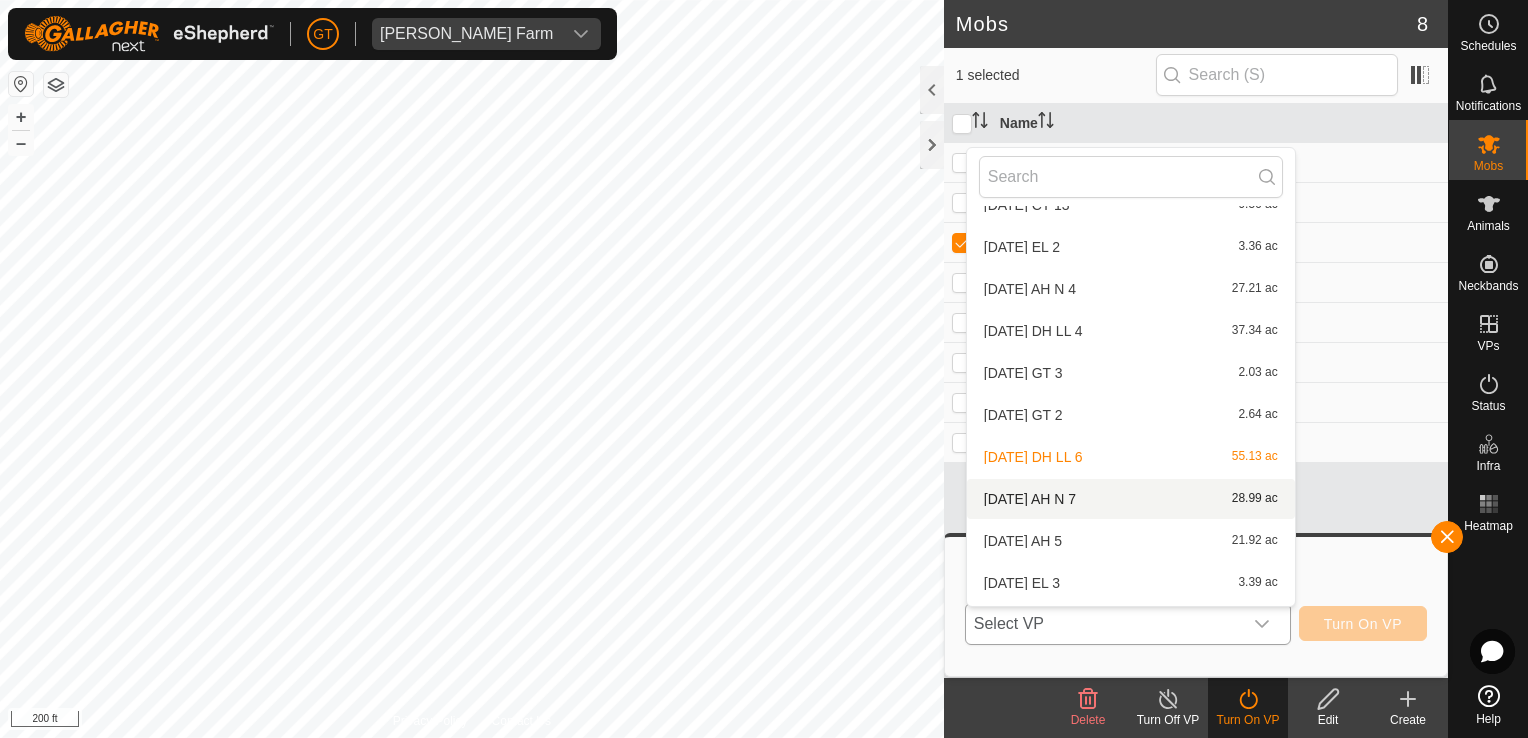 scroll, scrollTop: 1198, scrollLeft: 0, axis: vertical 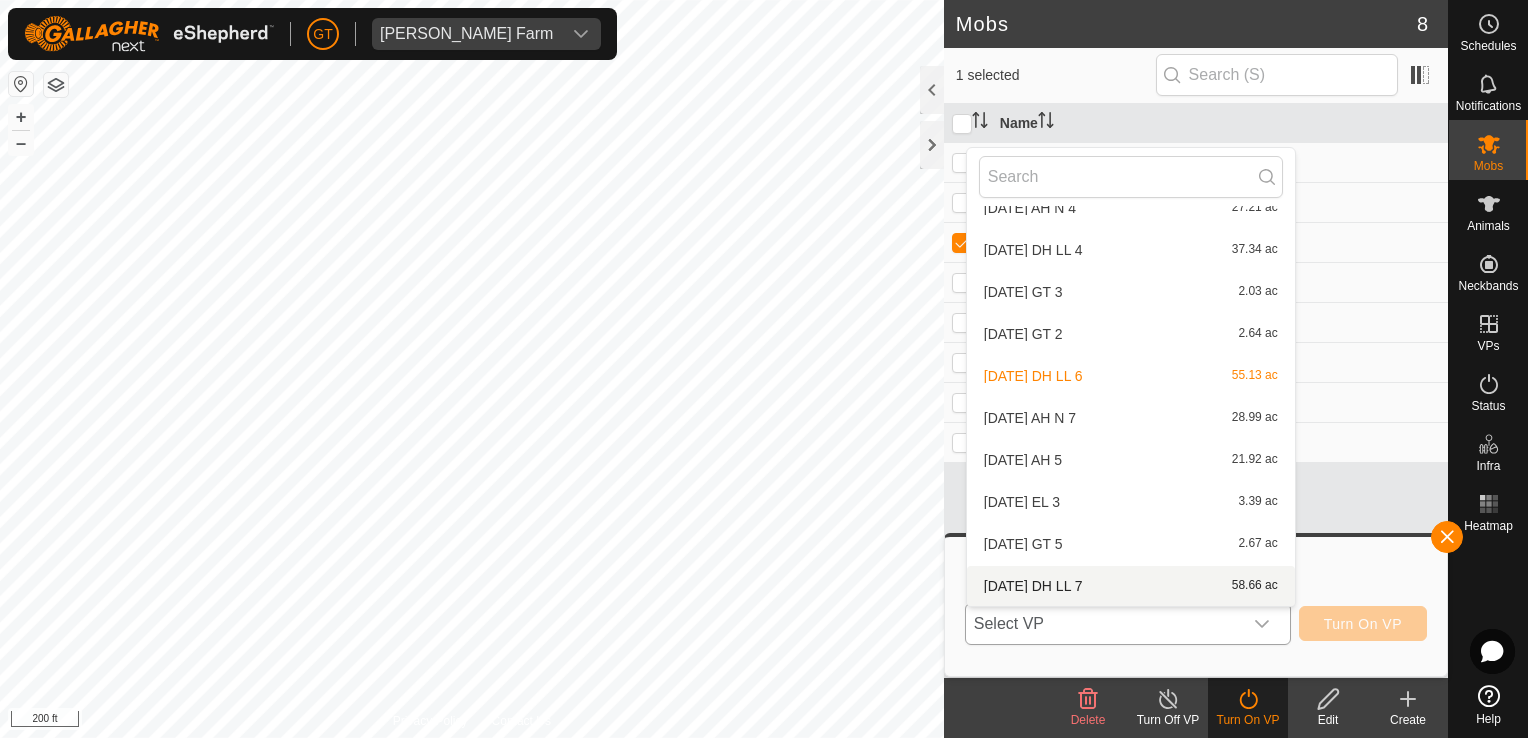 click on "[DATE]  DH  LL 7  58.66 ac" at bounding box center (1131, 586) 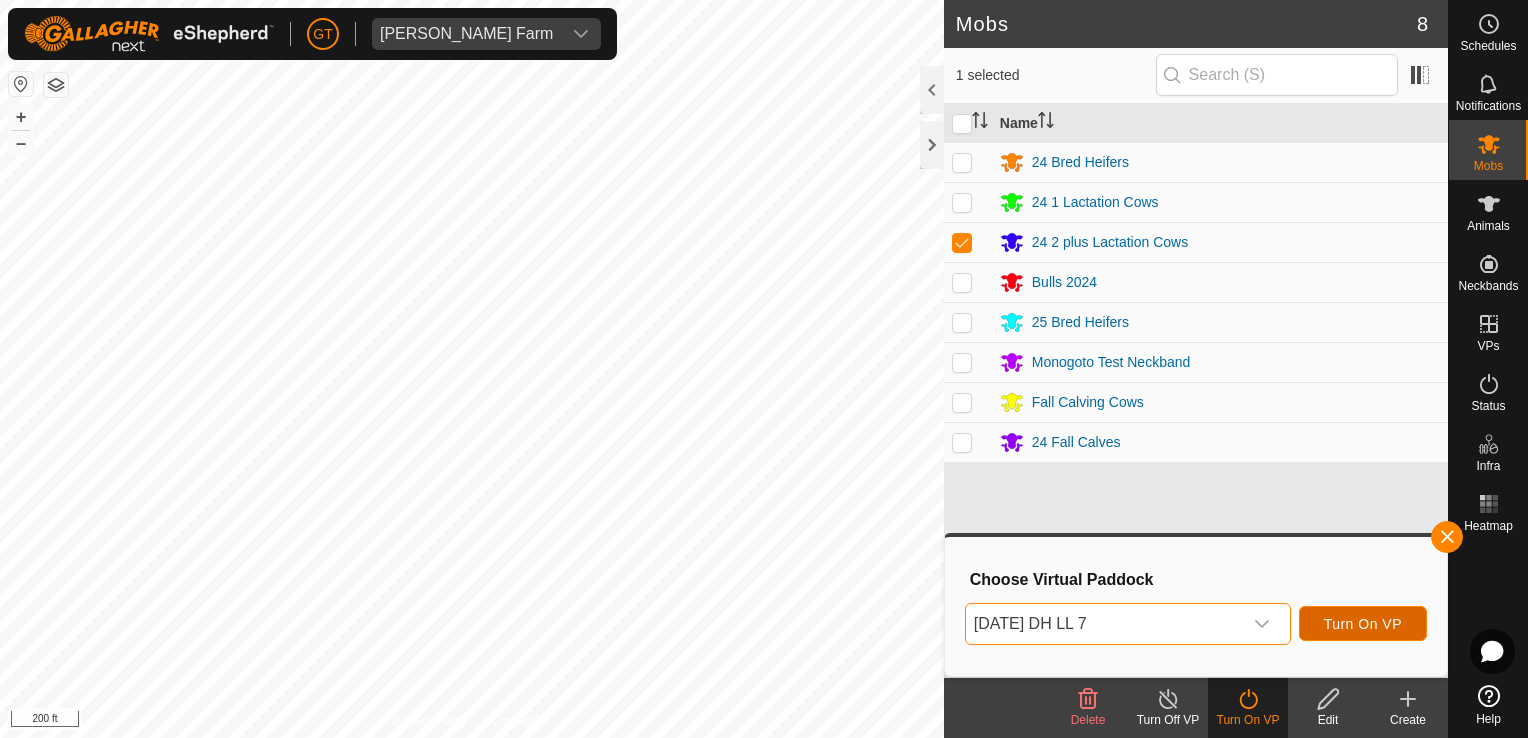 click on "Turn On VP" at bounding box center [1363, 623] 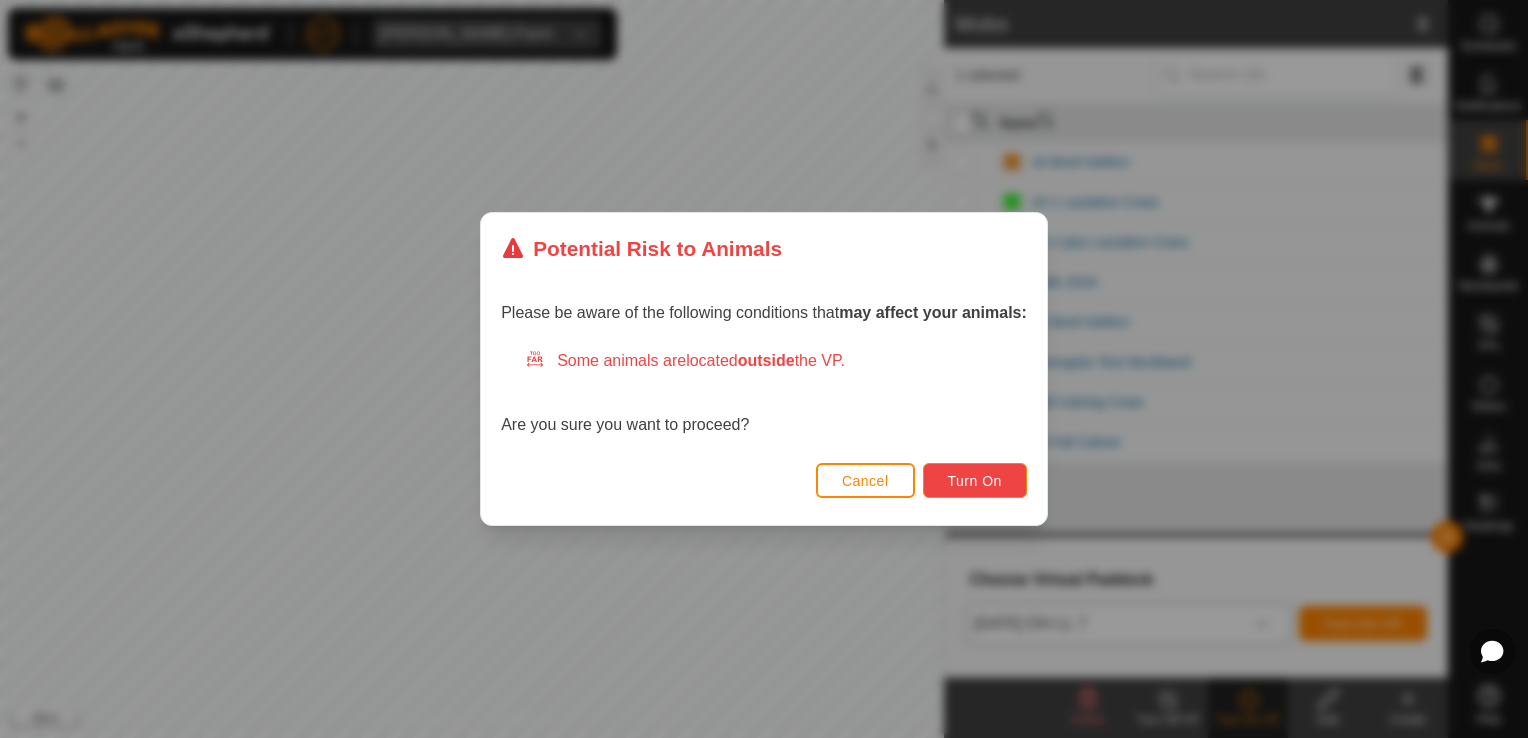 click on "Turn On" at bounding box center (975, 481) 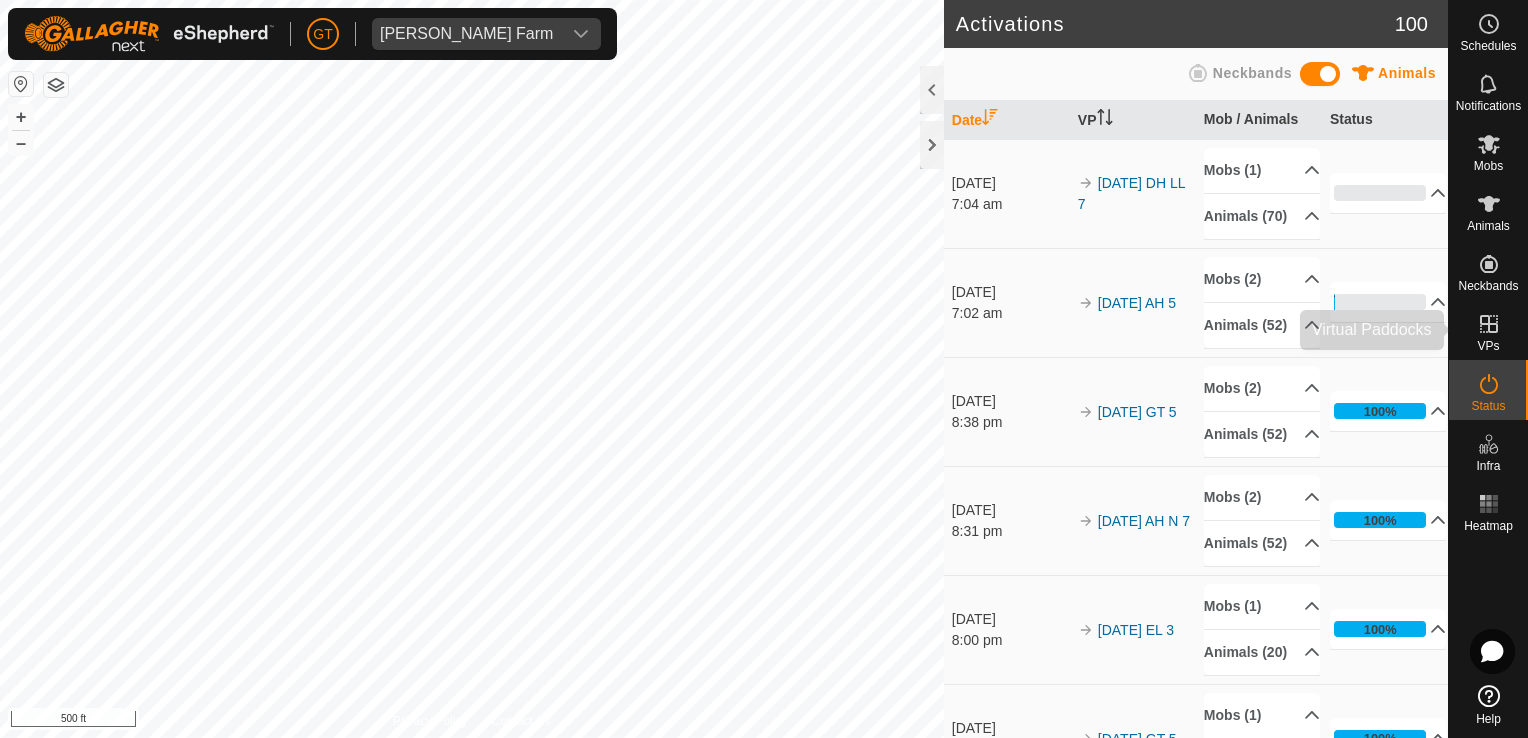 click 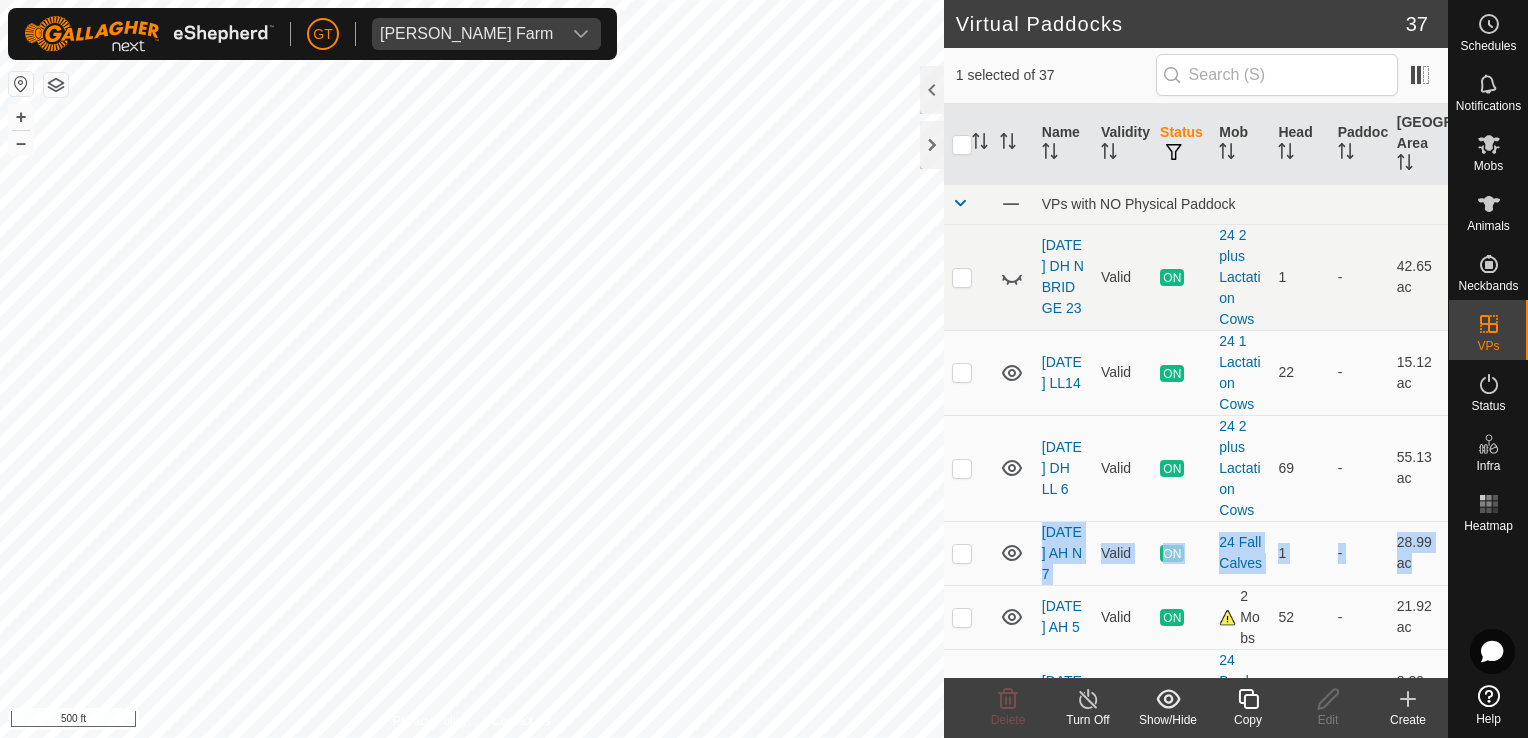 drag, startPoint x: 1029, startPoint y: 578, endPoint x: 980, endPoint y: 638, distance: 77.46612 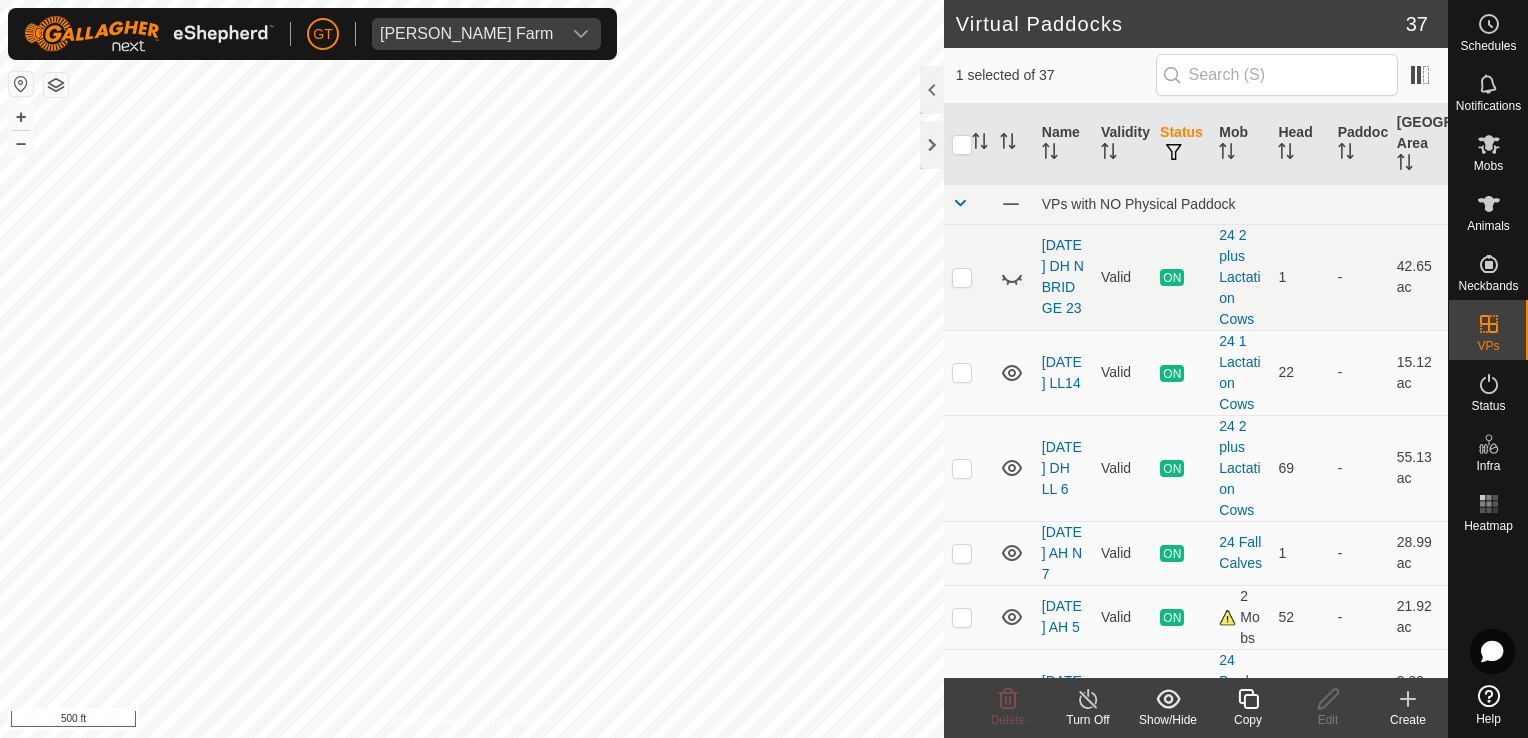 click on "-" at bounding box center (1359, 468) 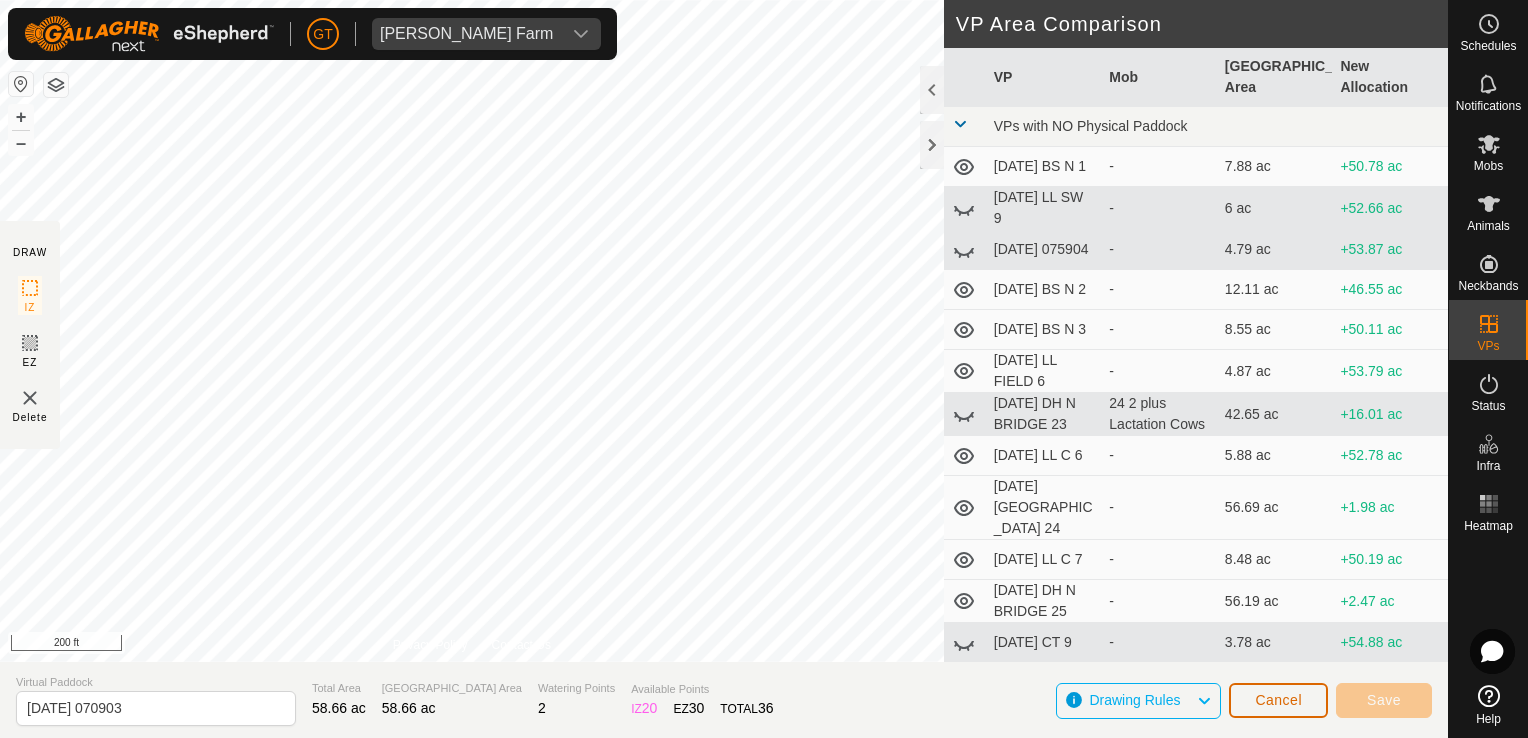 click on "Cancel" 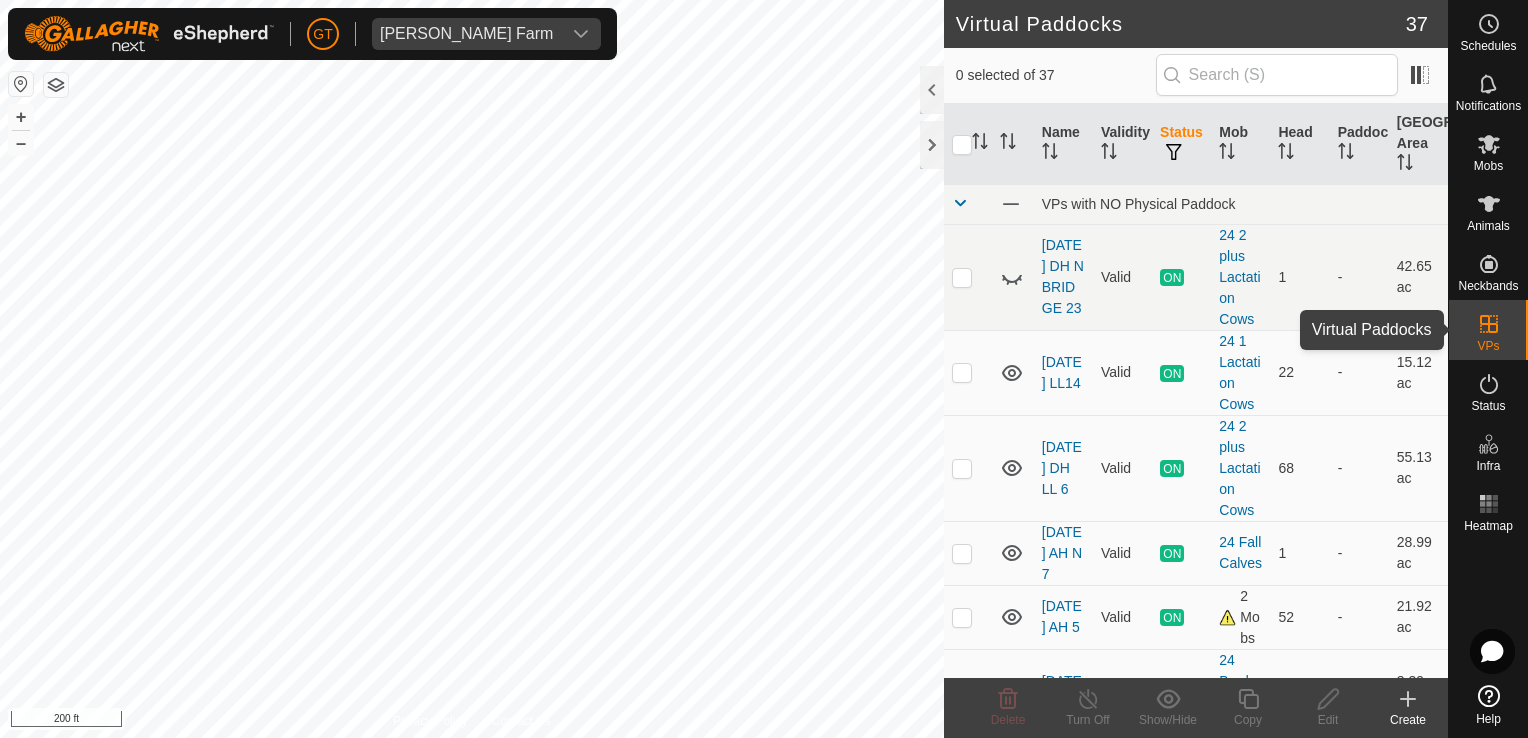 click 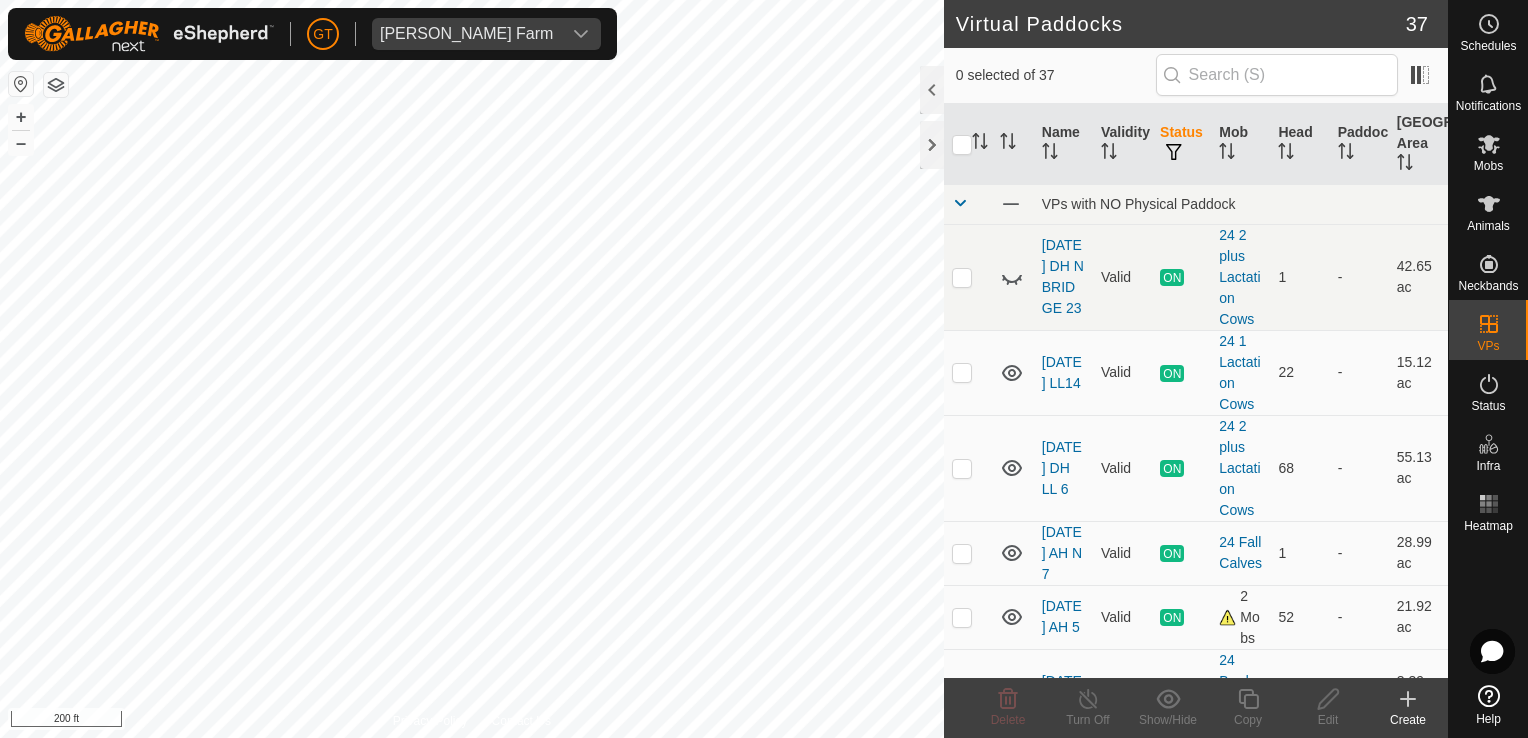 checkbox on "true" 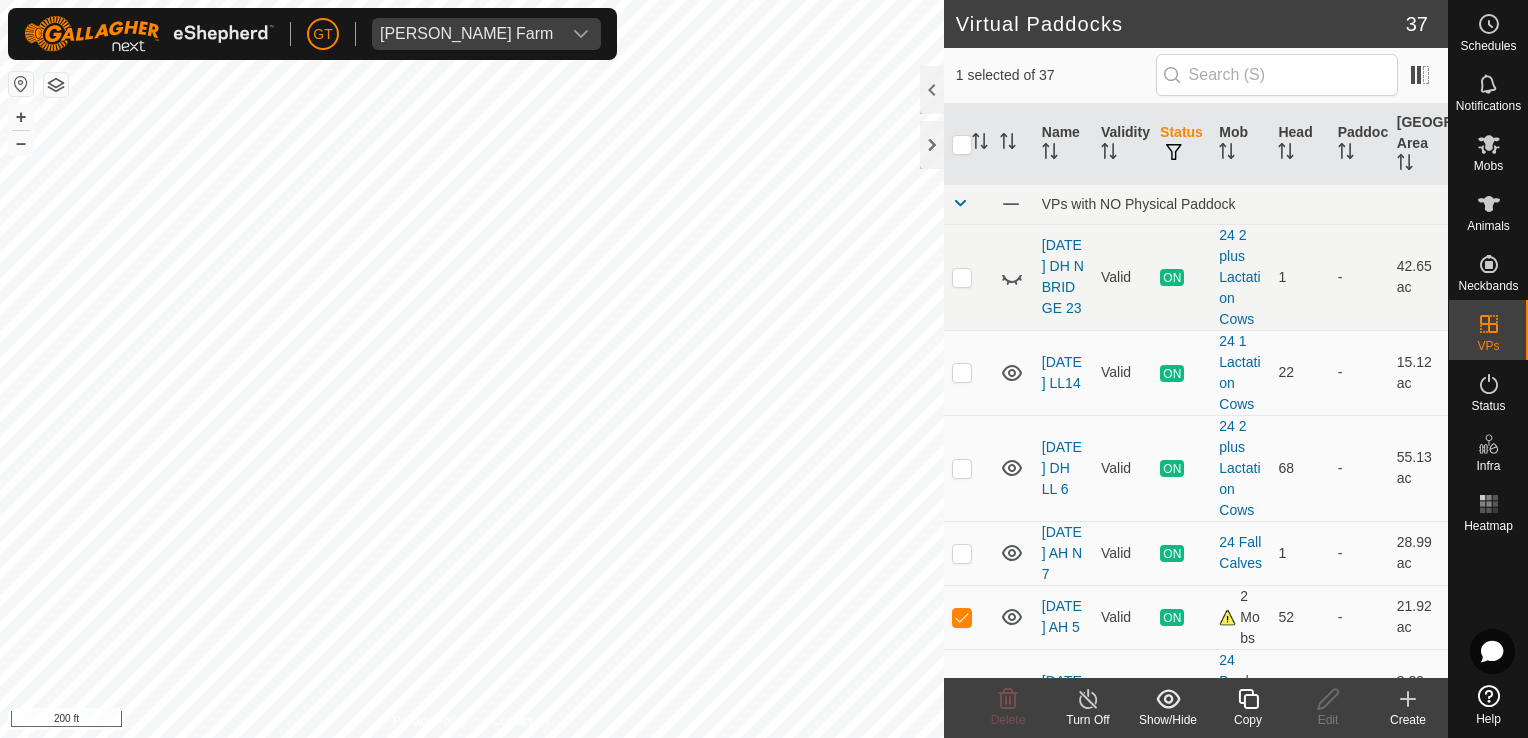 click 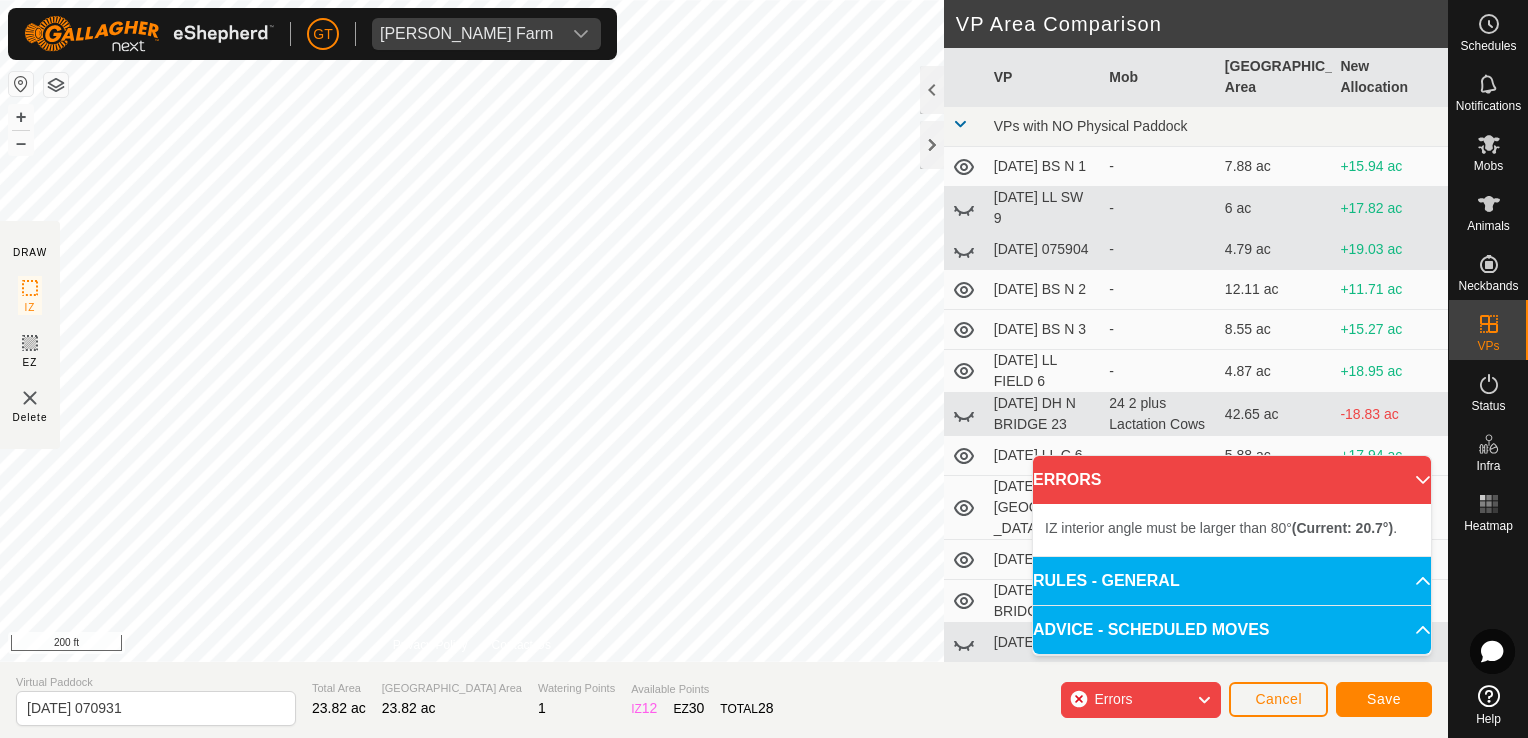 click on "[PERSON_NAME] Farm Schedules Notifications Mobs Animals Neckbands VPs Status Infra Heatmap Help DRAW IZ EZ Delete Privacy Policy Contact Us + – ⇧ i 200 ft VP Area Comparison     VP   Mob   Grazing Area   New Allocation  VPs with NO Physical Paddock  [DATE]  BS  N 1  -  7.88 ac  +15.94 ac  [DATE]   LL  SW 9  -  6 ac  +17.82 ac  [DATE] 075904  -  4.79 ac  +19.03 ac  [DATE]   BS  N  2  -  12.11 ac  +11.71 ac  [DATE]  BS N 3  -  8.55 ac  +15.27 ac  [DATE]   LL FIELD 6  -  4.87 ac  +18.95 ac  [DATE]  DH N BRIDGE 23   24 2 plus Lactation Cows   42.65 ac  -18.83 ac  [DATE]   LL C  6  -  5.88 ac  +17.94 ac  [DATE]  DH N BRIDGE 24  -  56.69 ac  -32.87 ac  [DATE]  LL C 7  -  8.48 ac  +15.35 ac  [DATE]   [GEOGRAPHIC_DATA] 25  -  56.19 ac  -32.37 ac  [DATE]  CT 9  -  3.78 ac  +20.04 ac  [DATE]  DH  N BRIDGE 30  -  24.46 ac  -0.64 ac  [DATE]  DH N BRIDGE  31  -  31.53 ac  -7.71 ac  [DATE]  LL C  10  -  7.59 ac  +16.23 ac  [DATE]  DH LL 1  -  33.31 ac  -" at bounding box center (764, 369) 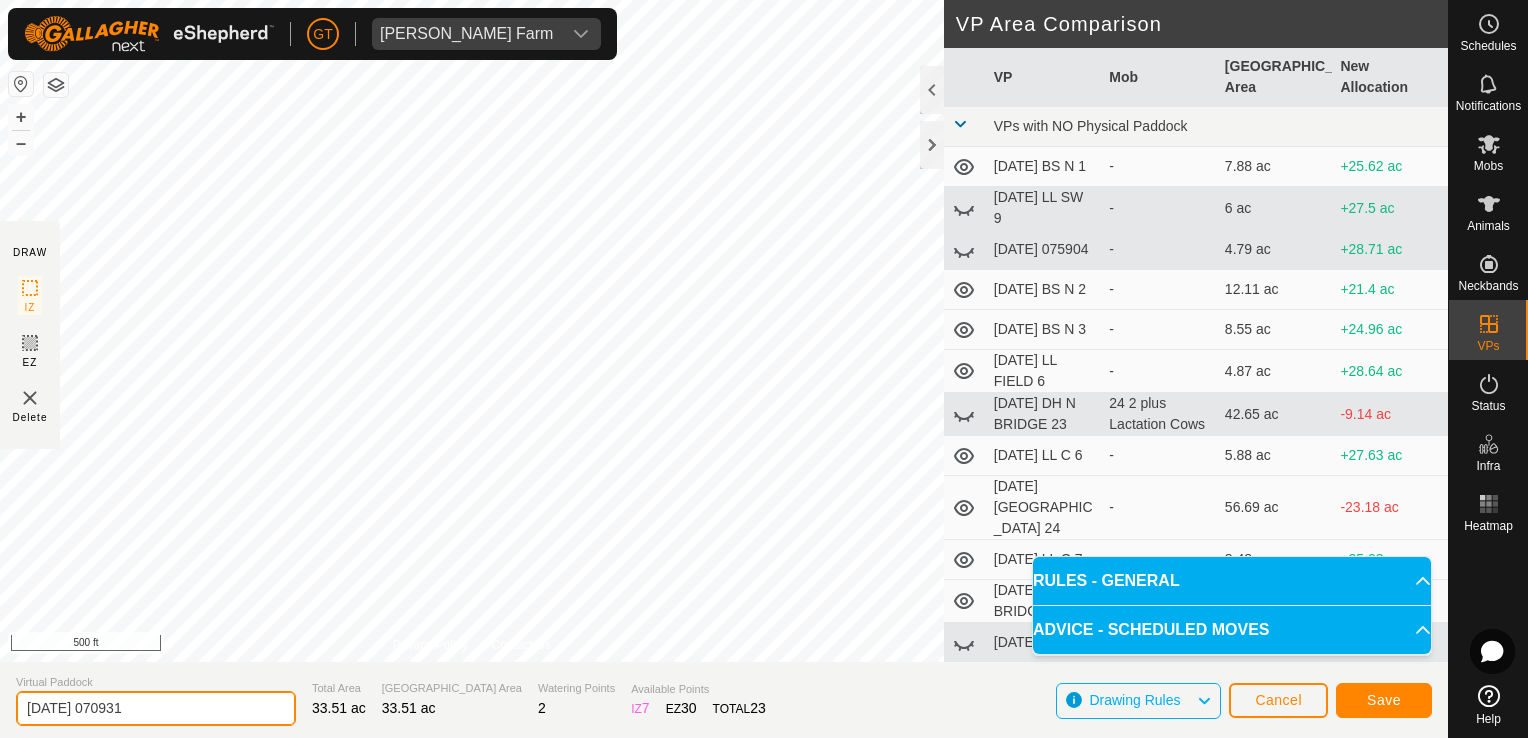 click on "[DATE] 070931" 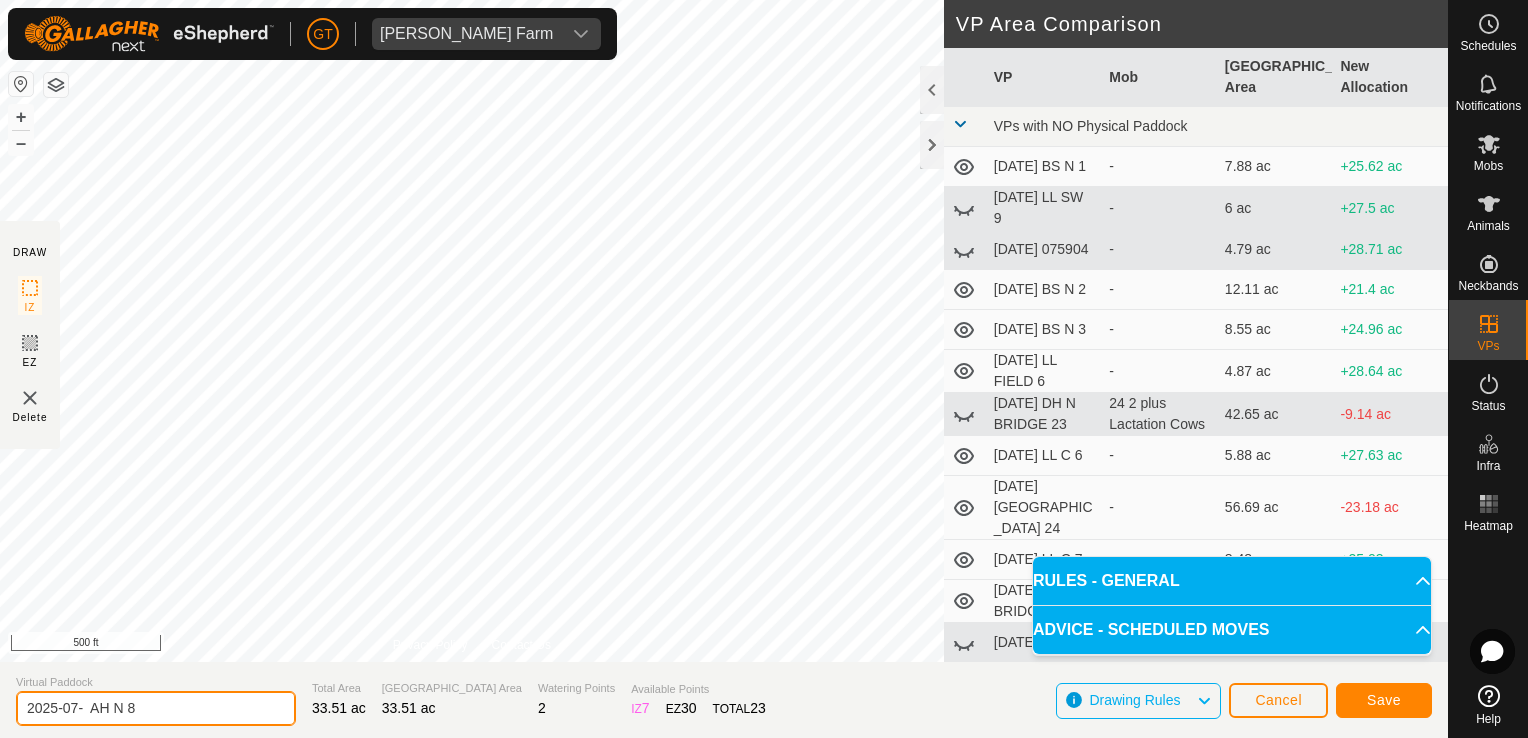 type on "2025-07-  AH N 8" 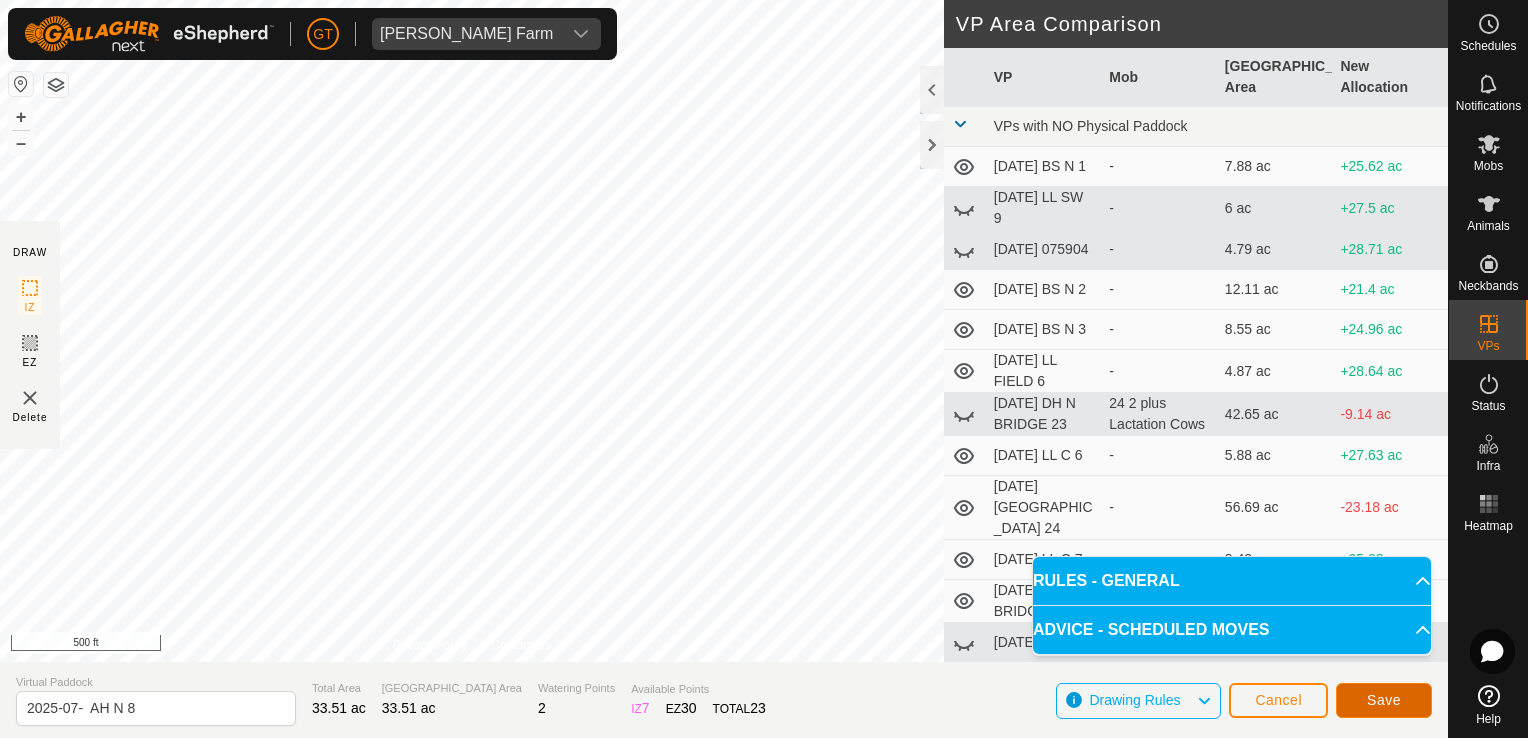 click on "Save" 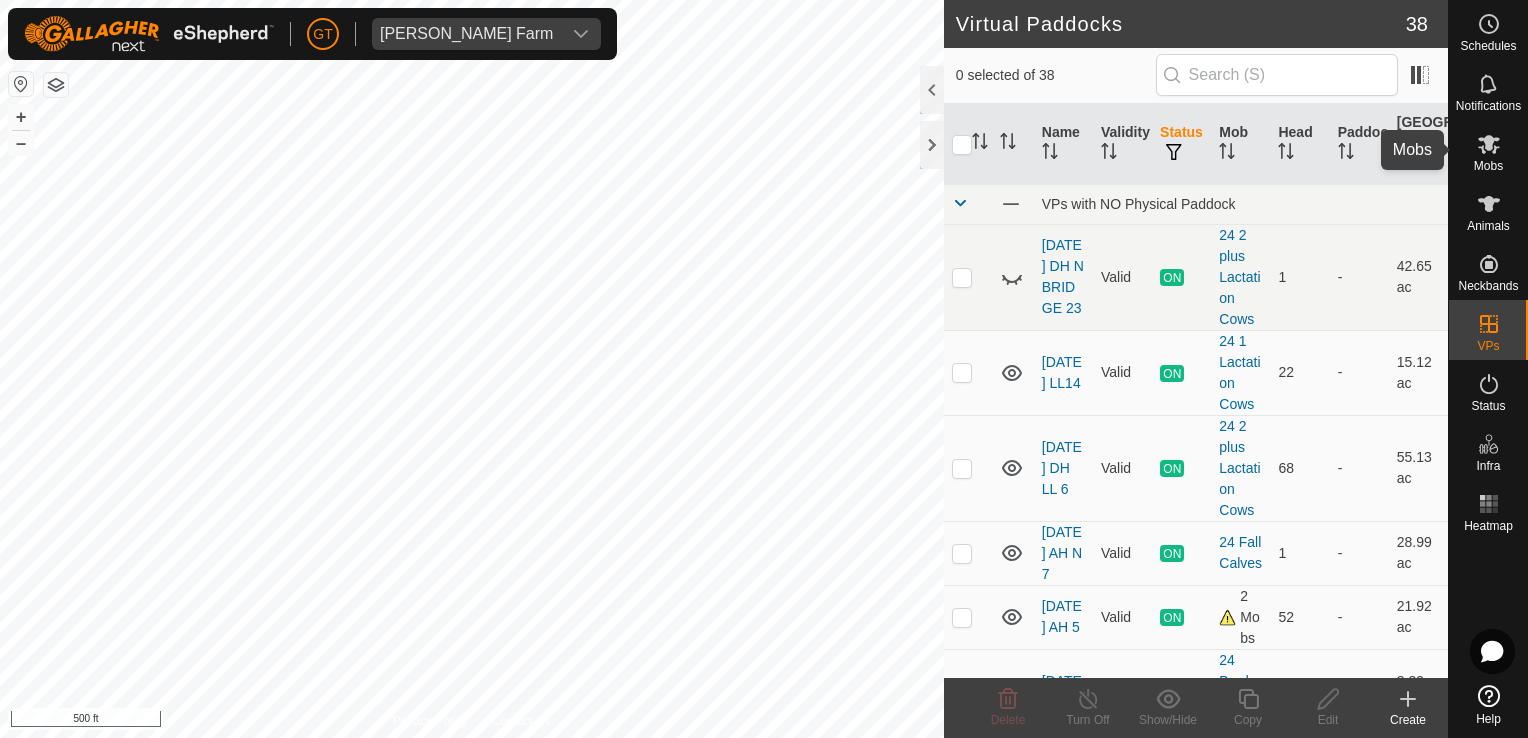 click 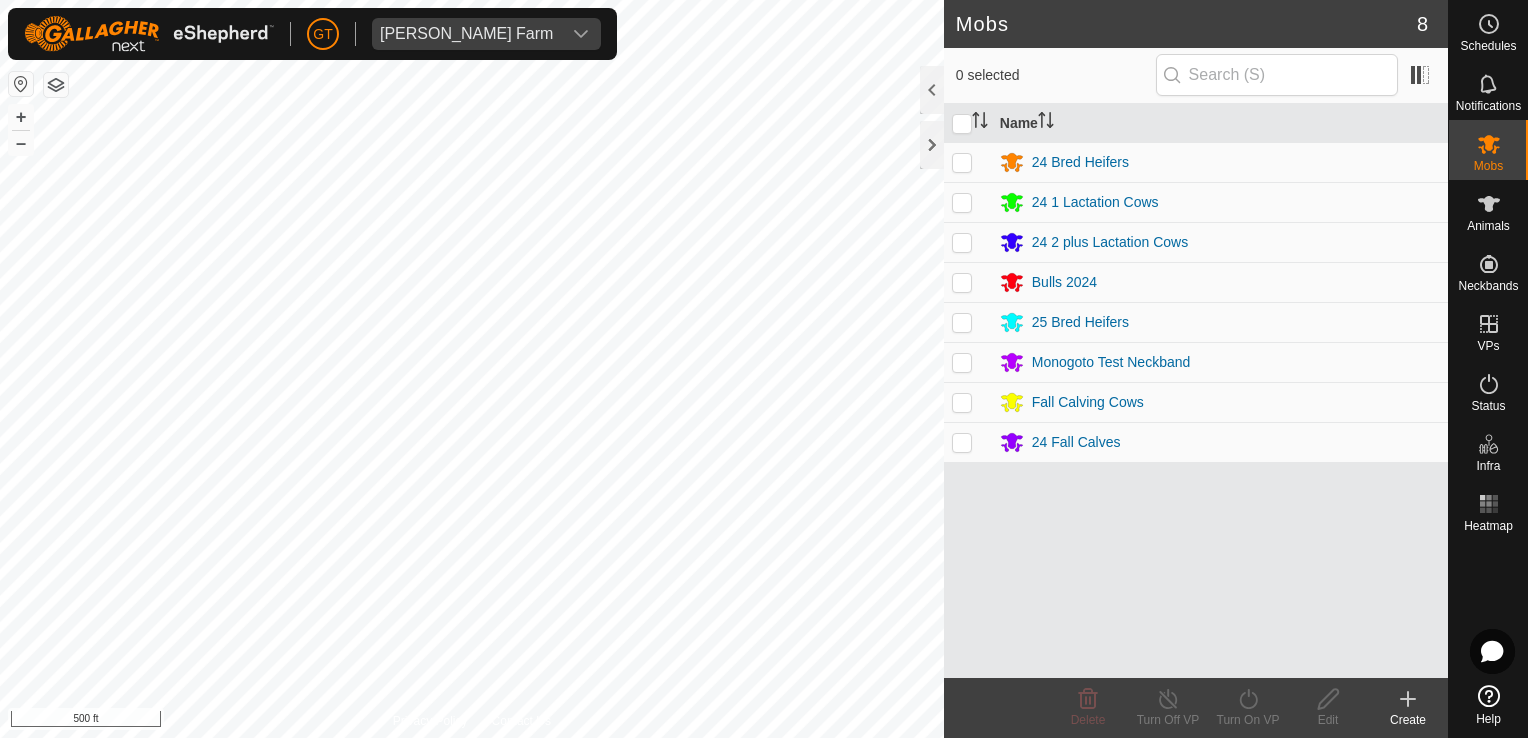 click at bounding box center [962, 402] 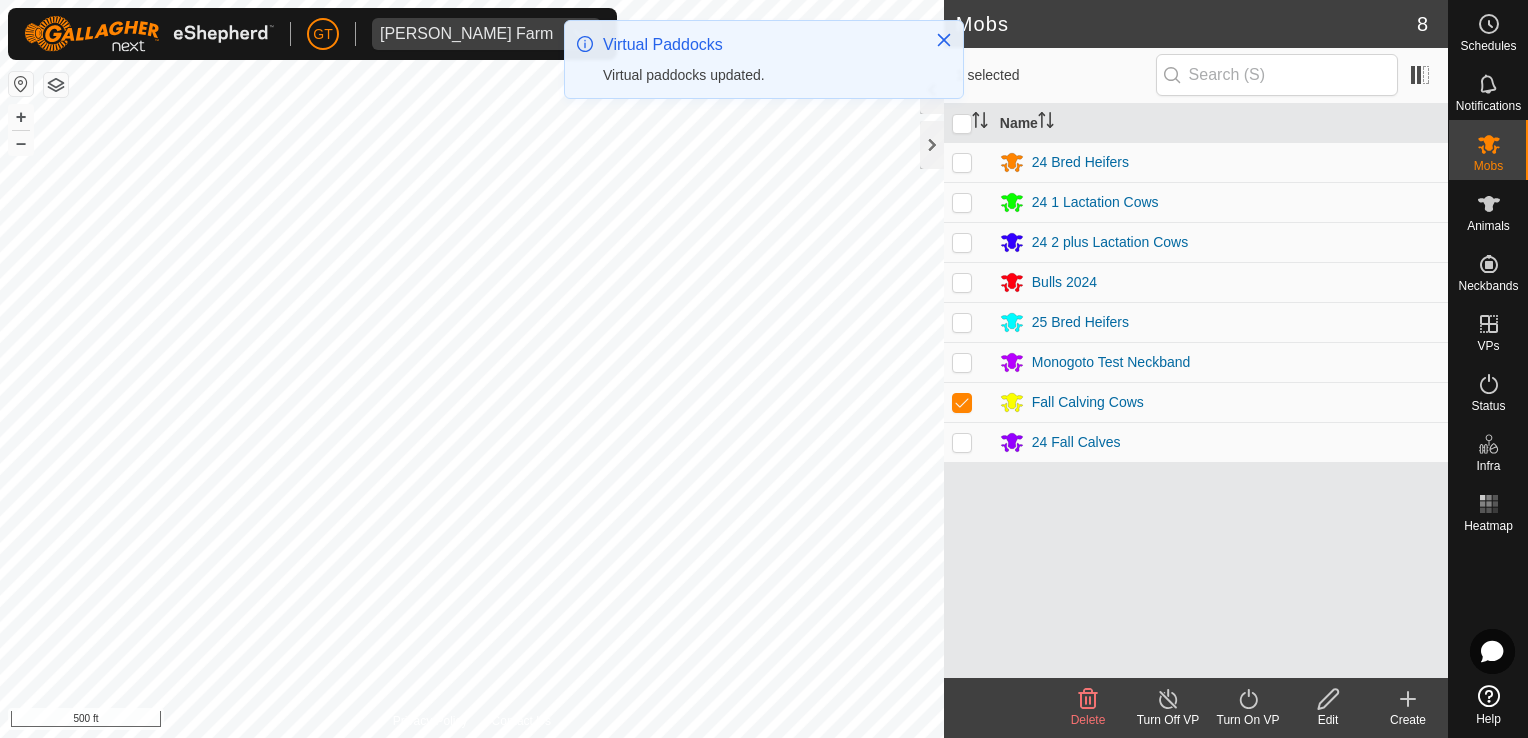 click at bounding box center [962, 442] 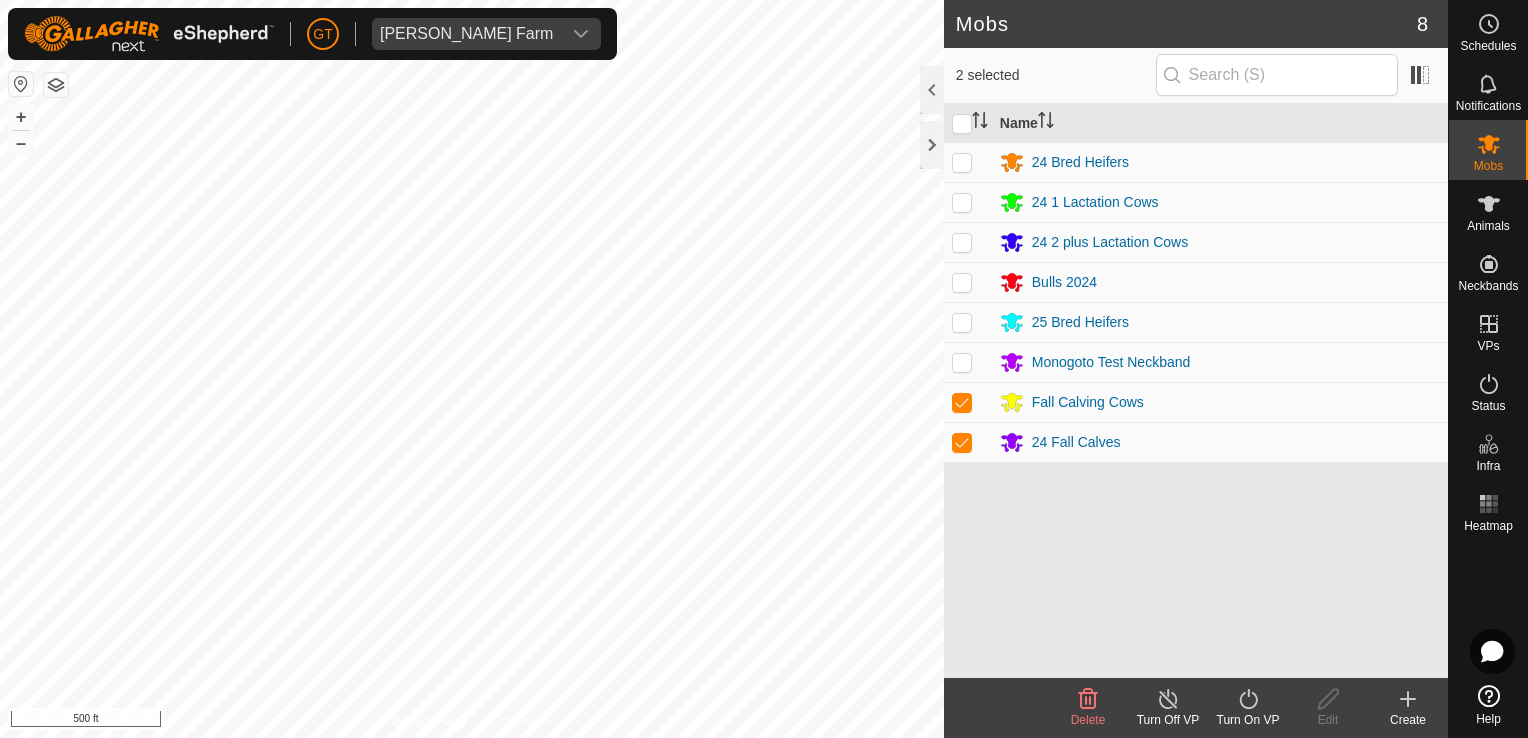 click 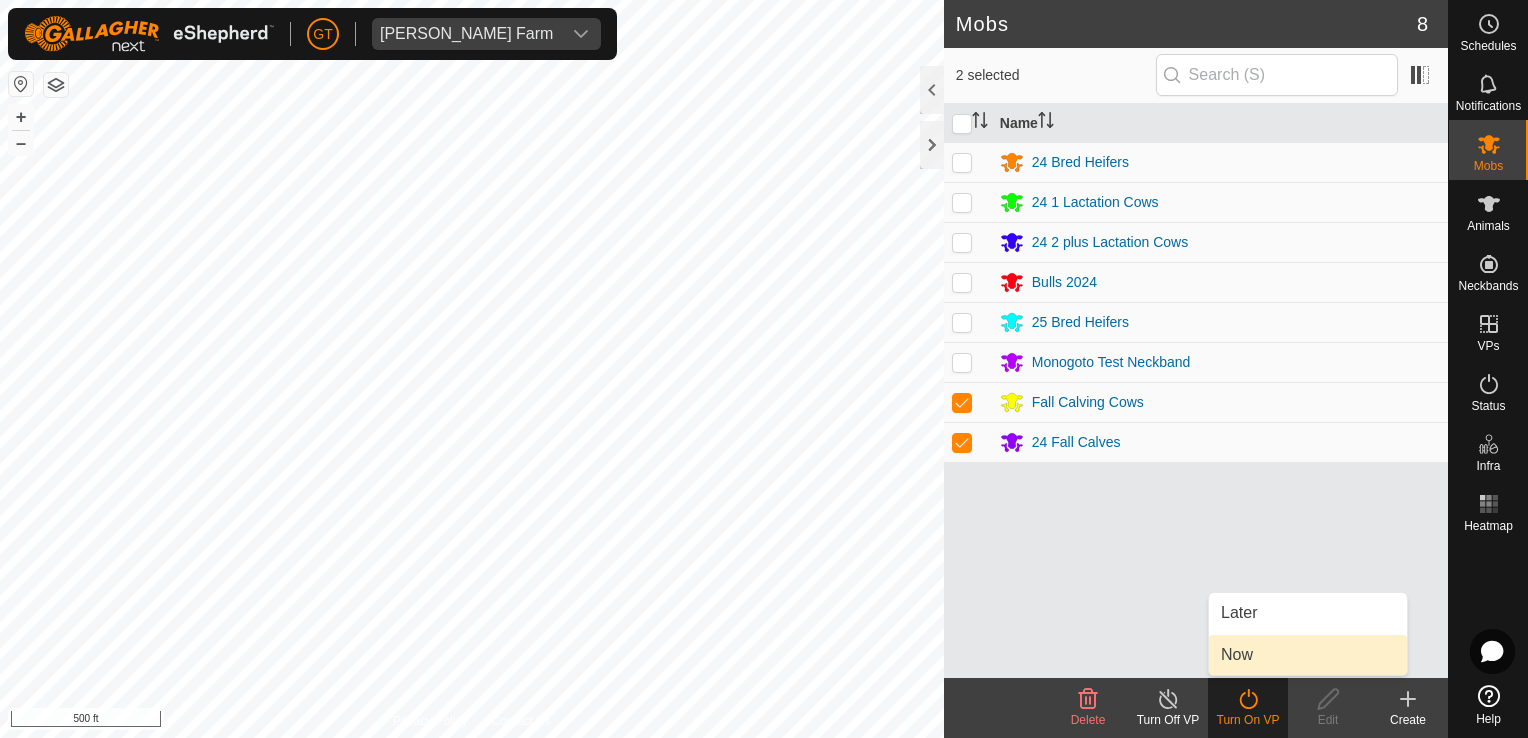 click on "Now" at bounding box center [1308, 655] 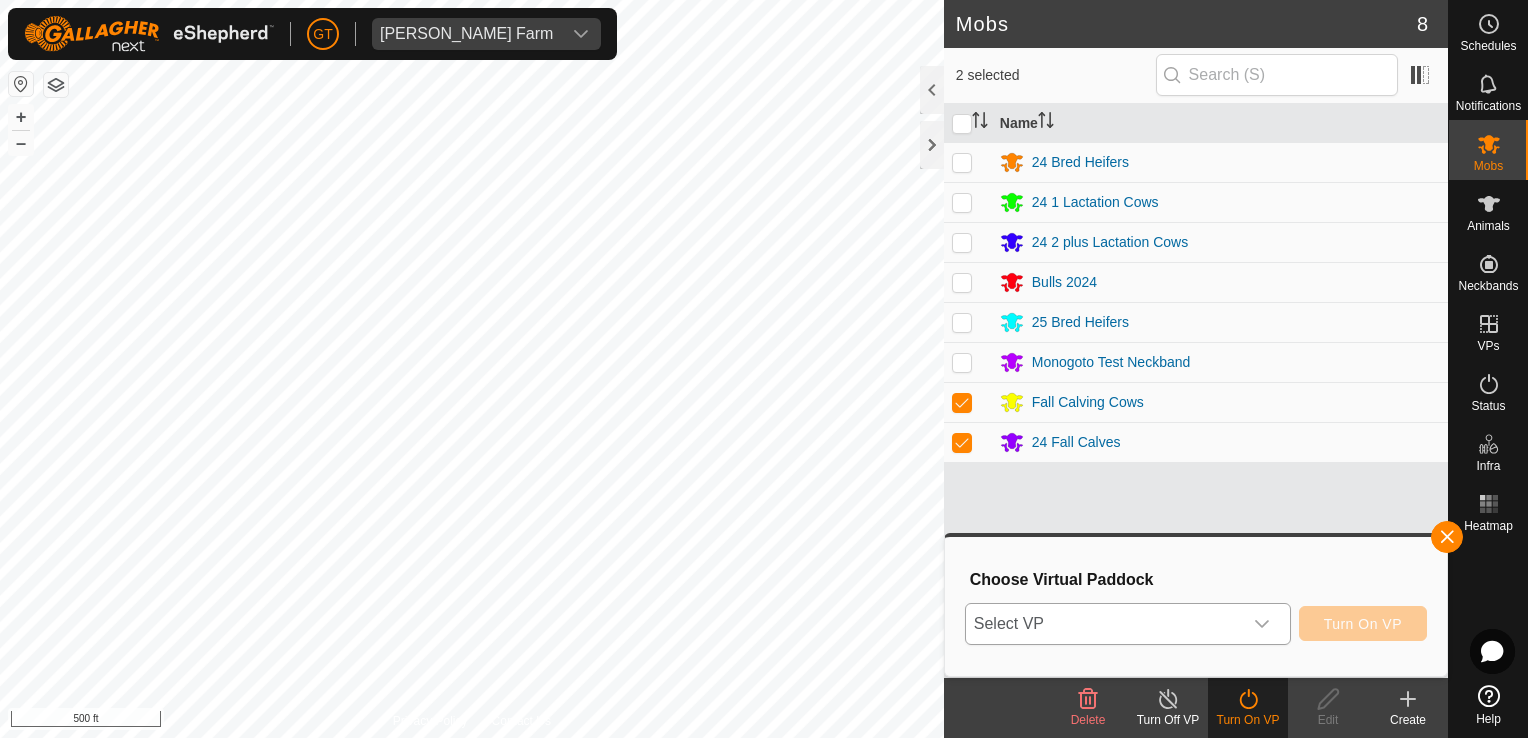 click 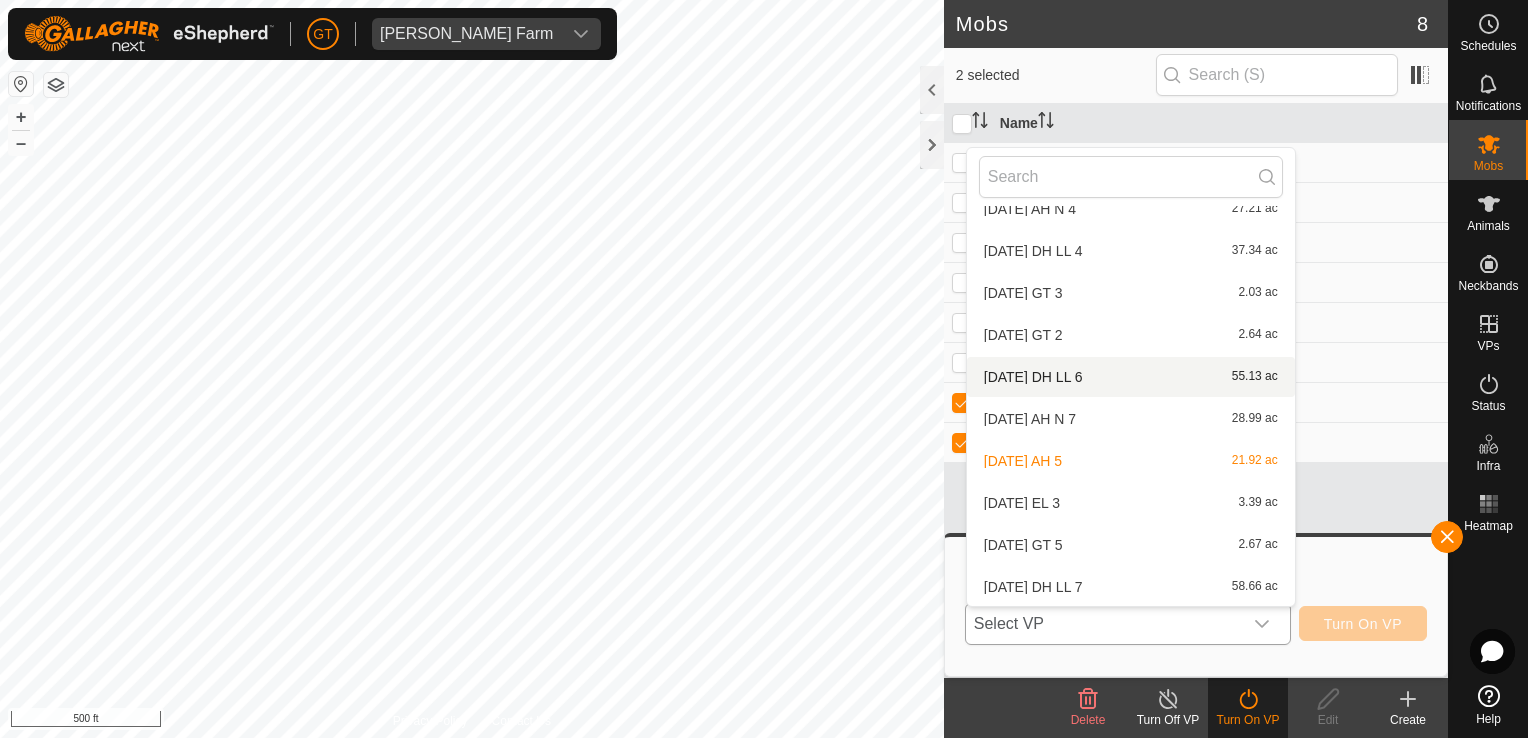 scroll, scrollTop: 1240, scrollLeft: 0, axis: vertical 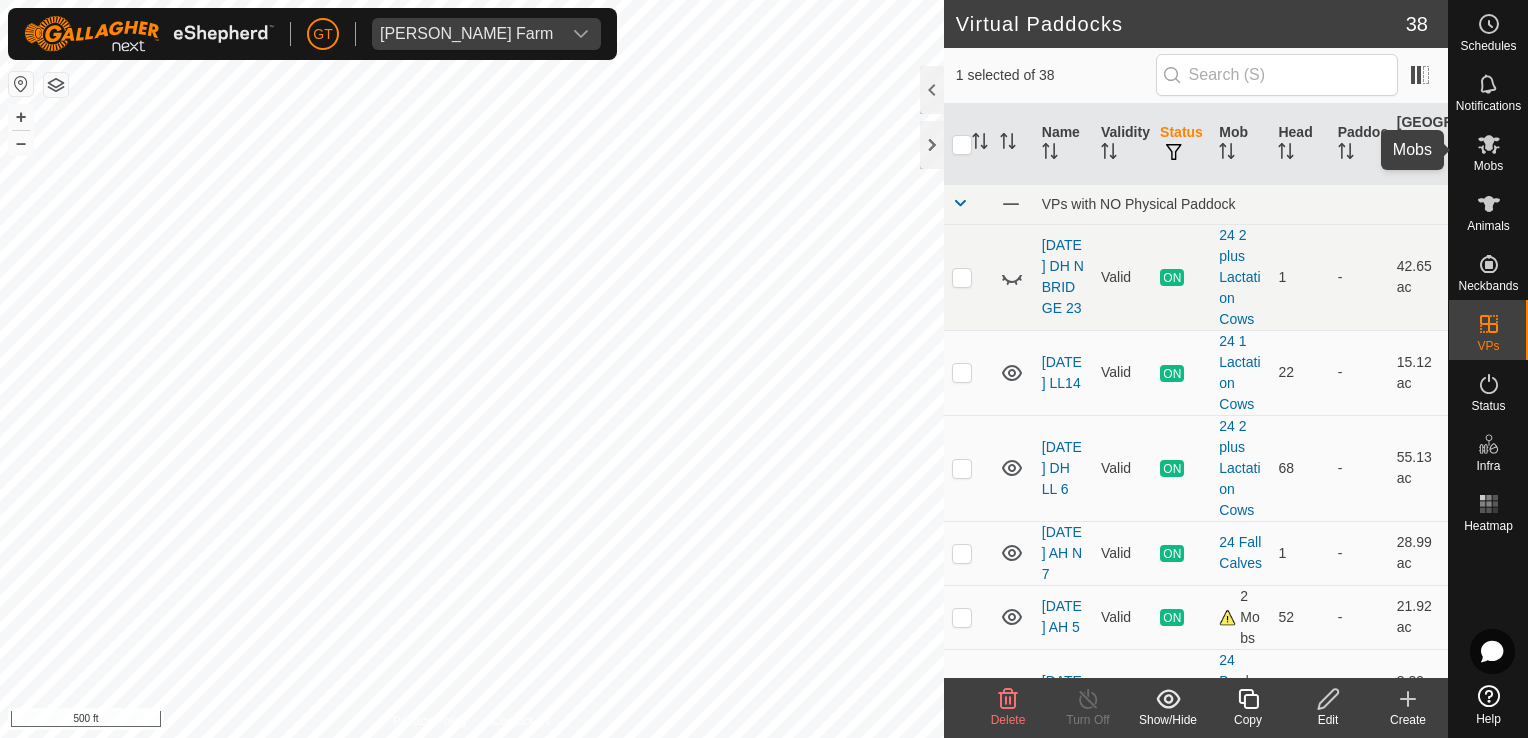click 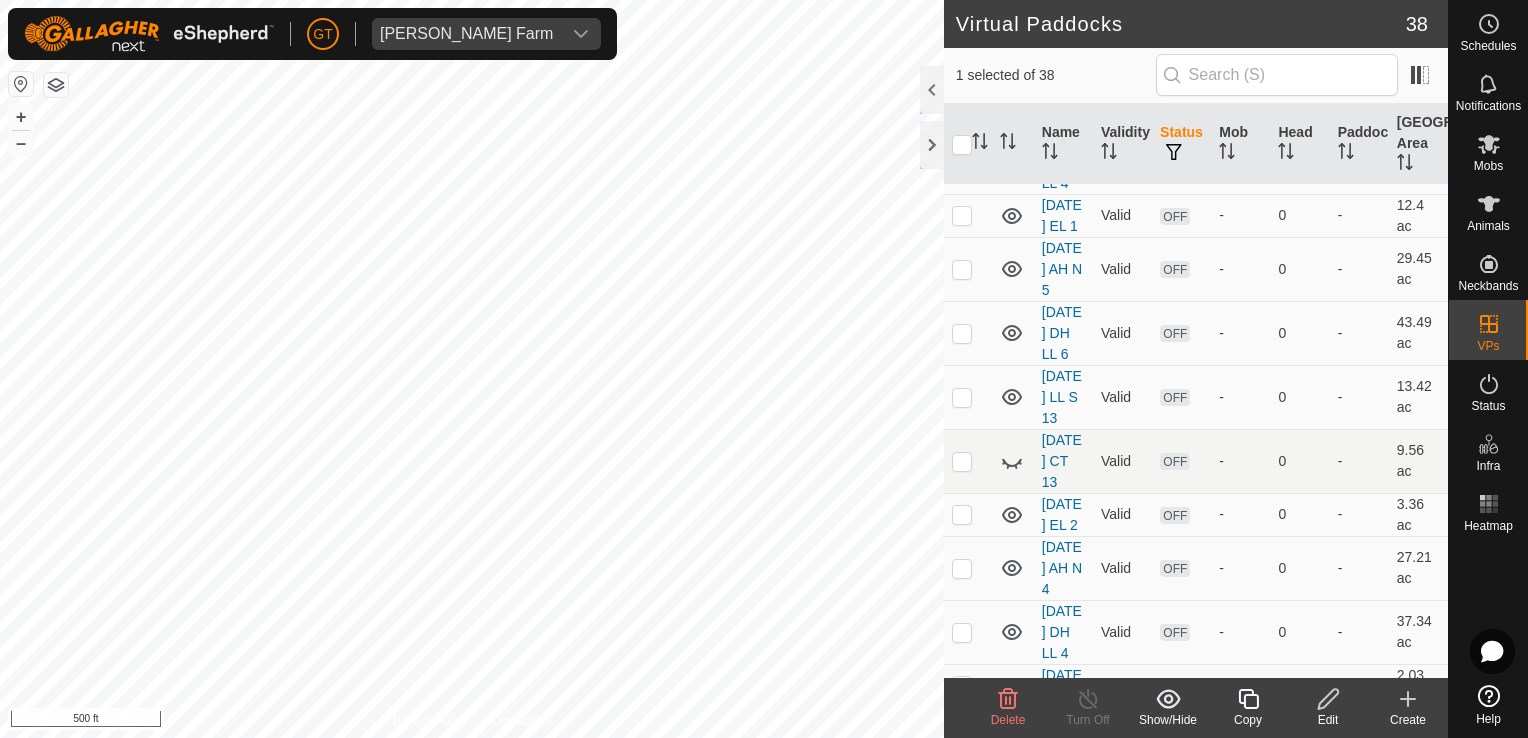 scroll, scrollTop: 2100, scrollLeft: 0, axis: vertical 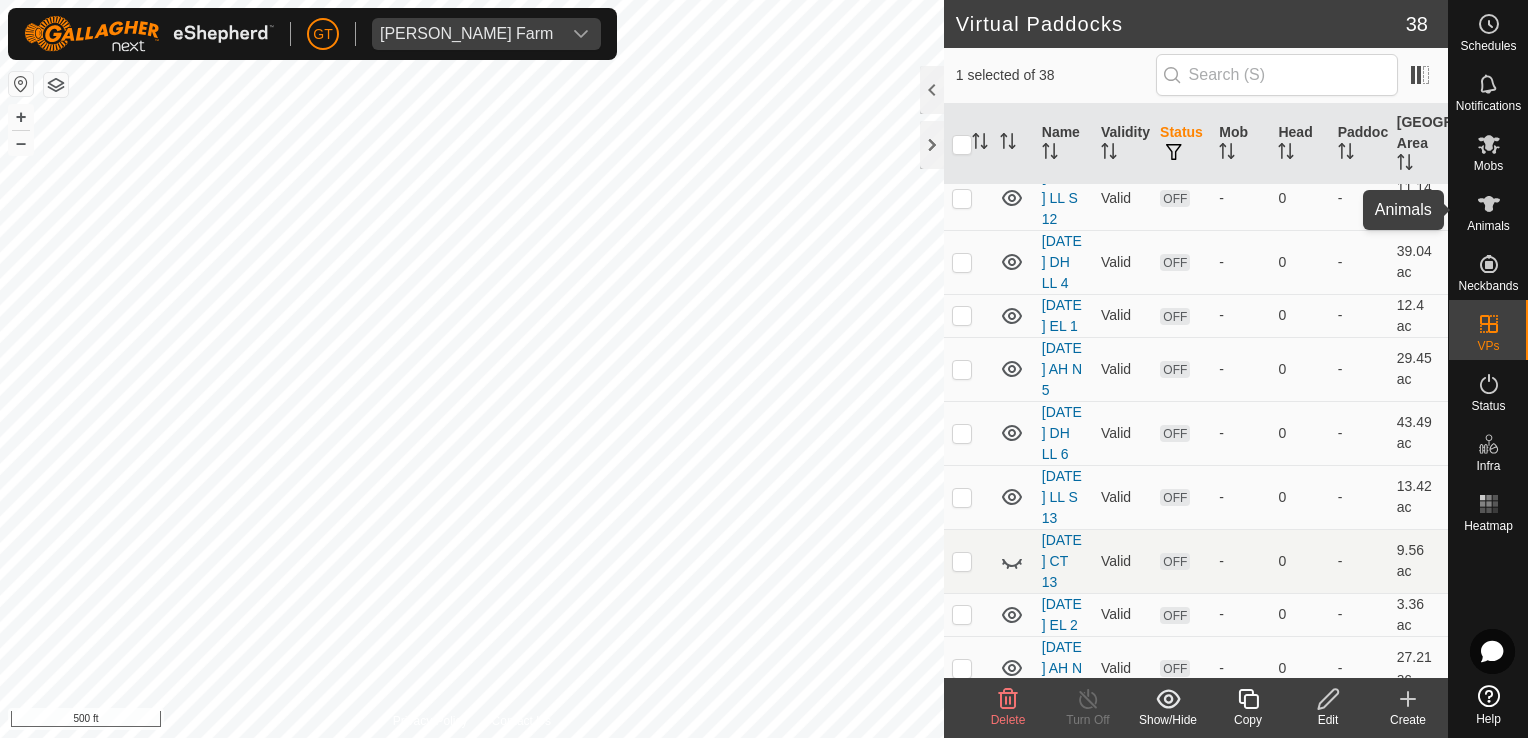 click 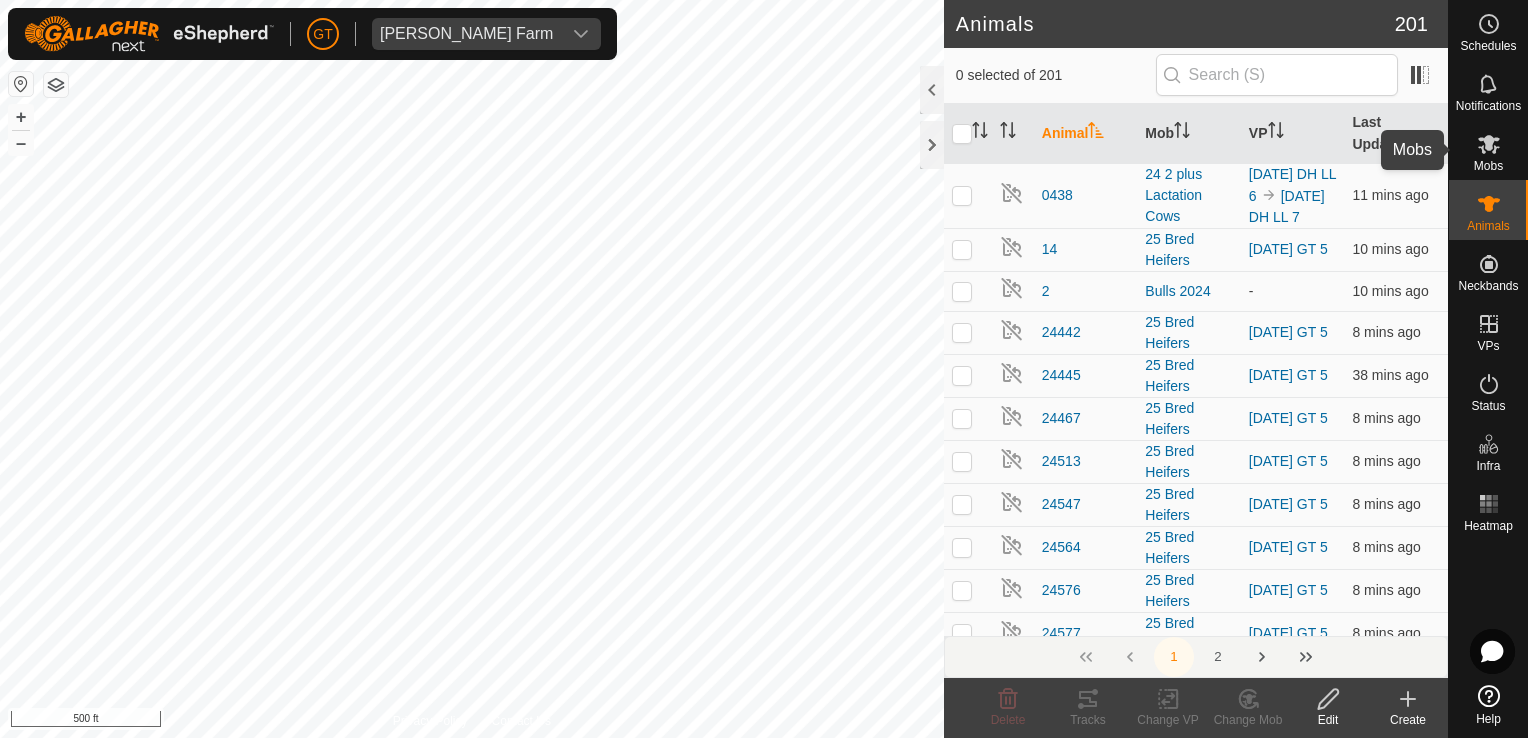 click 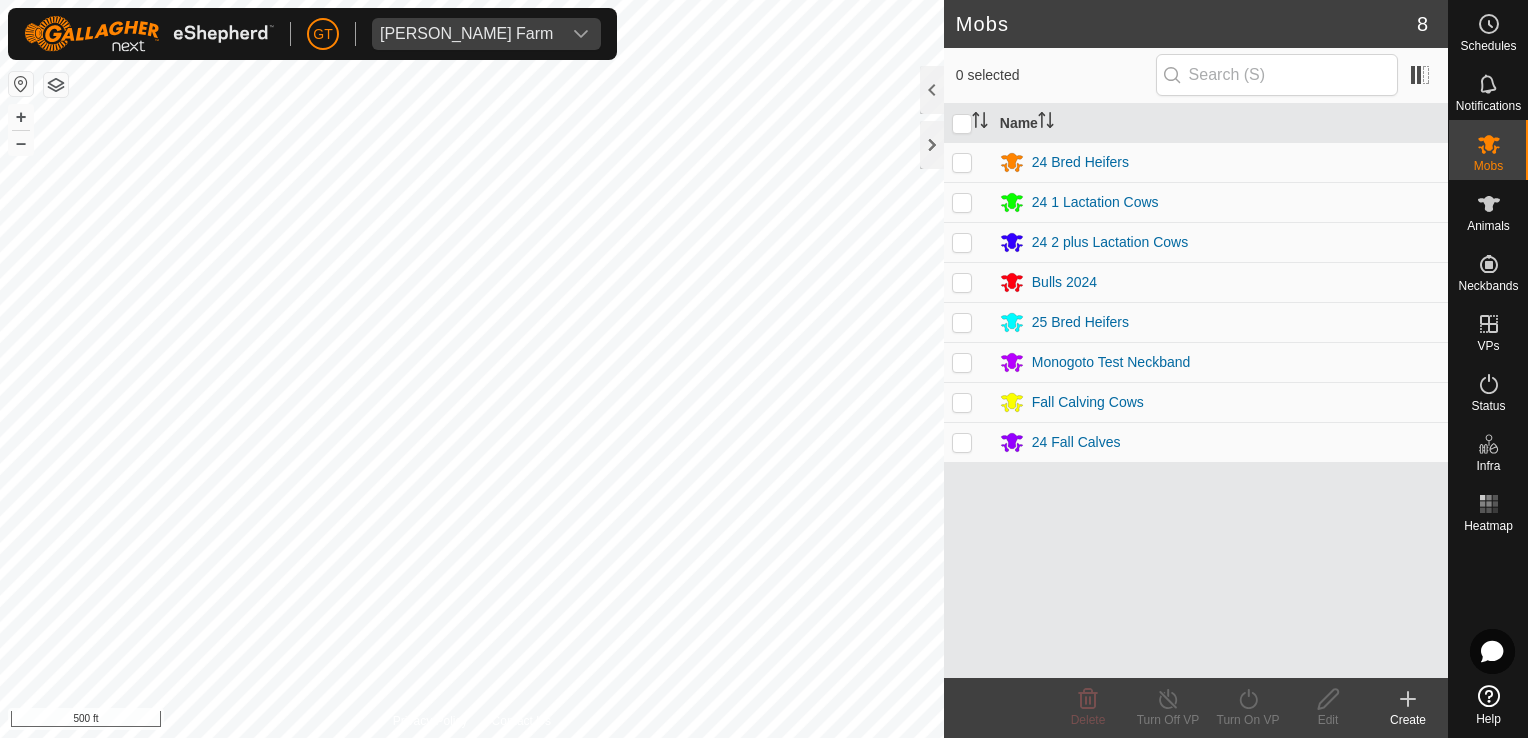 click at bounding box center (962, 442) 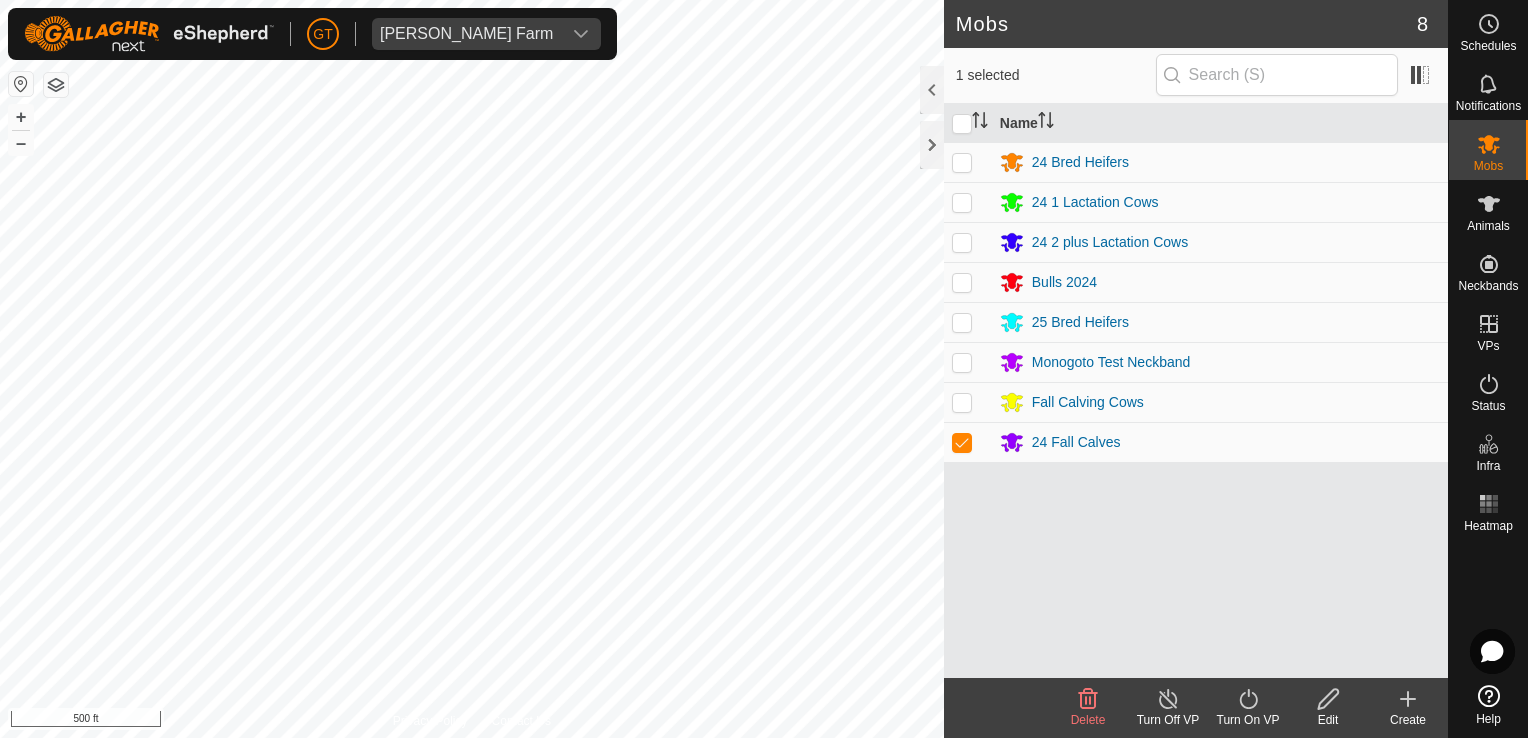 click at bounding box center [962, 402] 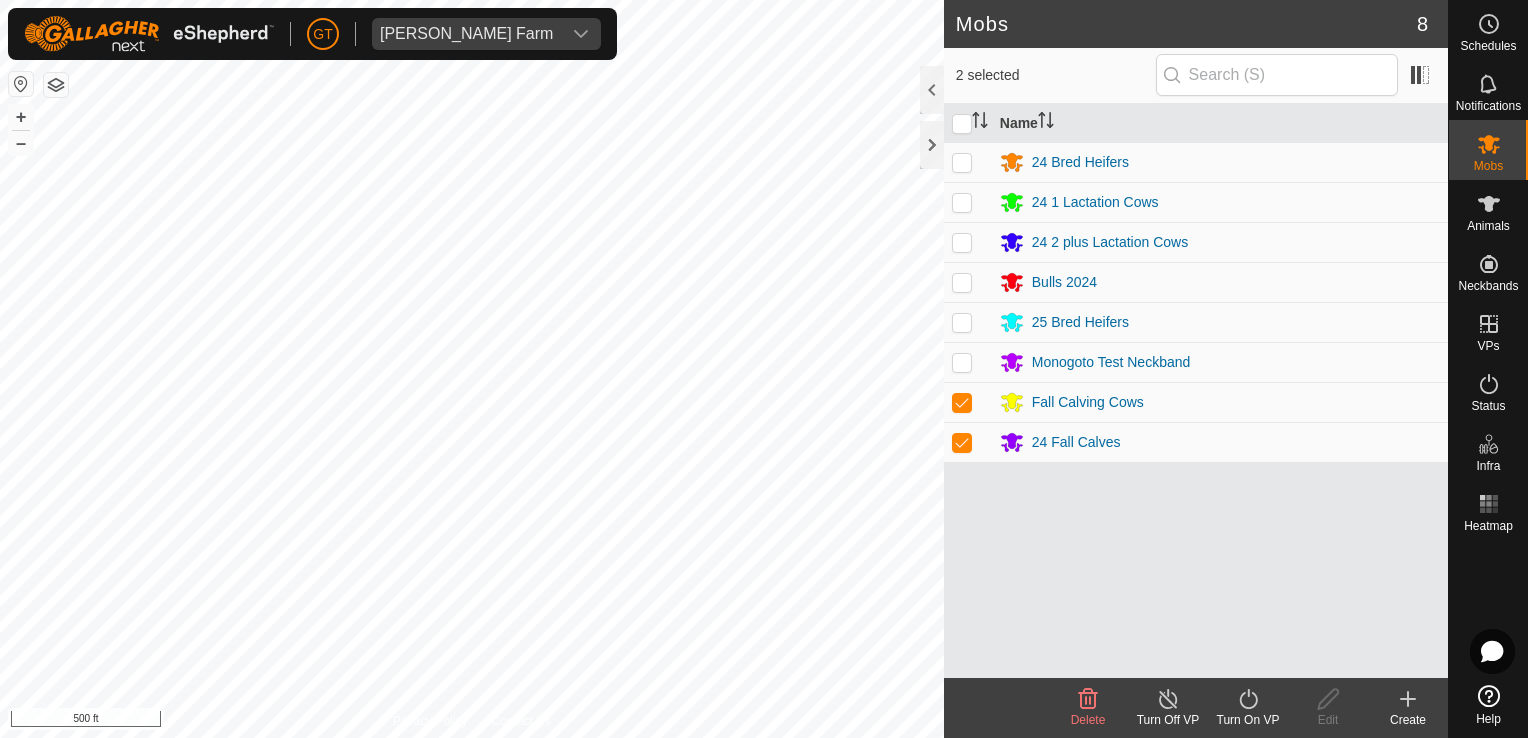 click 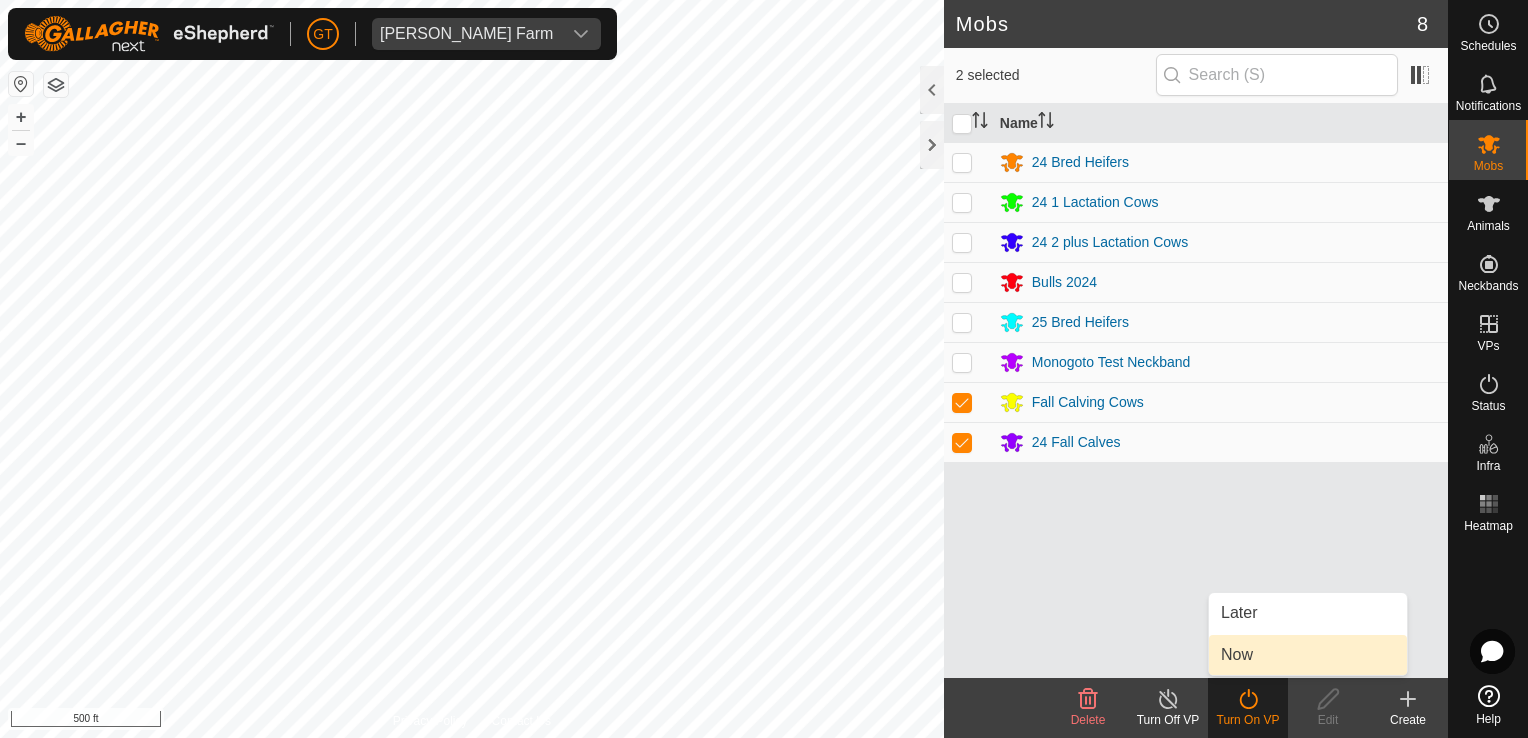 click on "Now" at bounding box center (1308, 655) 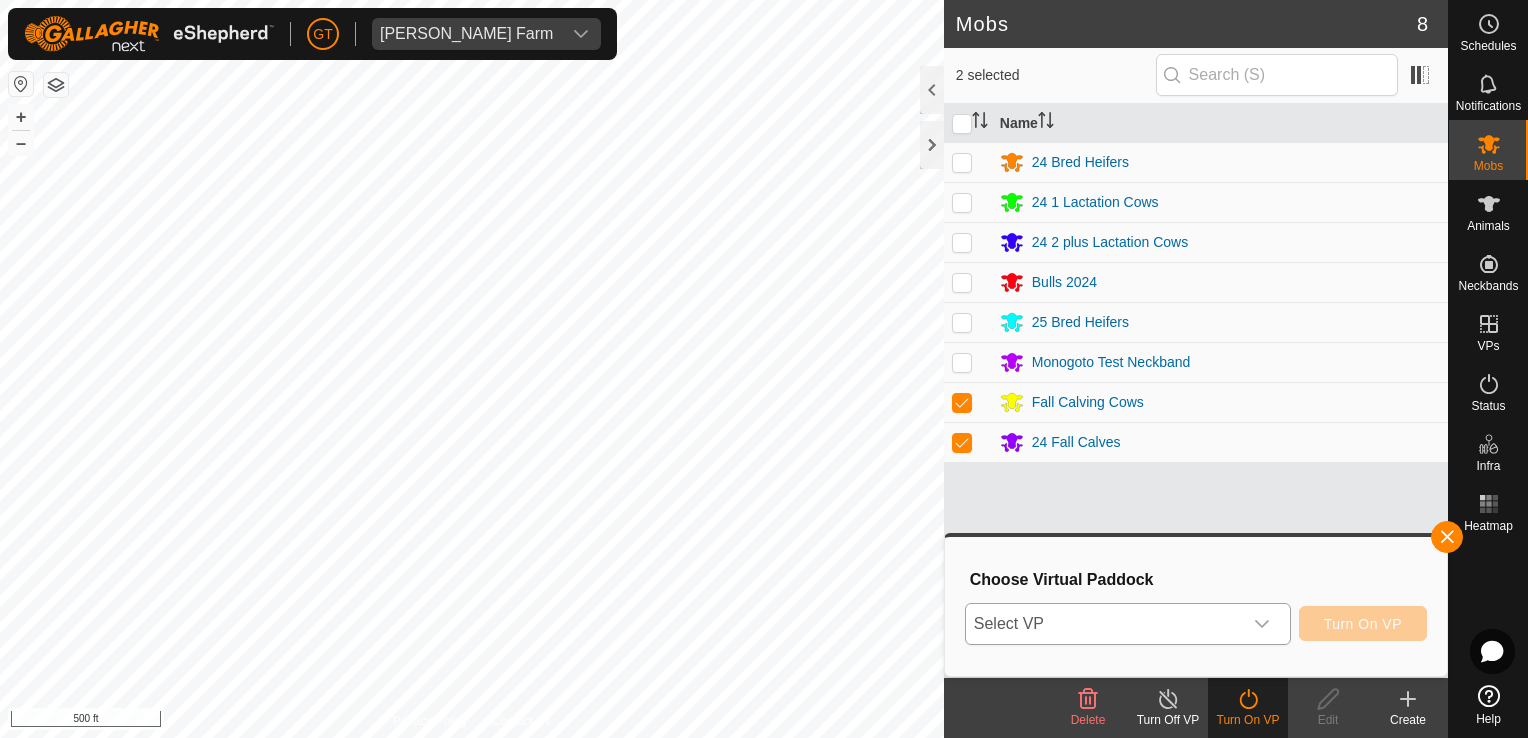 click 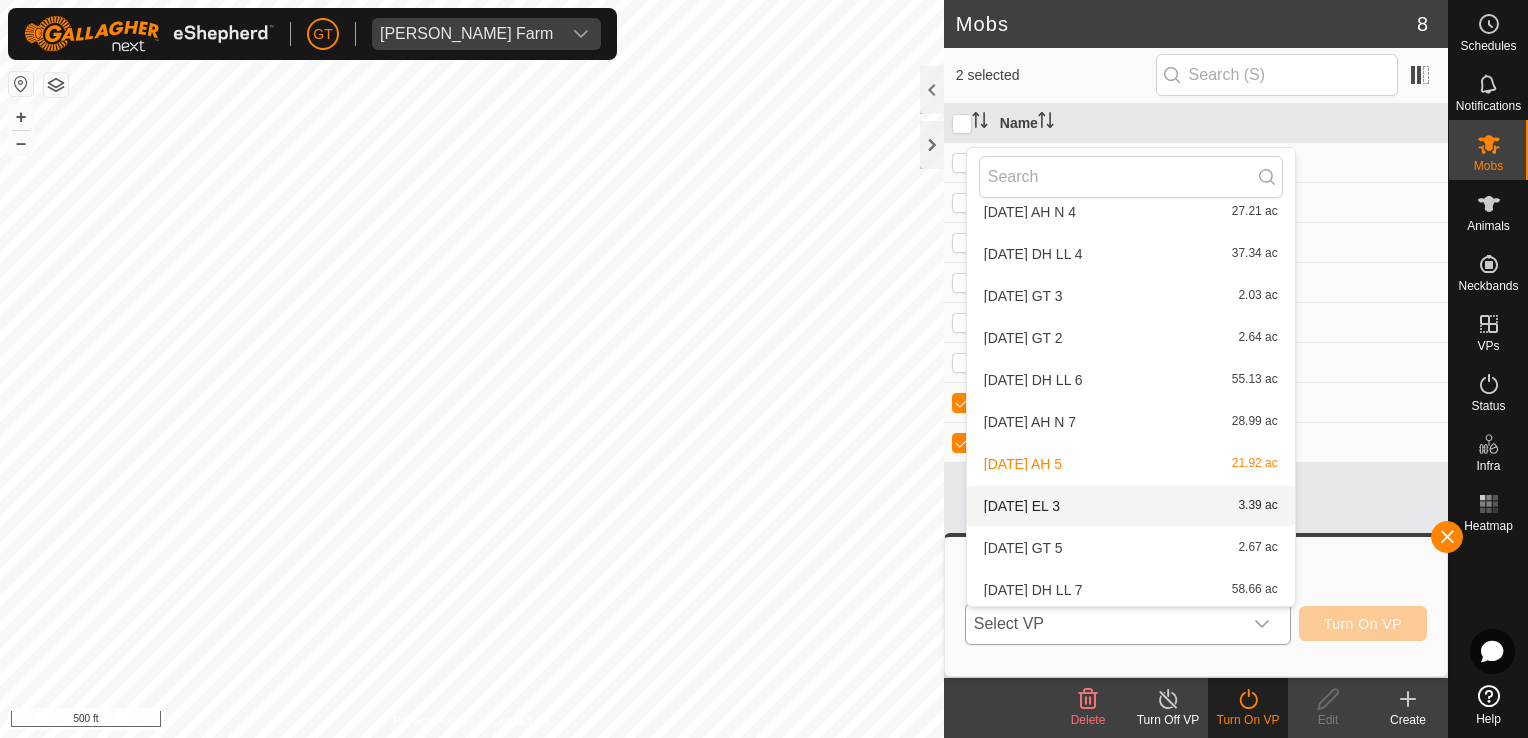 scroll, scrollTop: 1240, scrollLeft: 0, axis: vertical 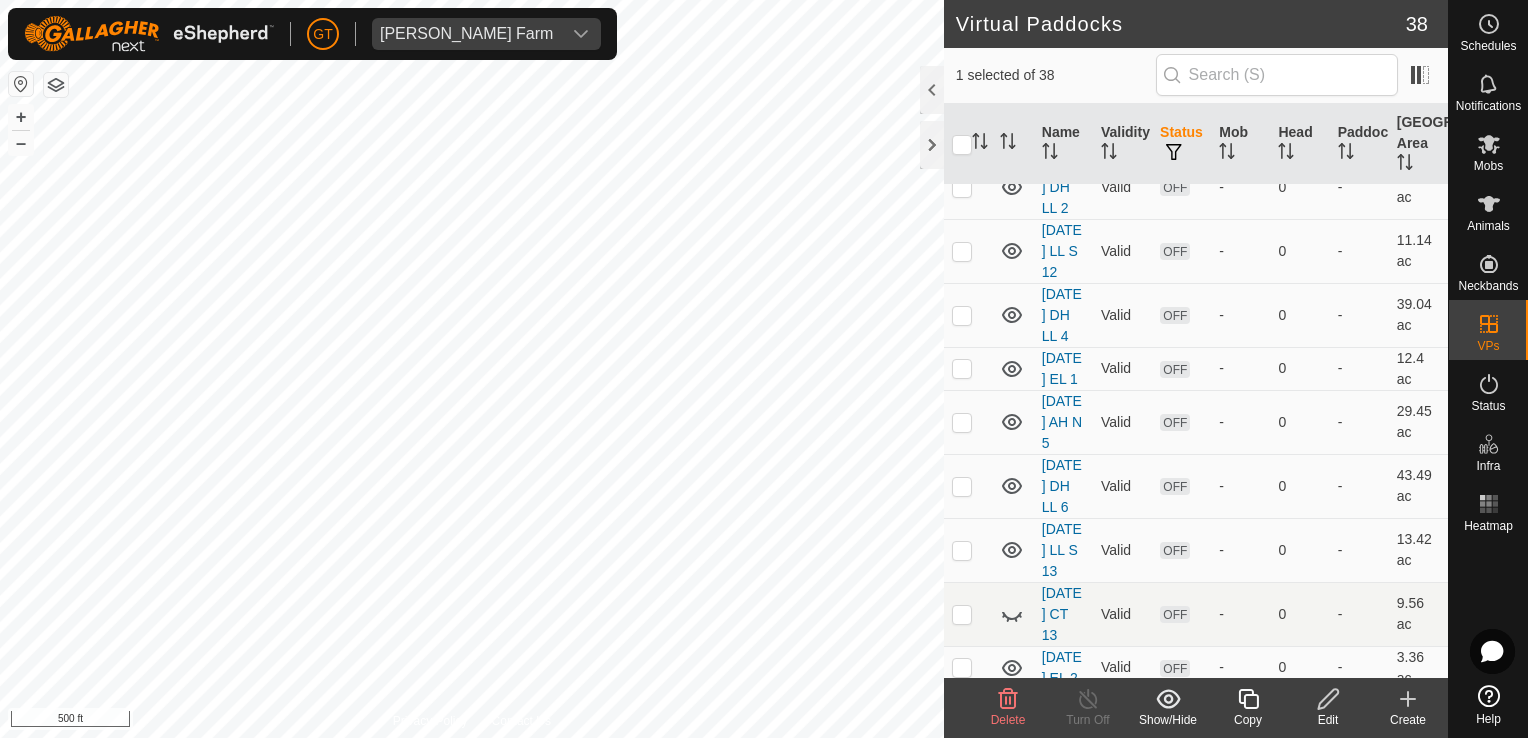 click at bounding box center [962, 124] 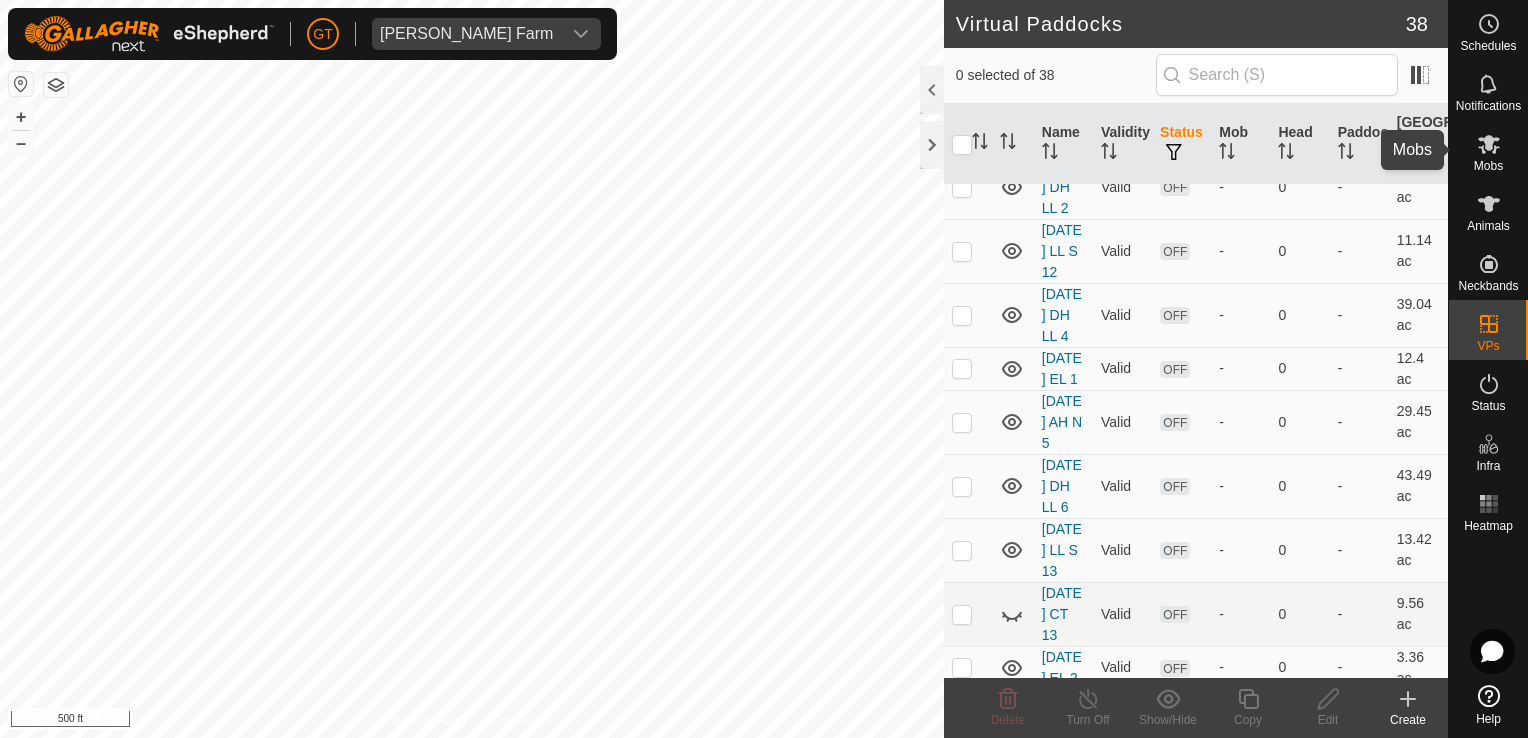 click 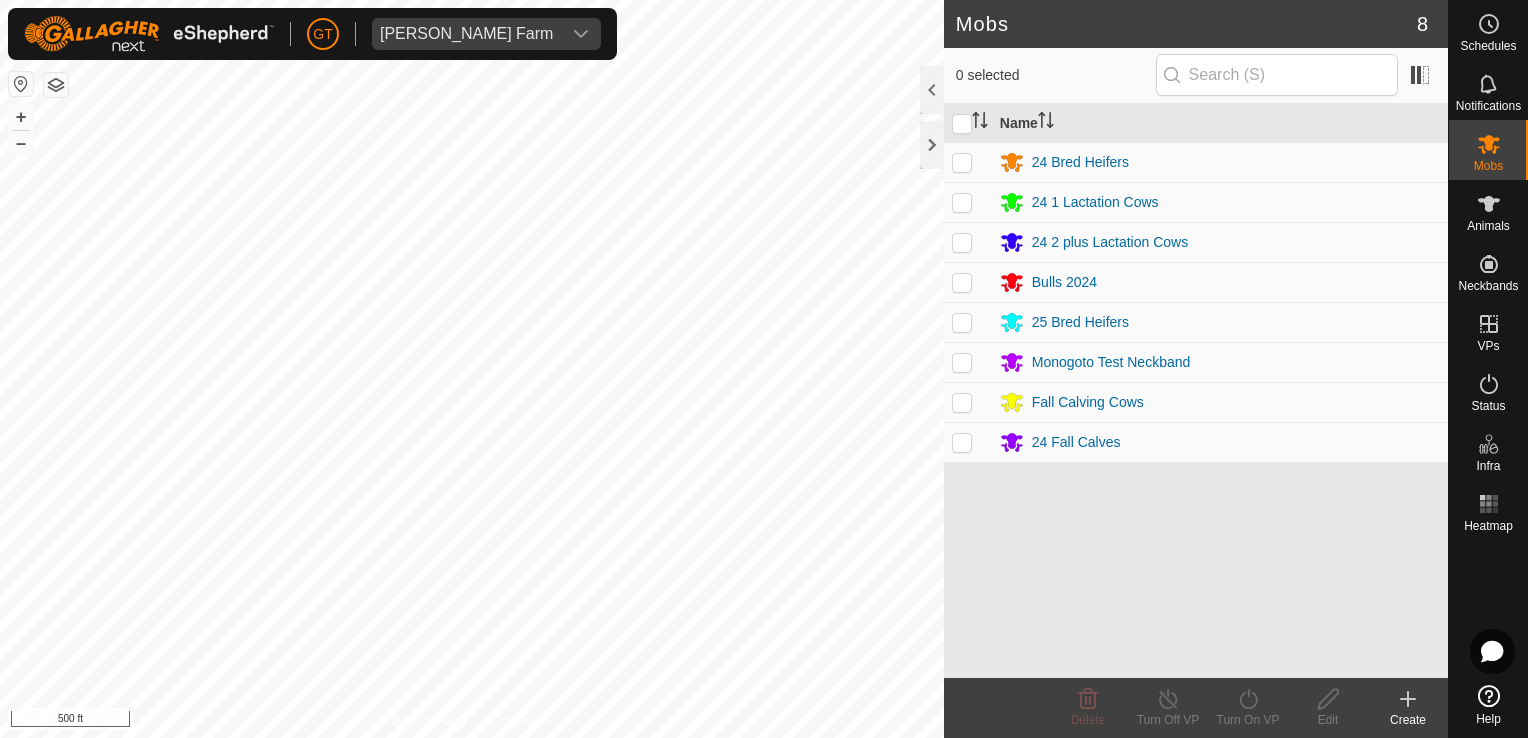 click at bounding box center (962, 402) 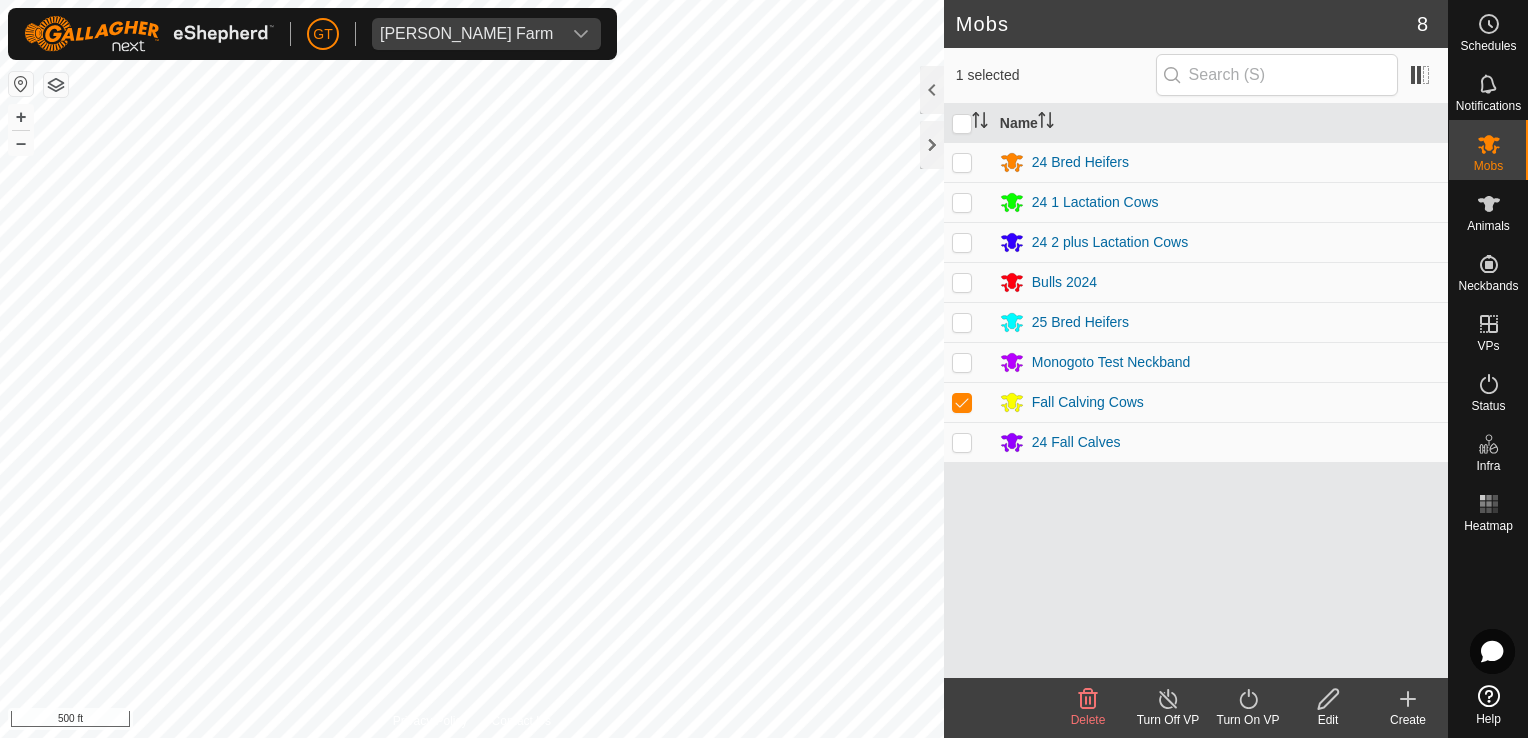 click at bounding box center (962, 442) 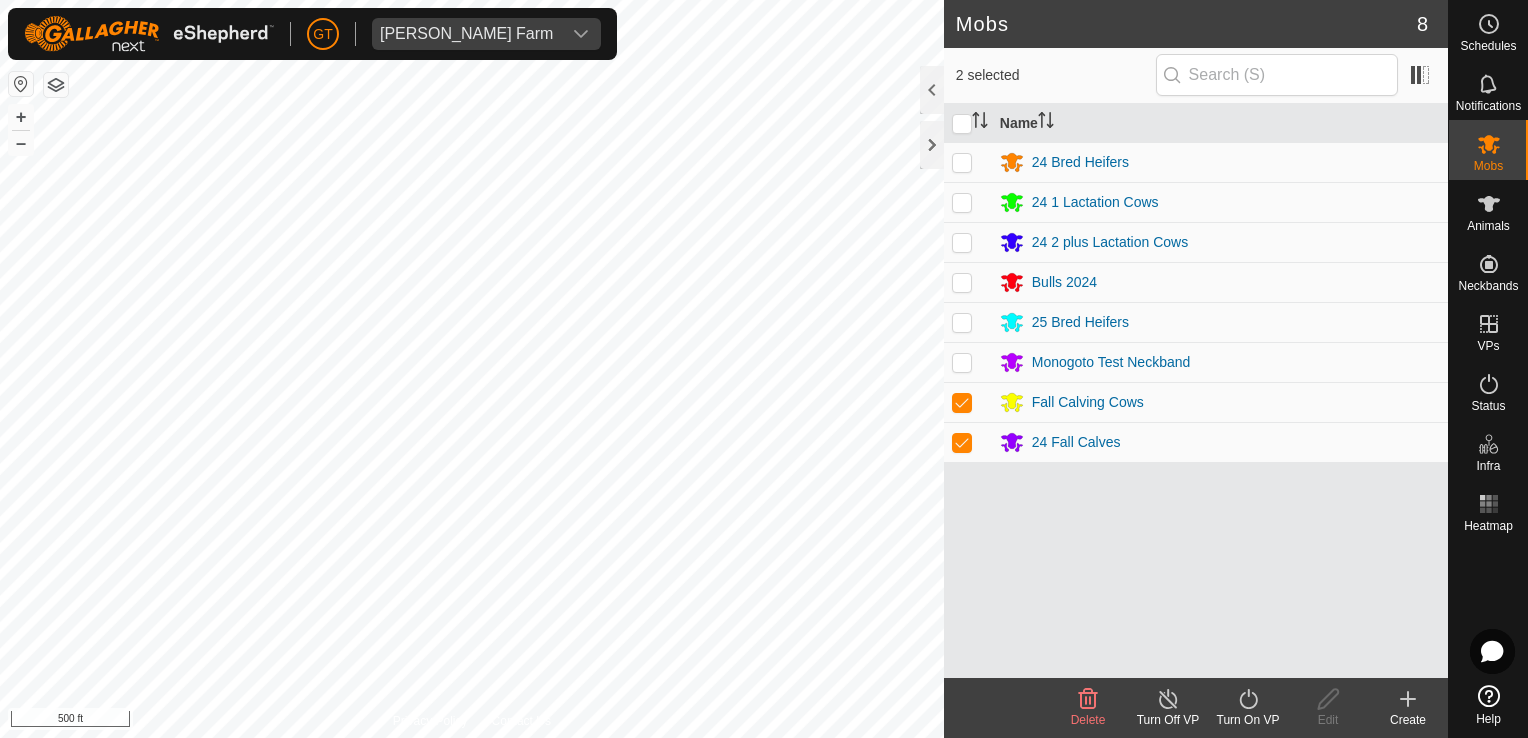 click 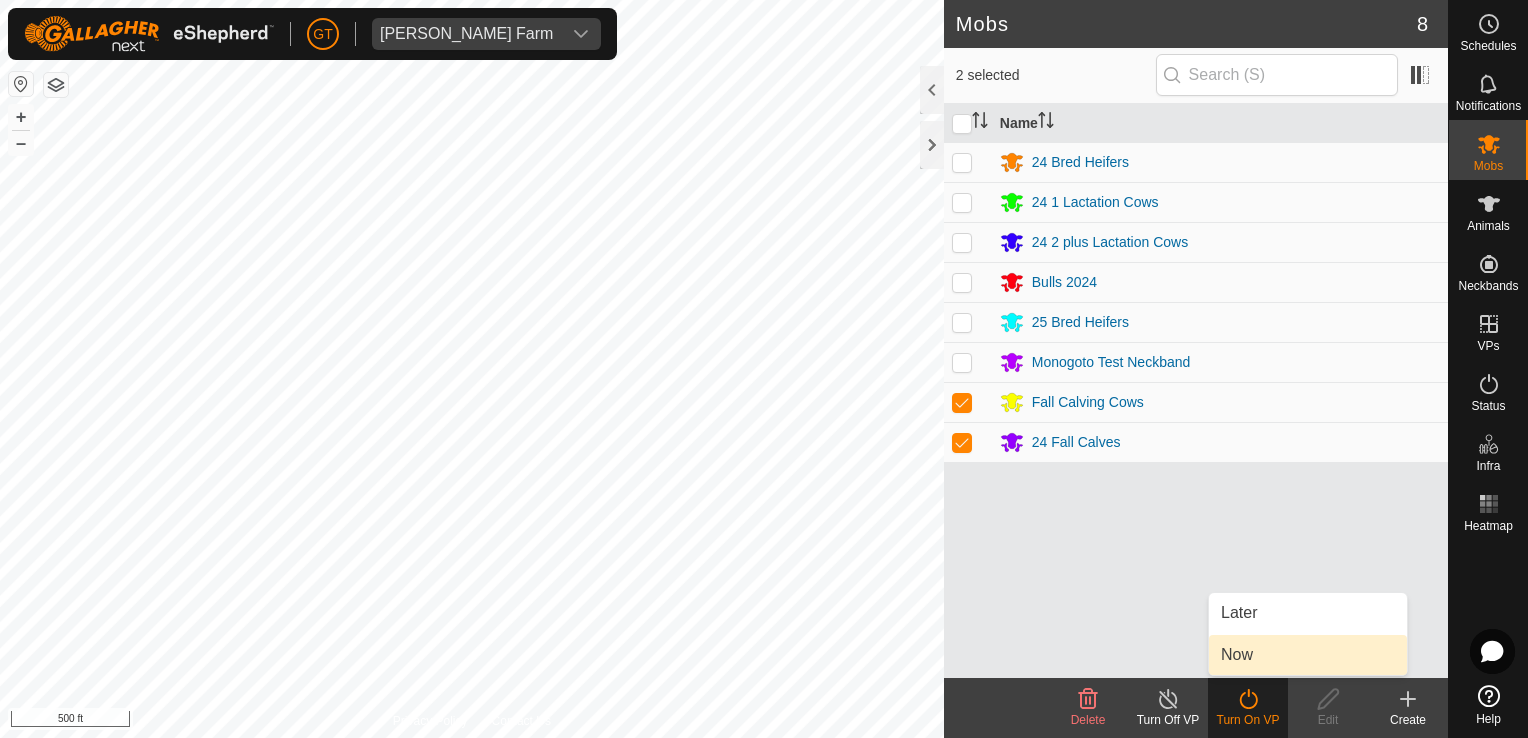 click on "Now" at bounding box center [1308, 655] 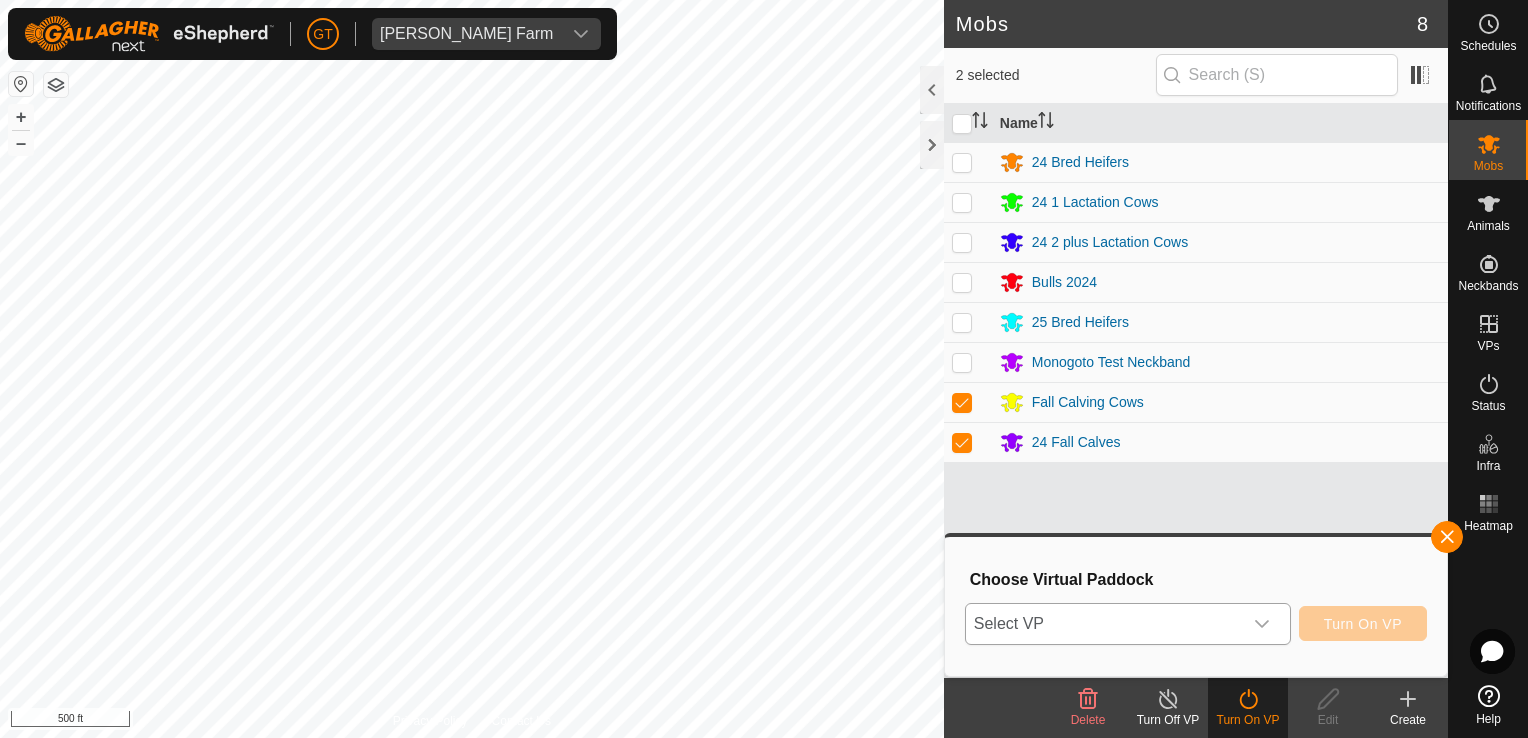 click at bounding box center [1262, 624] 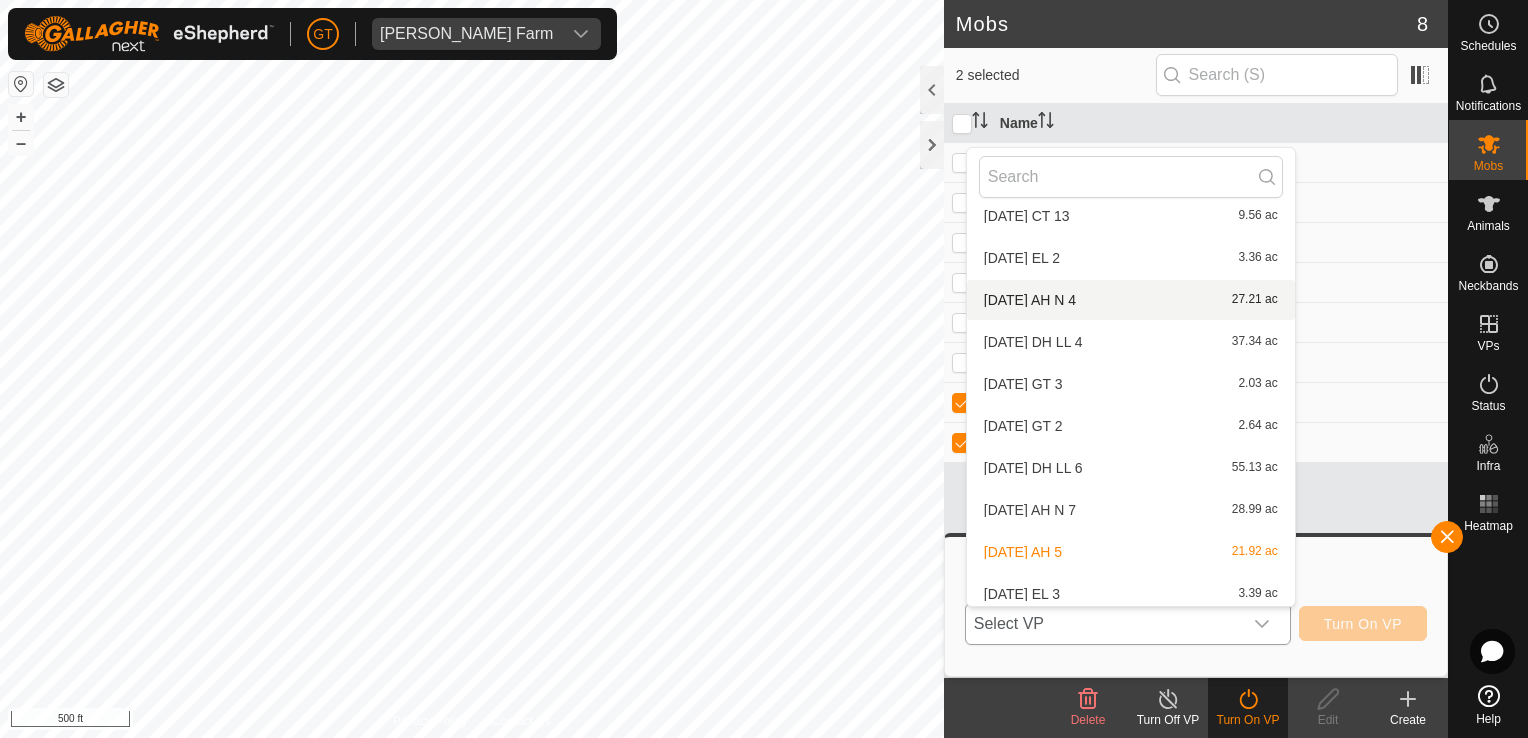 scroll, scrollTop: 1240, scrollLeft: 0, axis: vertical 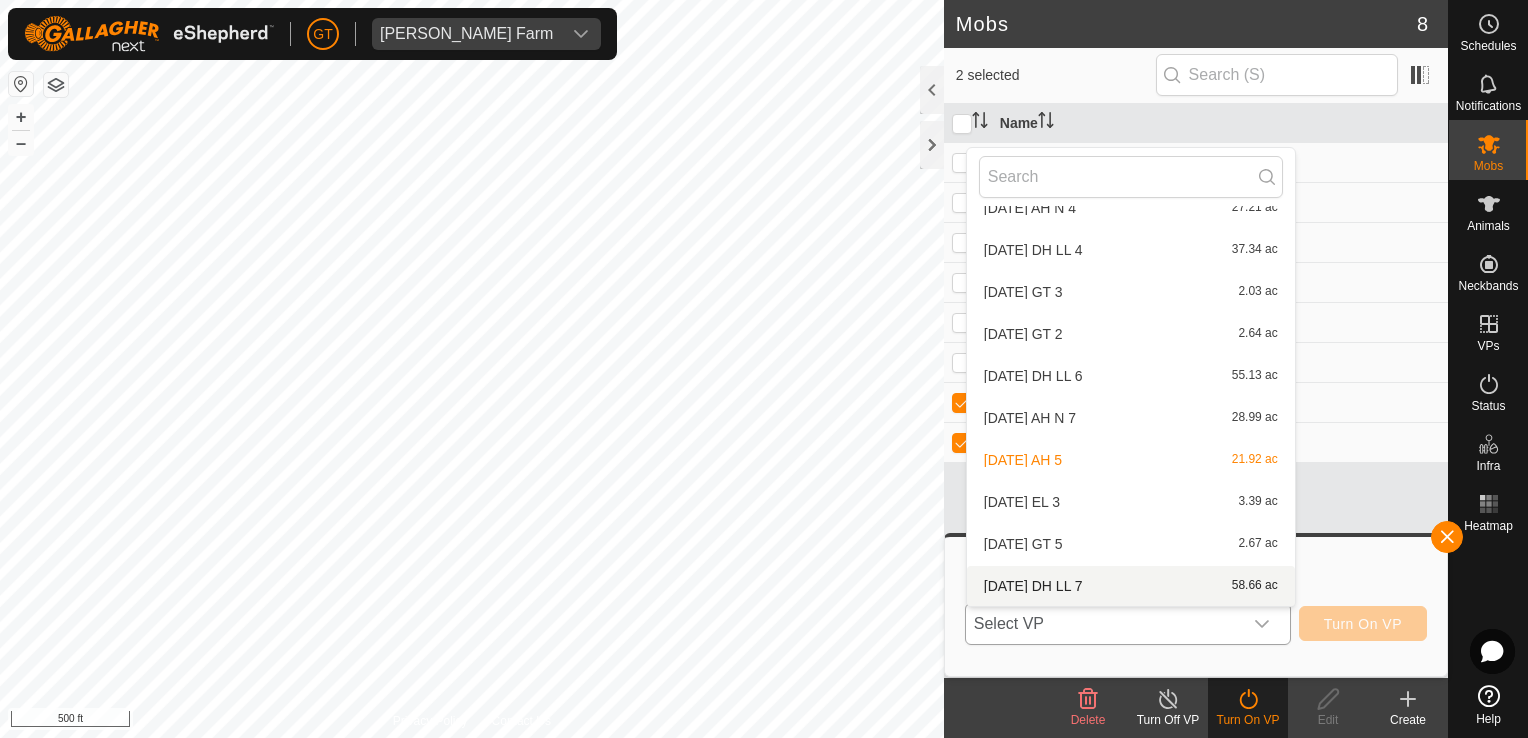 click on "[DATE]  DH  LL 7  58.66 ac" at bounding box center [1131, 586] 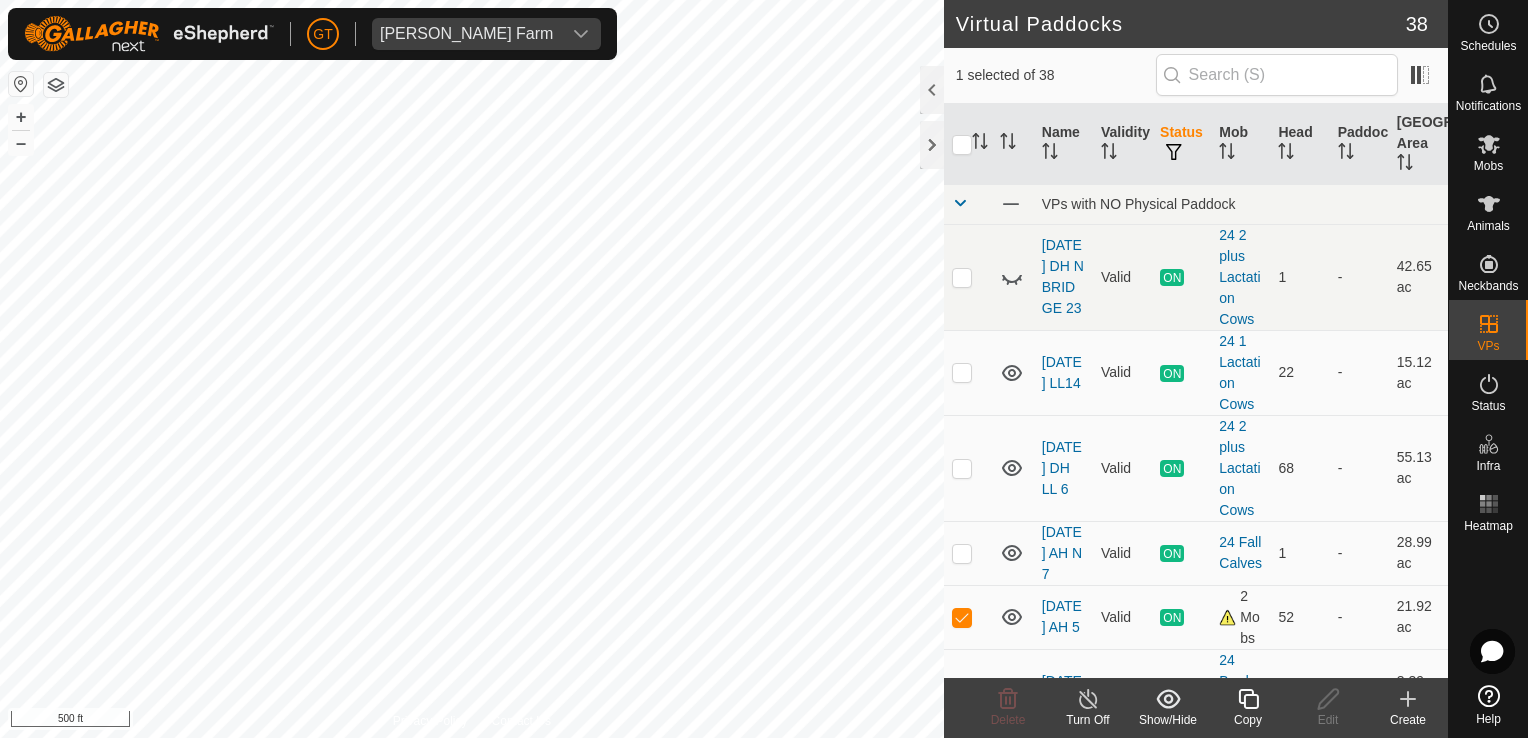 checkbox on "true" 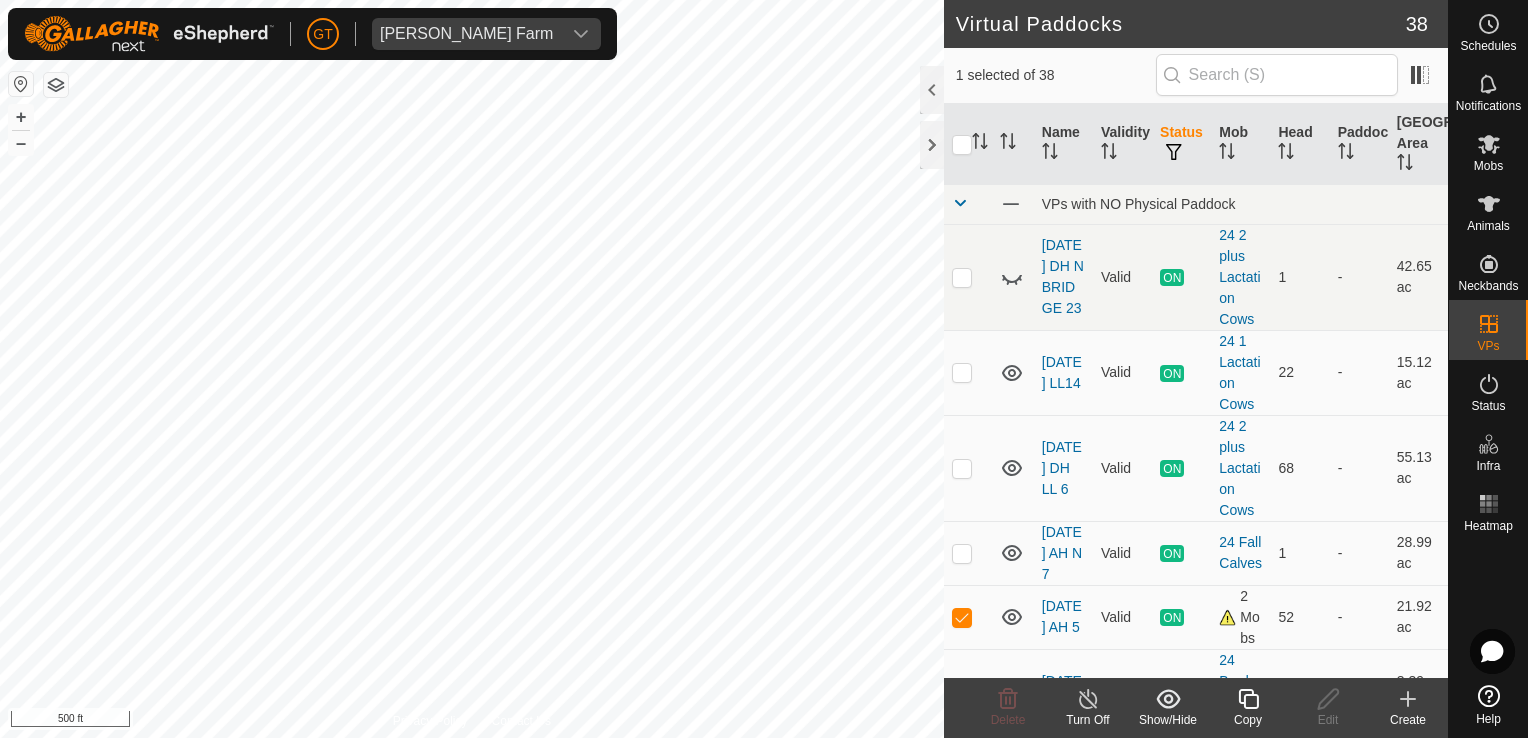 checkbox on "false" 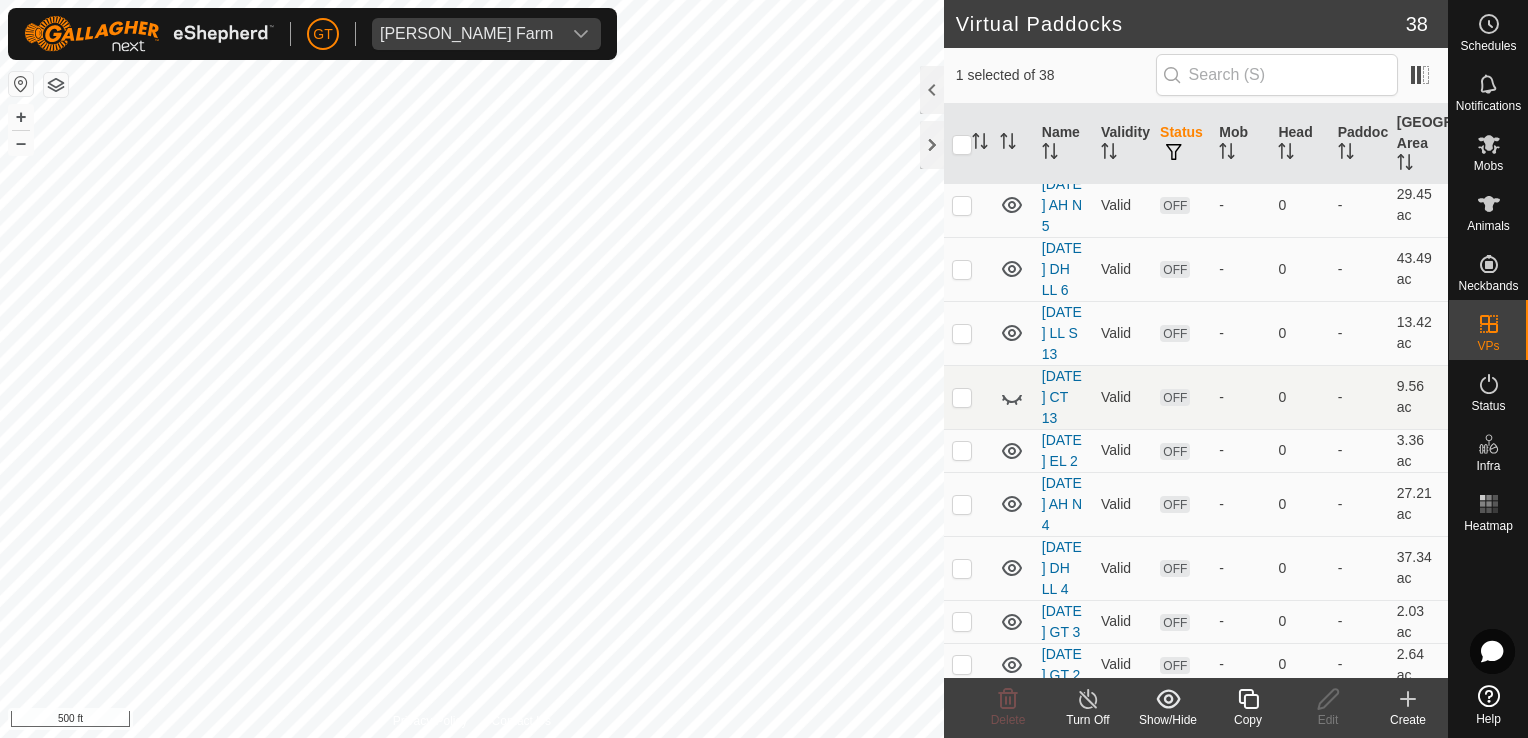 scroll, scrollTop: 2300, scrollLeft: 0, axis: vertical 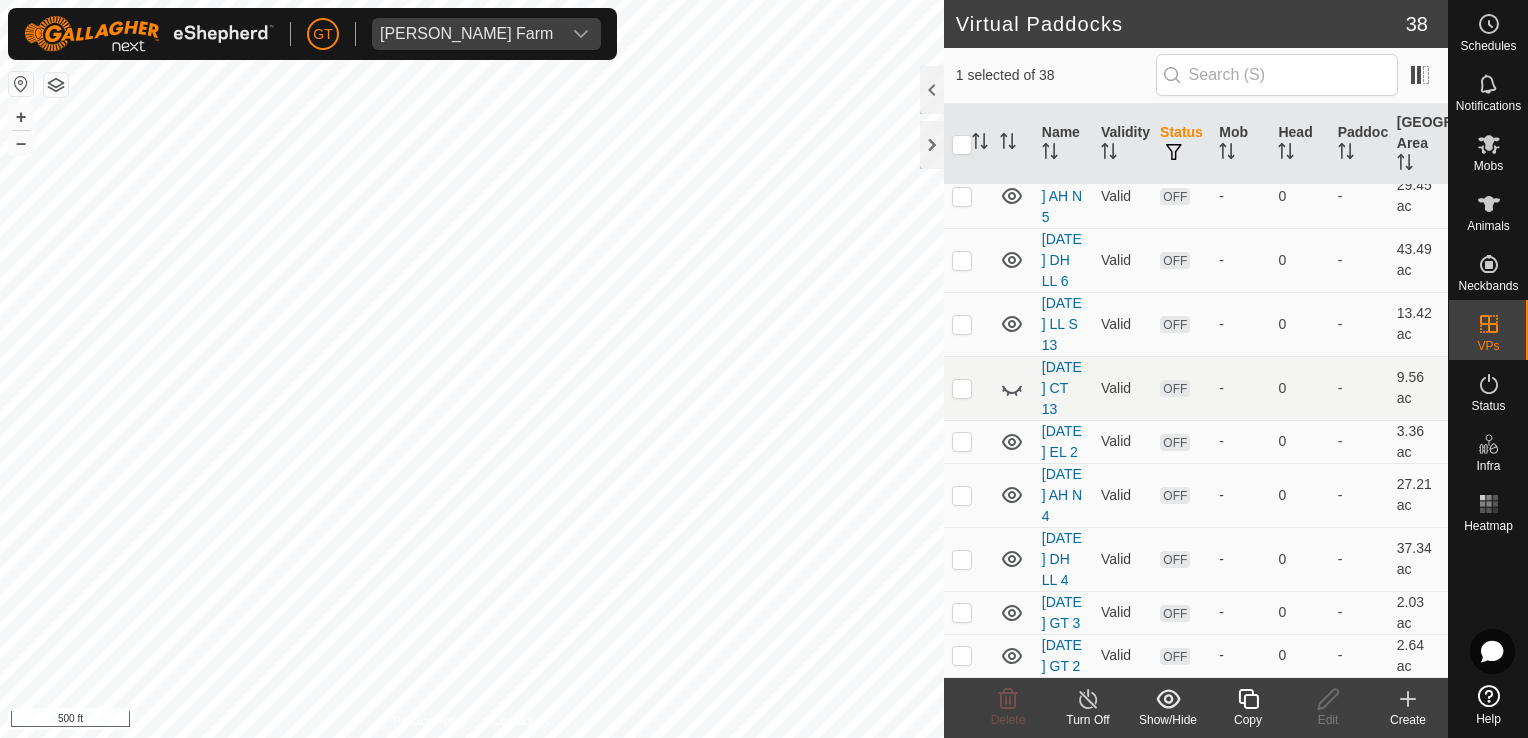 checkbox on "false" 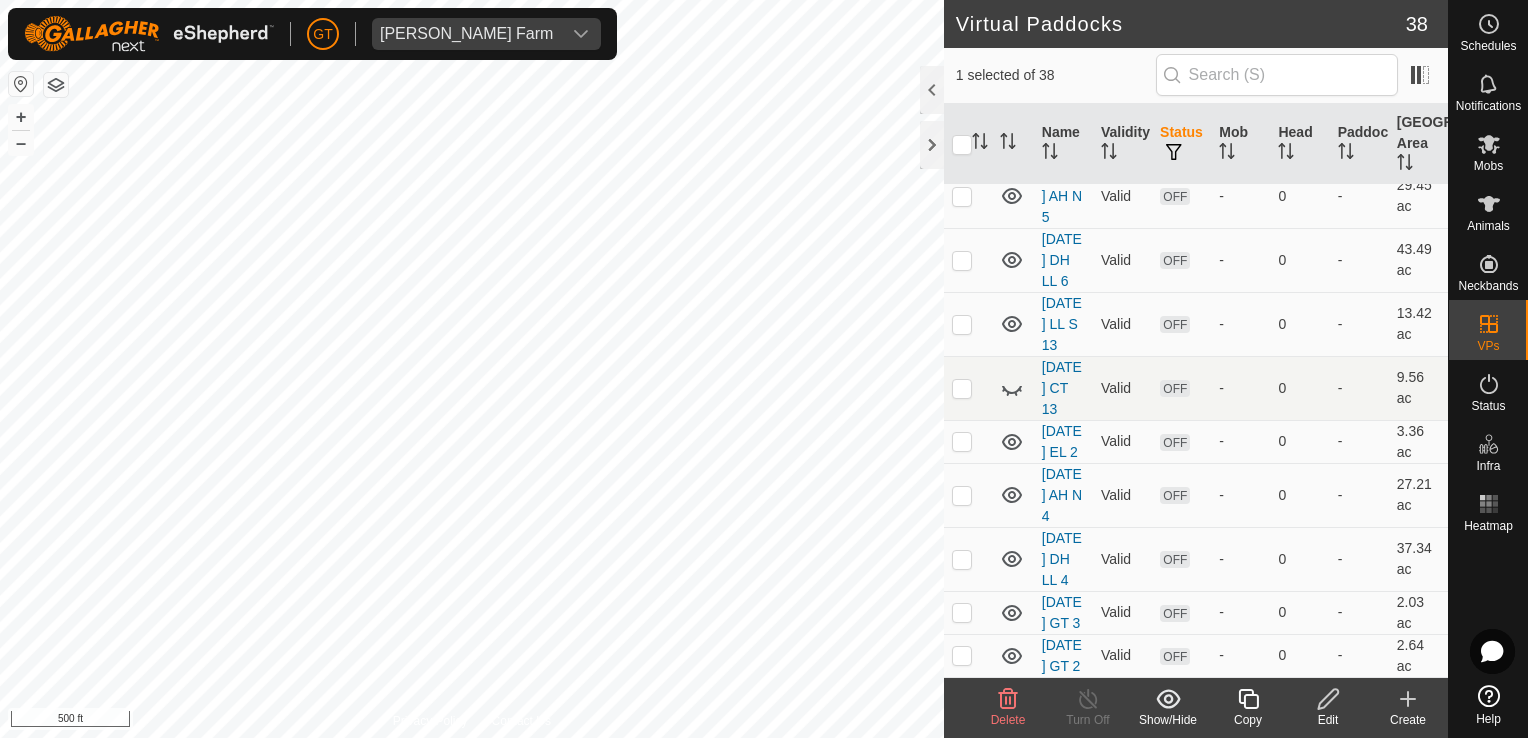 click 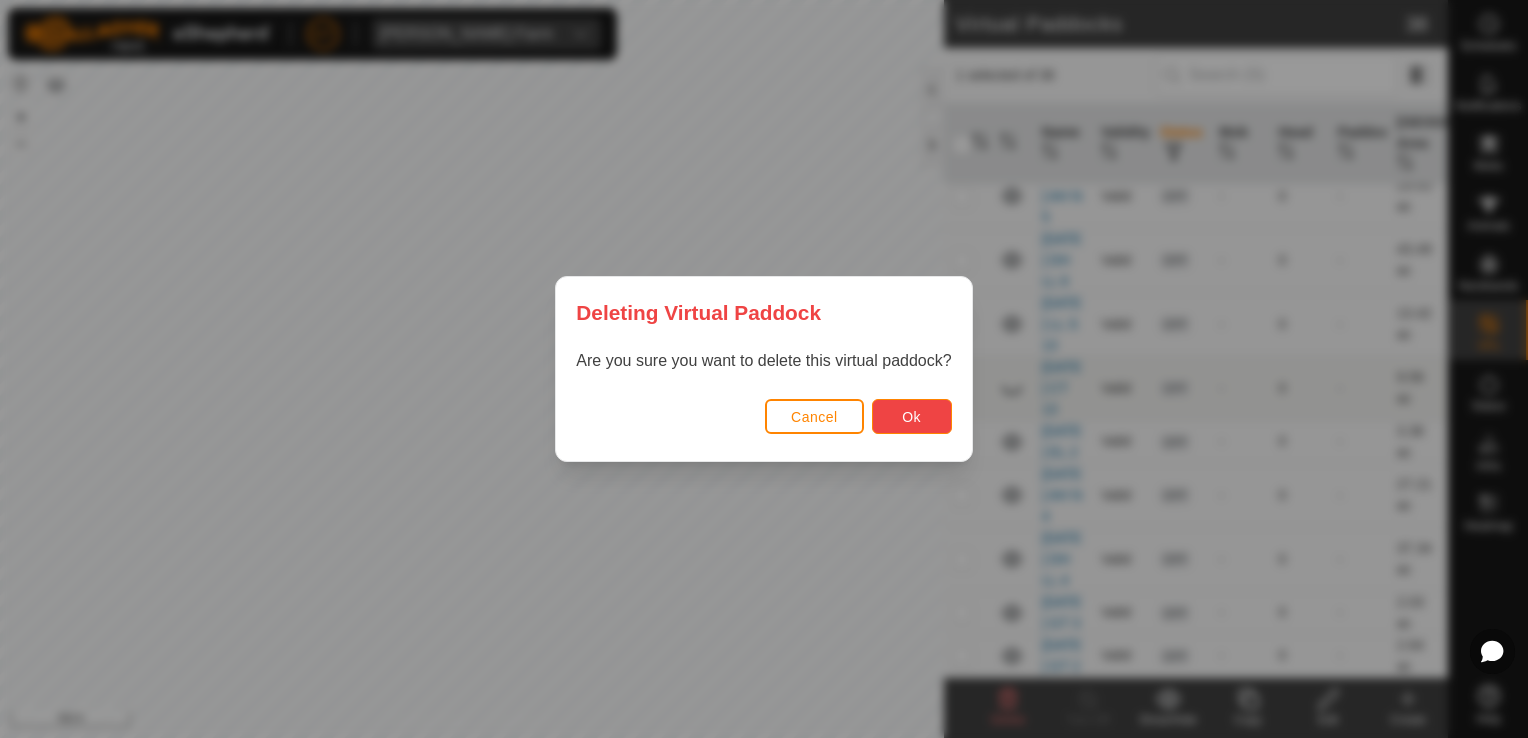 click on "Ok" at bounding box center (912, 416) 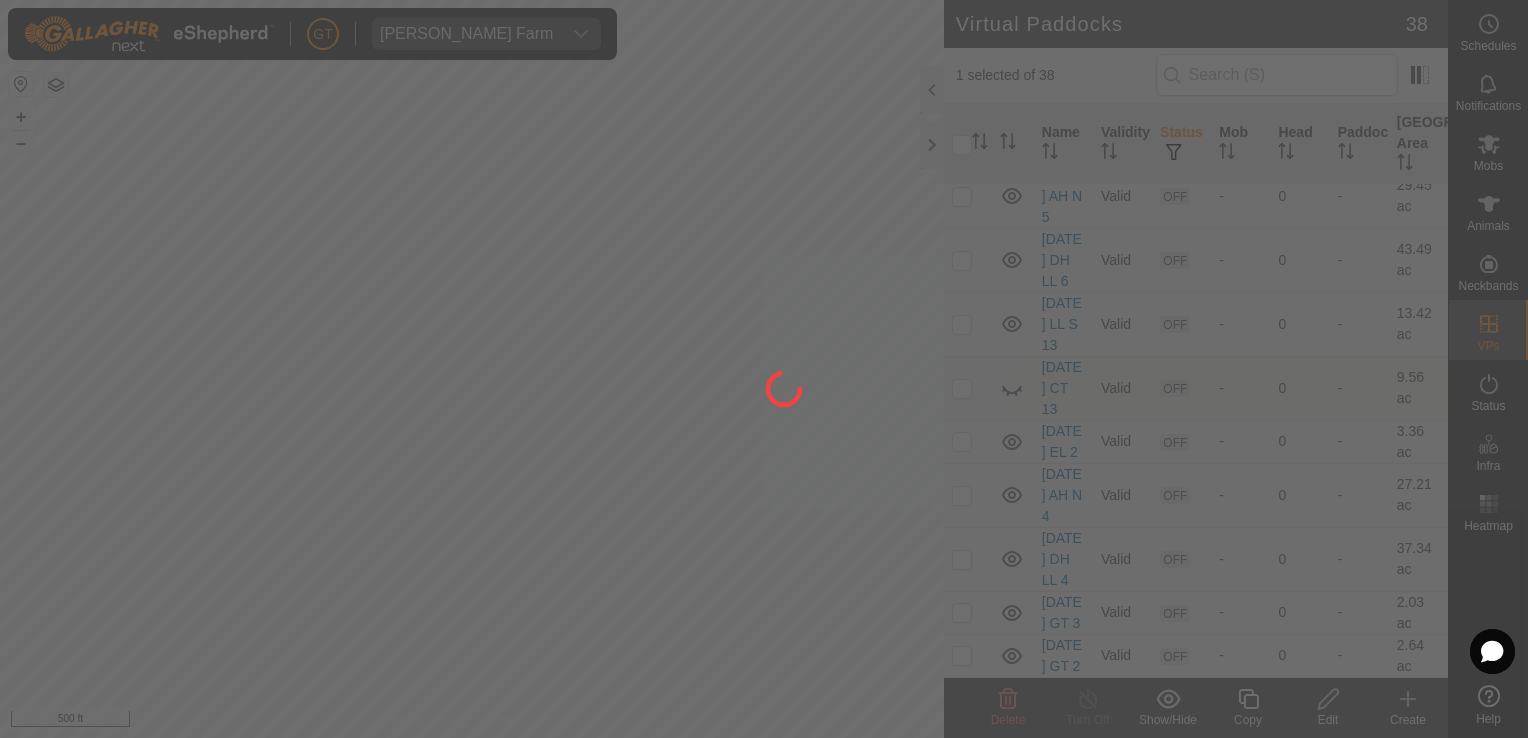 checkbox on "false" 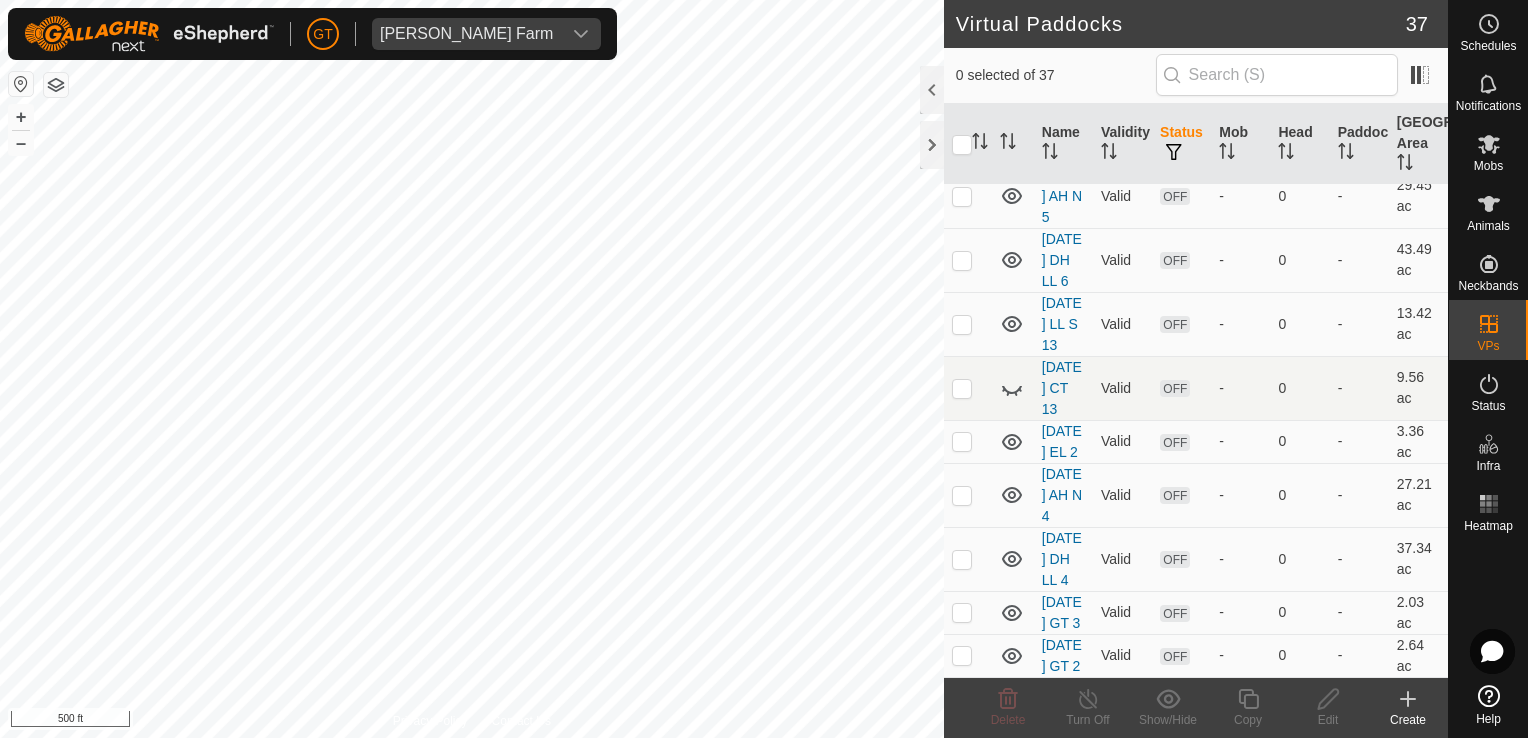 scroll, scrollTop: 2400, scrollLeft: 0, axis: vertical 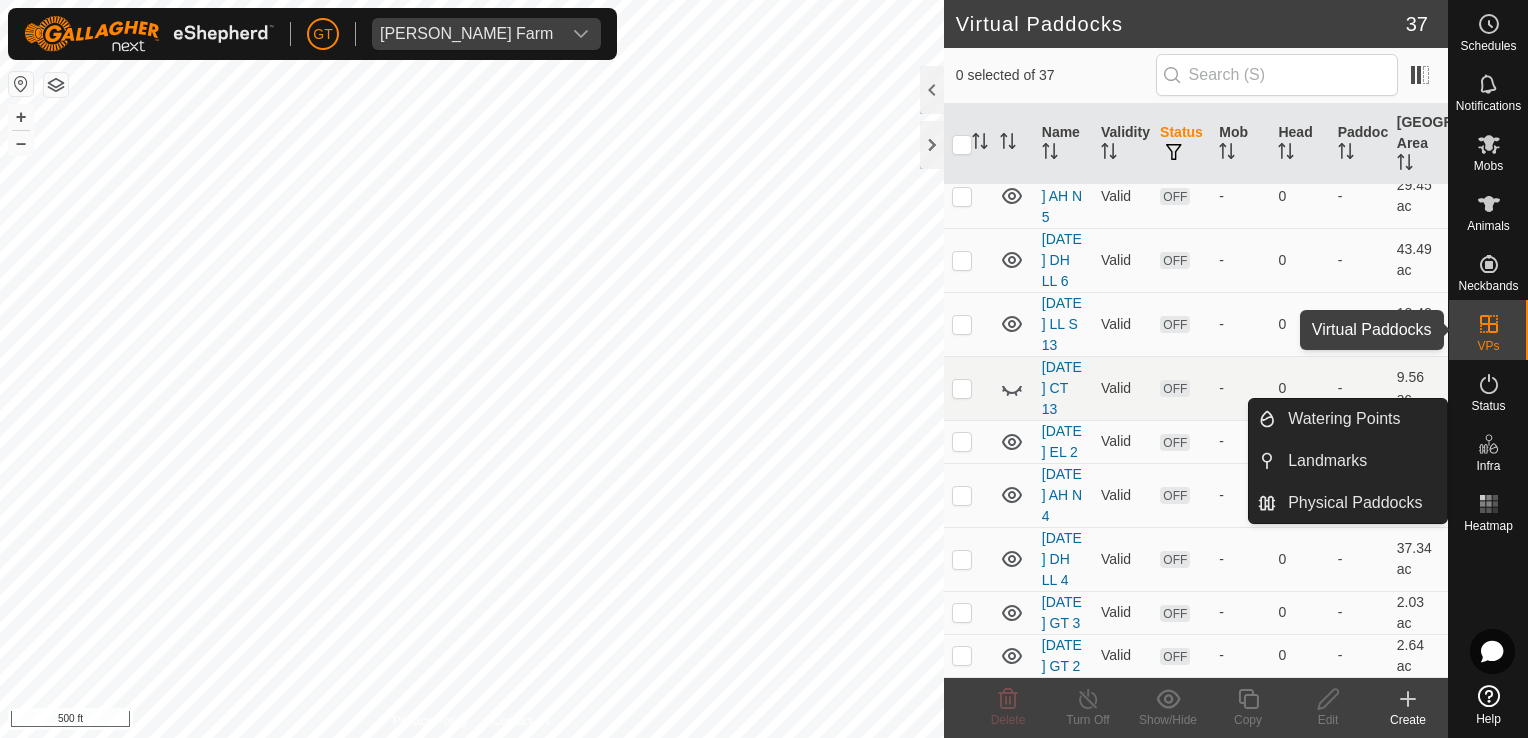 click 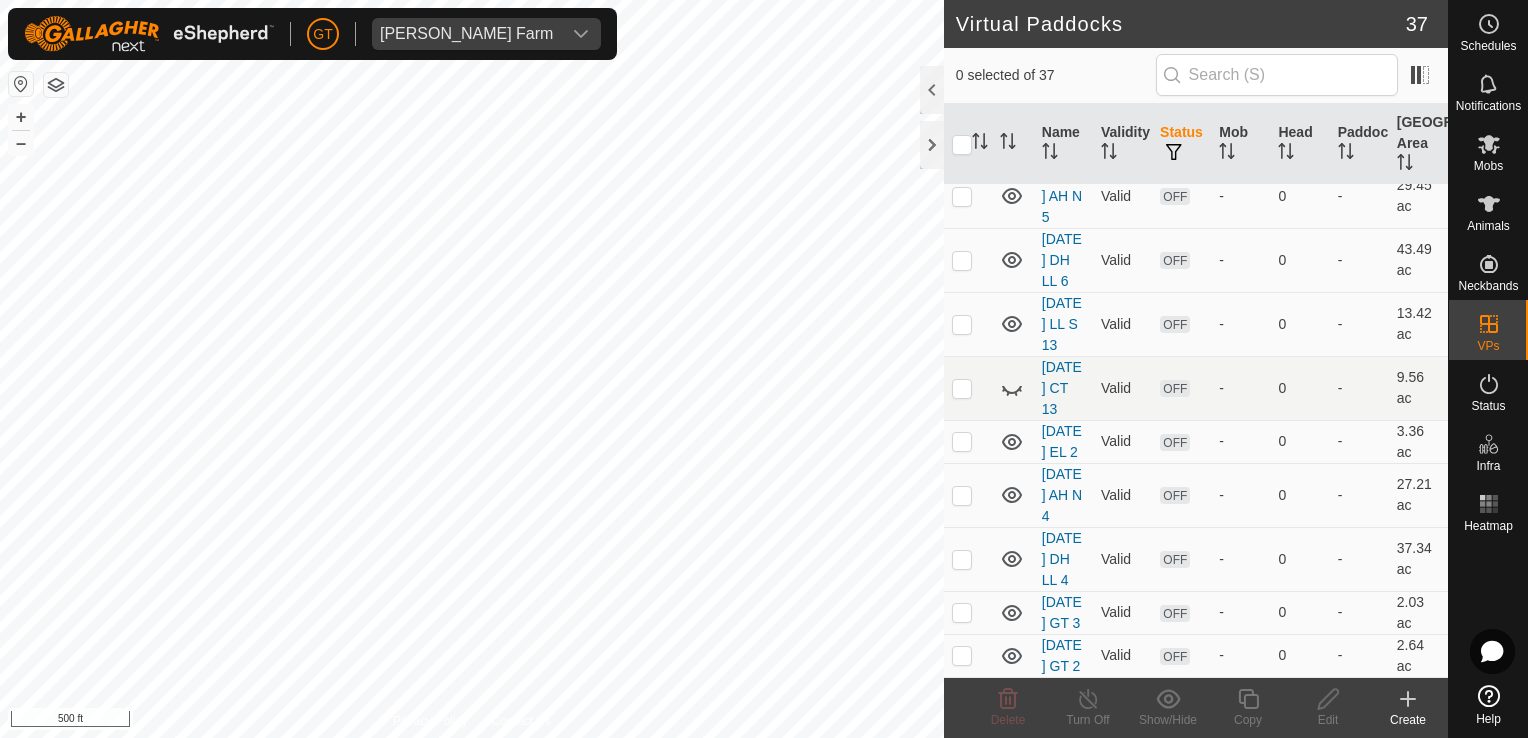 scroll, scrollTop: 2662, scrollLeft: 0, axis: vertical 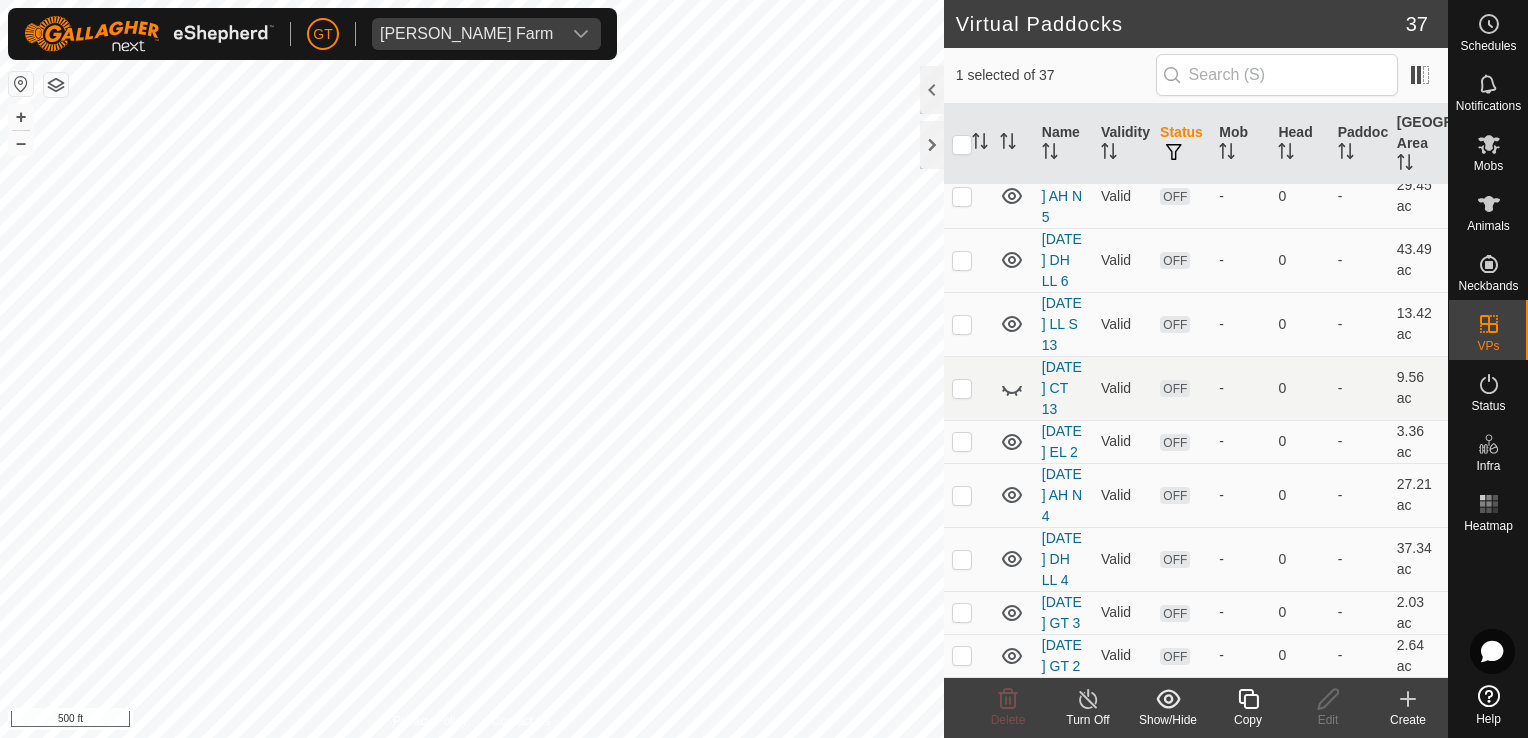 click 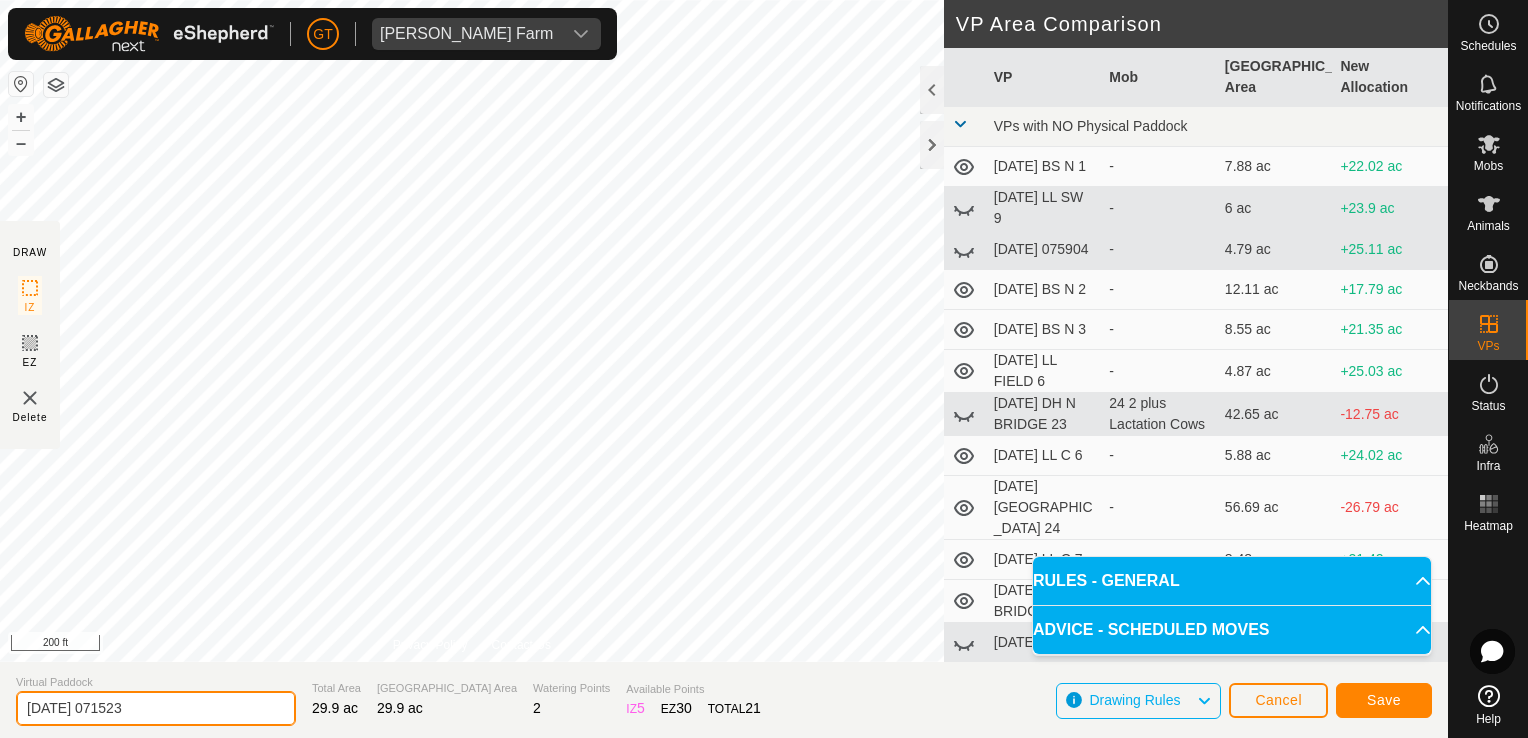 click on "[DATE] 071523" 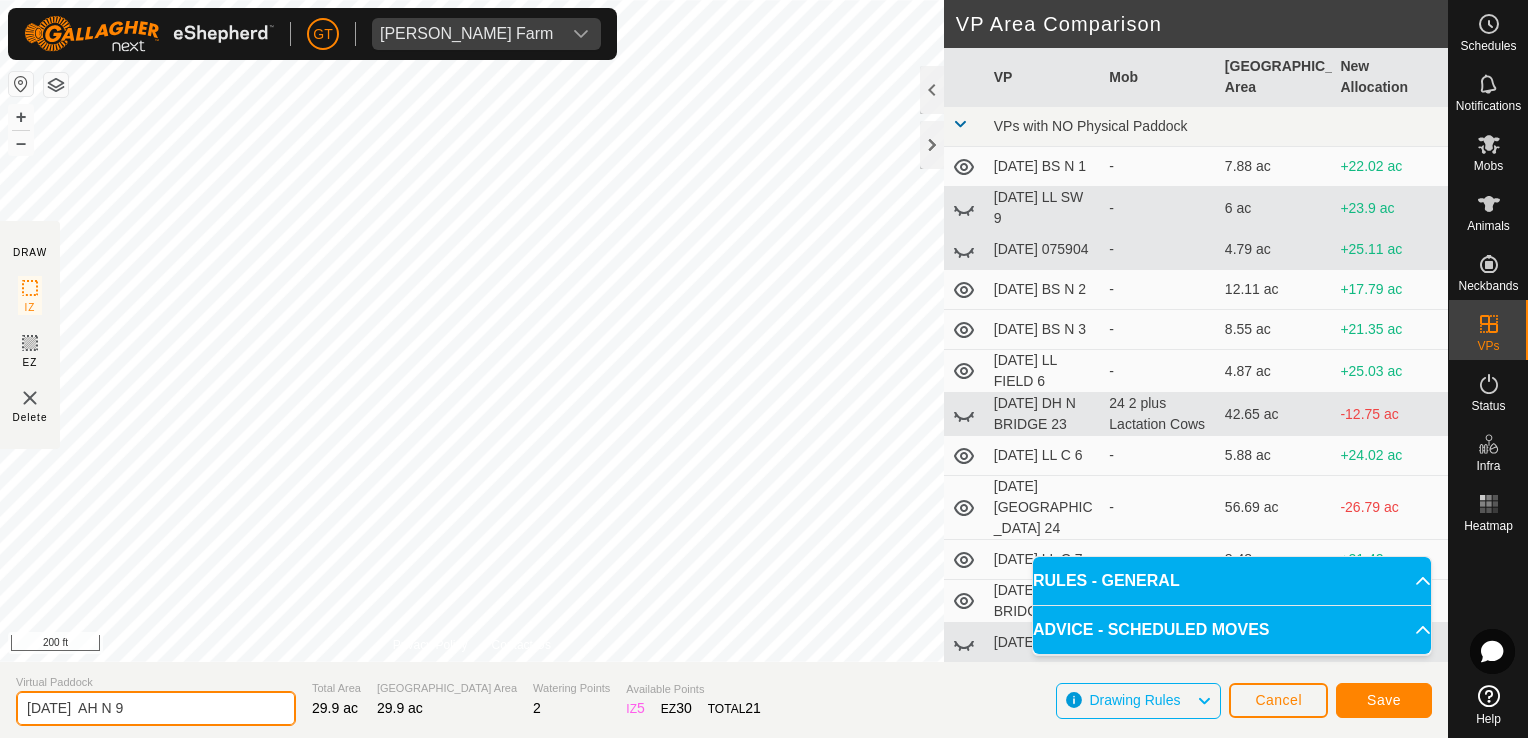 type on "[DATE]  AH N 9" 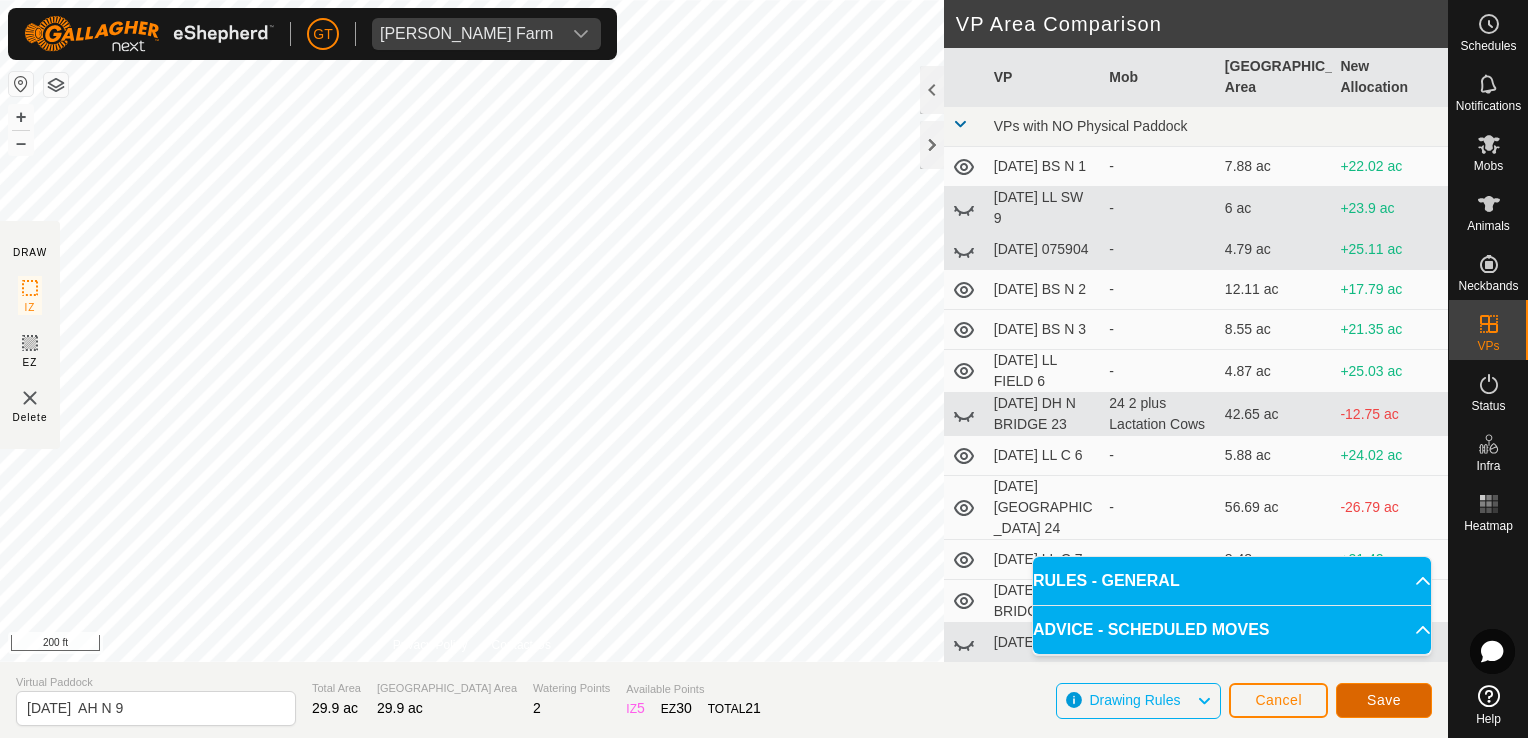 click on "Save" 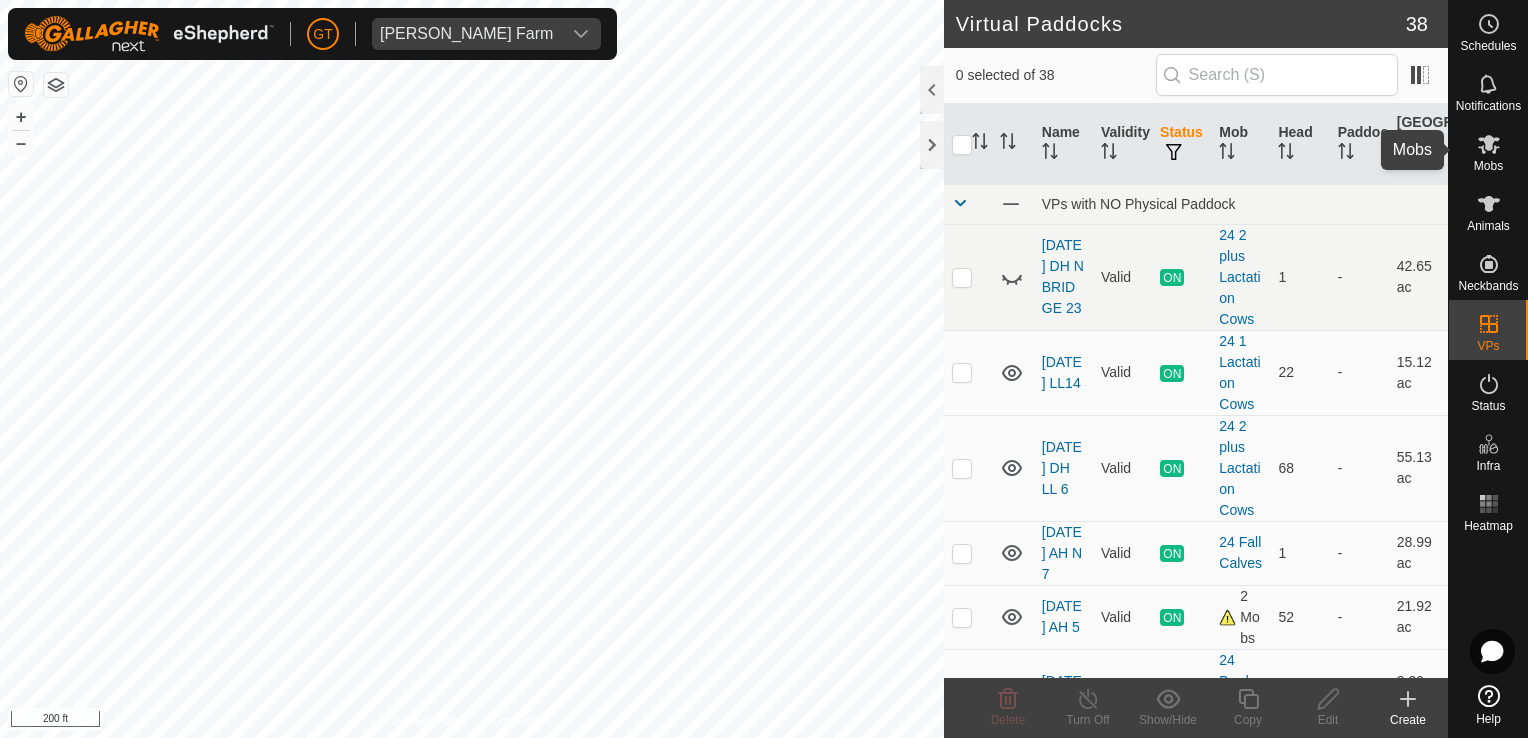 click 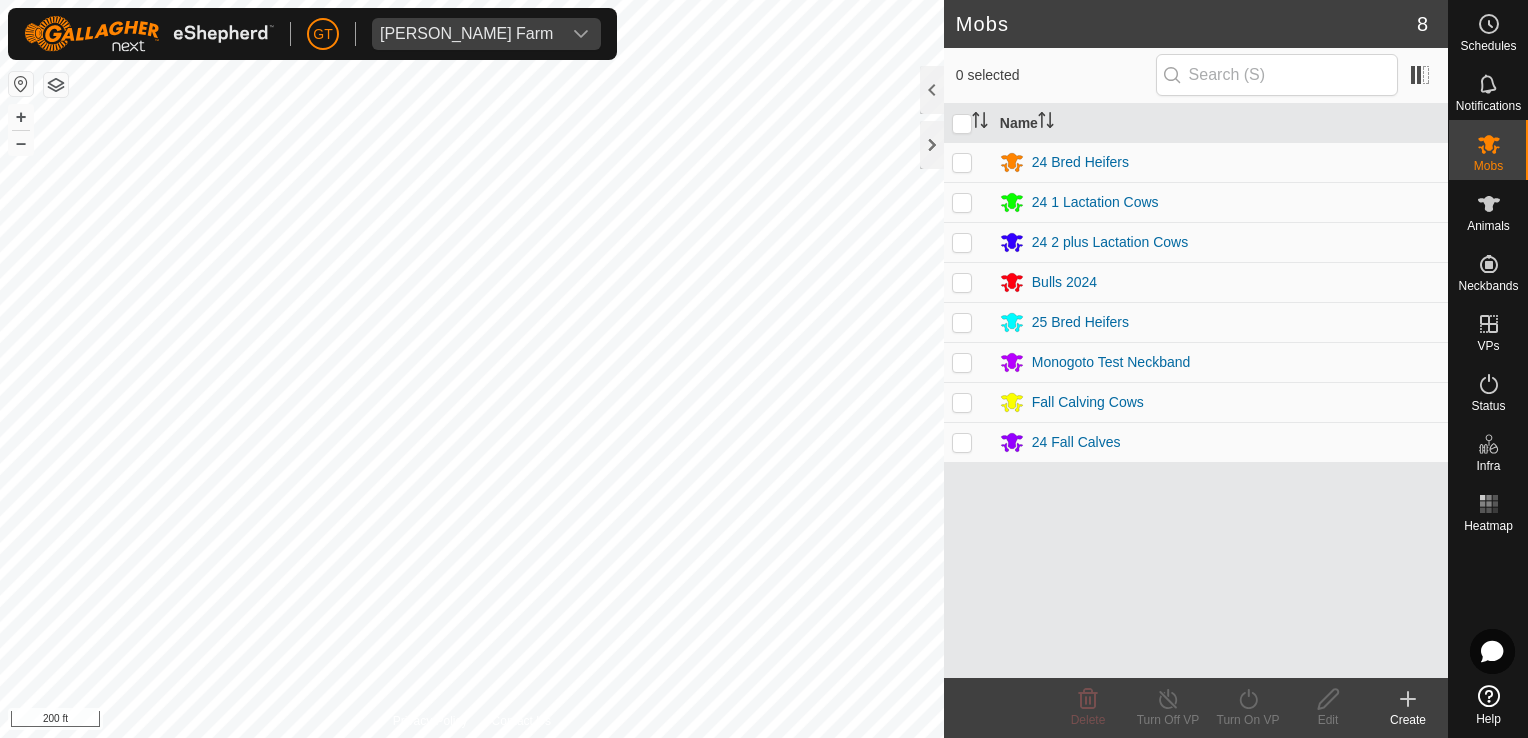 click at bounding box center (962, 402) 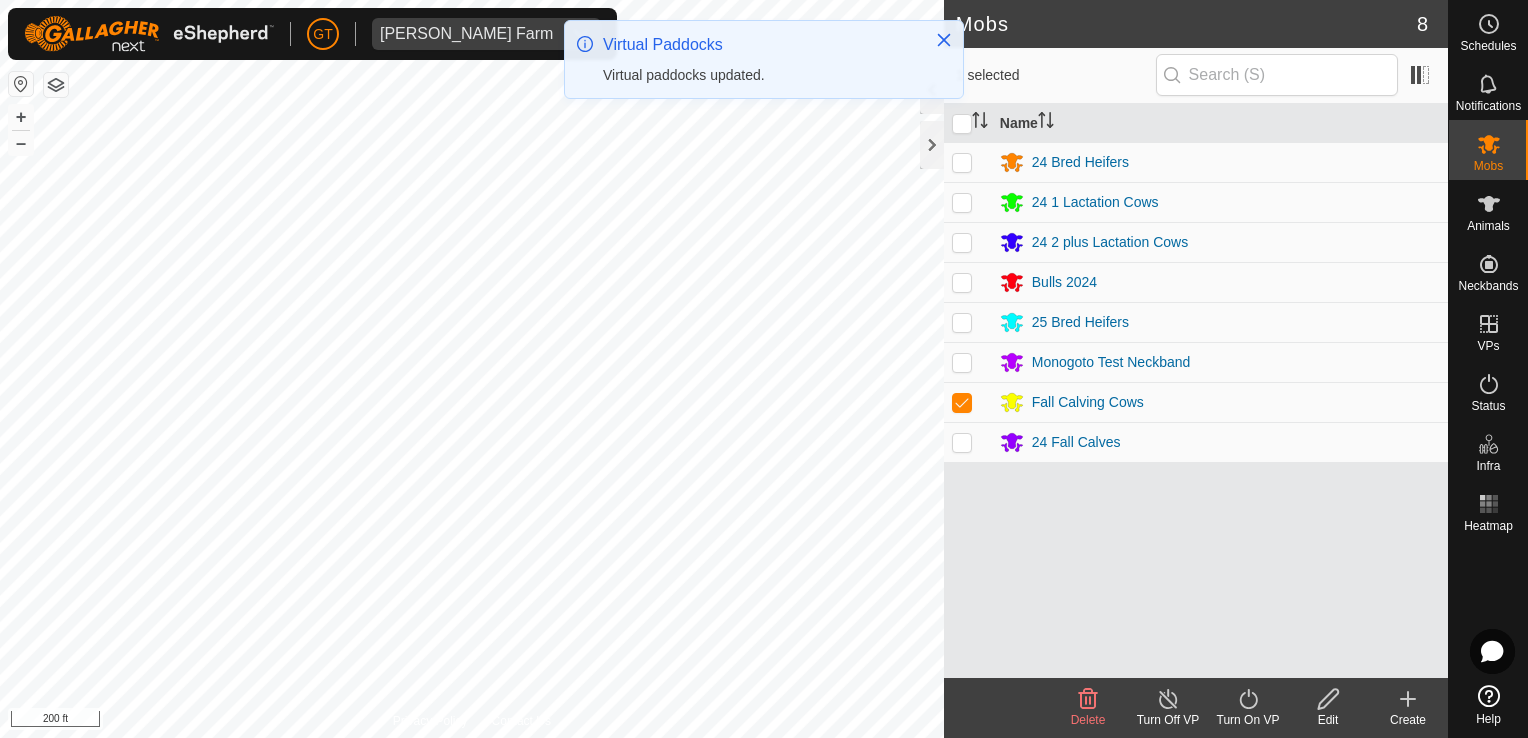 click at bounding box center (962, 442) 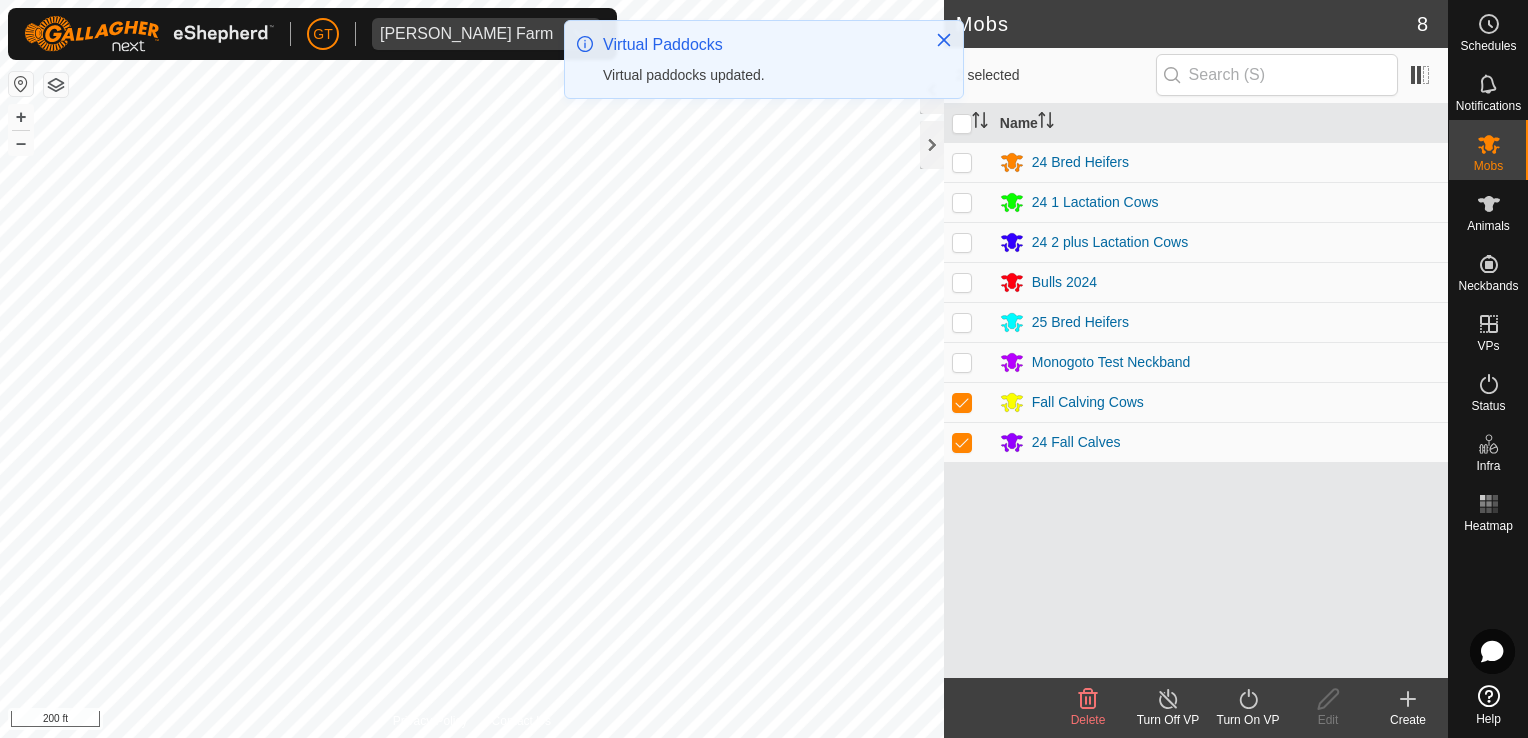 click 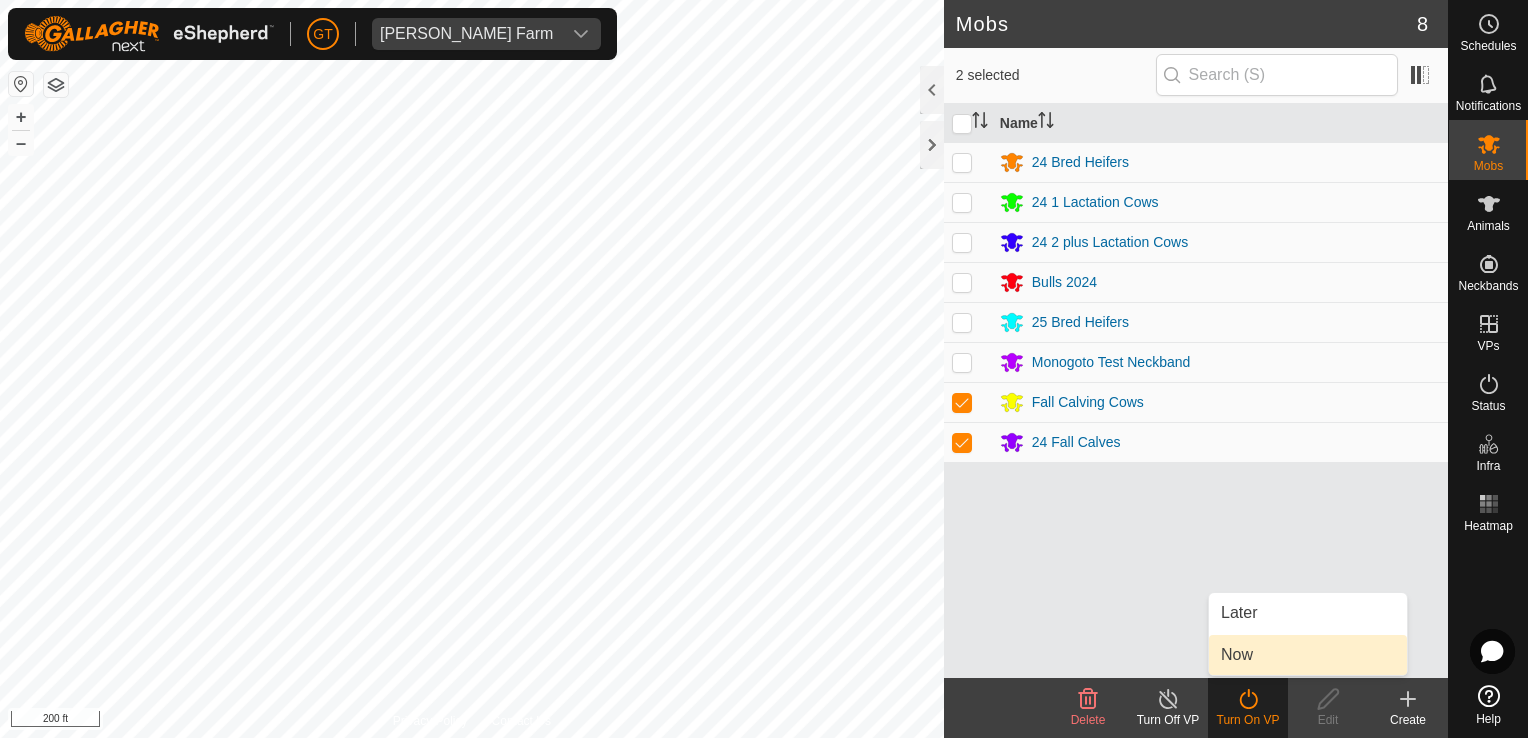 click on "Now" at bounding box center [1308, 655] 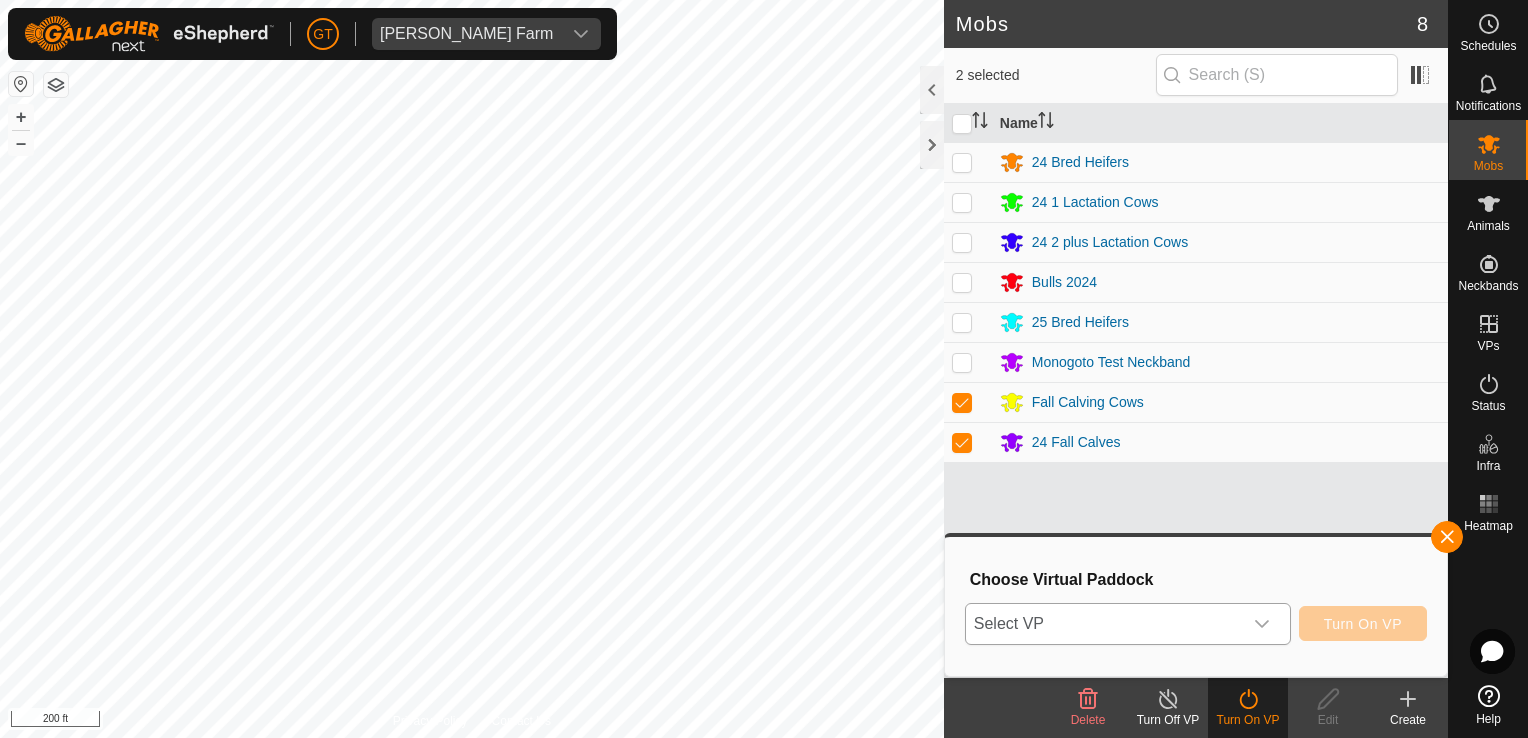 click 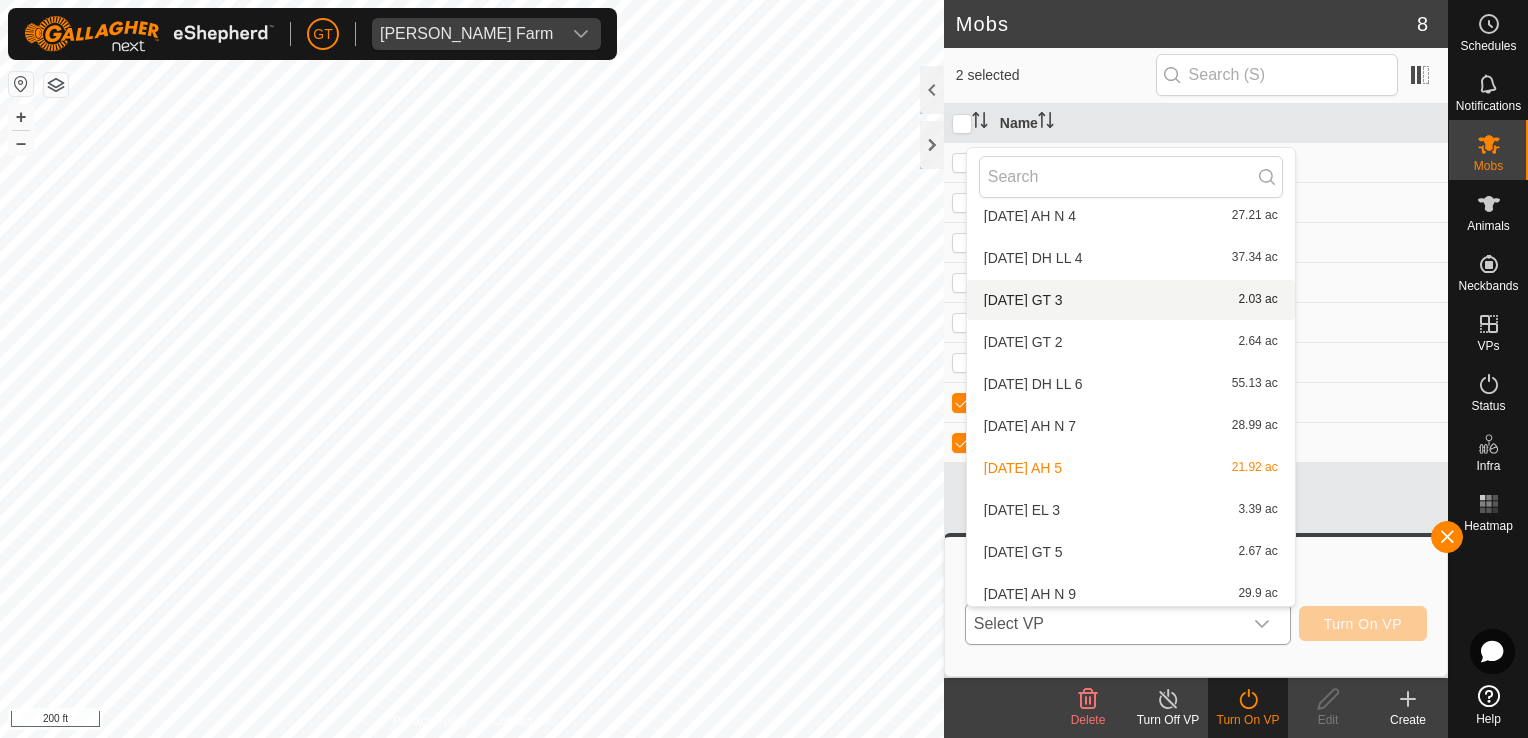 scroll, scrollTop: 1240, scrollLeft: 0, axis: vertical 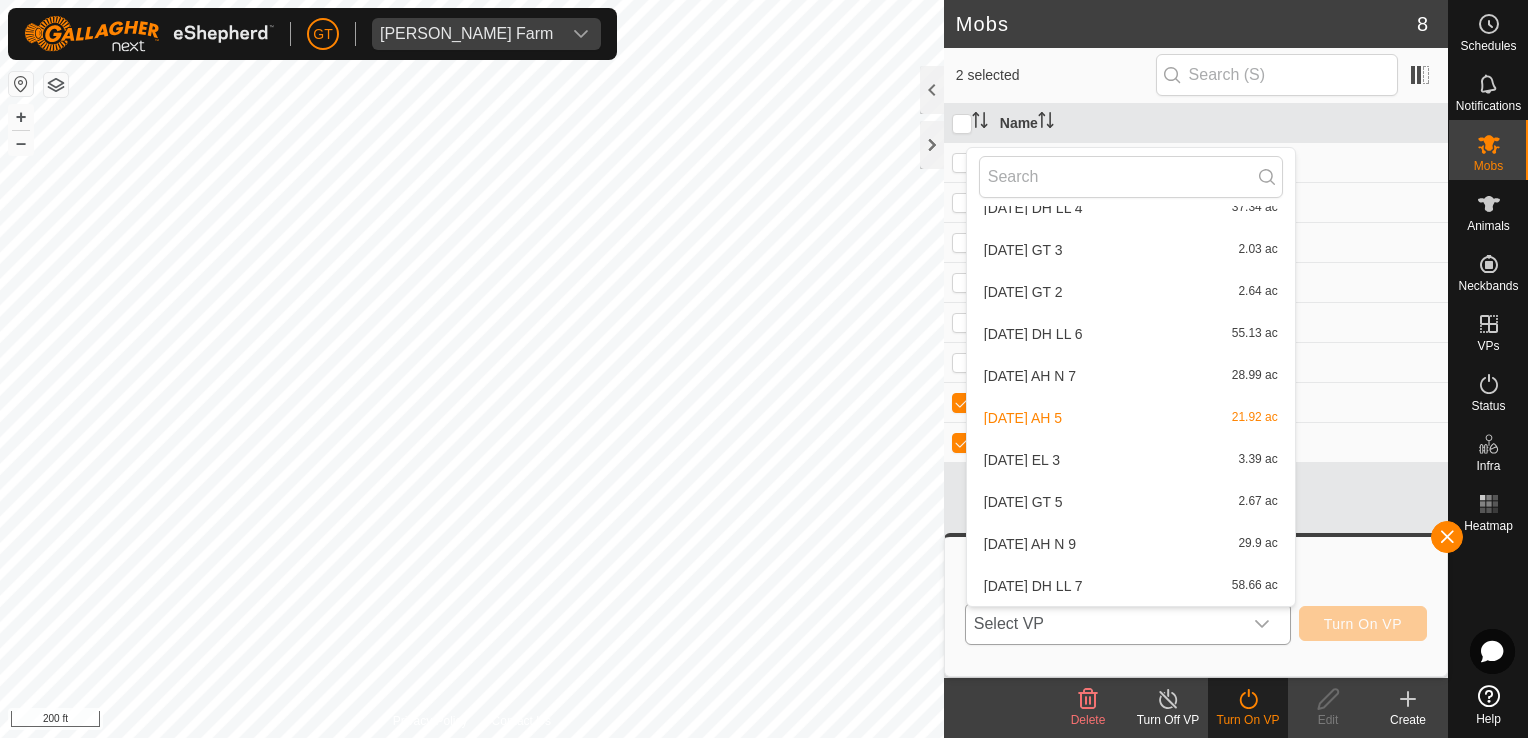 click on "[DATE]  AH N 9  29.9 ac" at bounding box center (1131, 544) 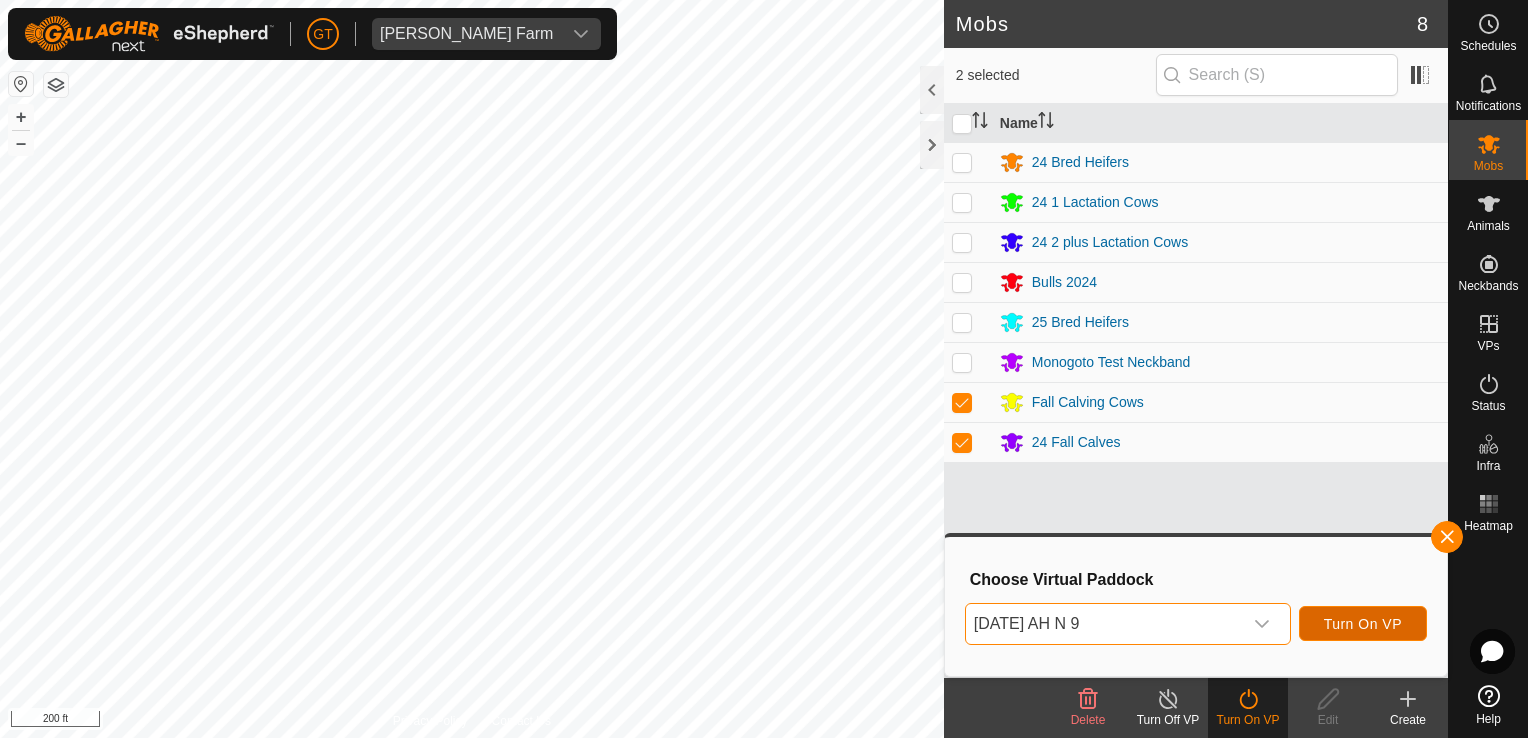 click on "Turn On VP" at bounding box center [1363, 624] 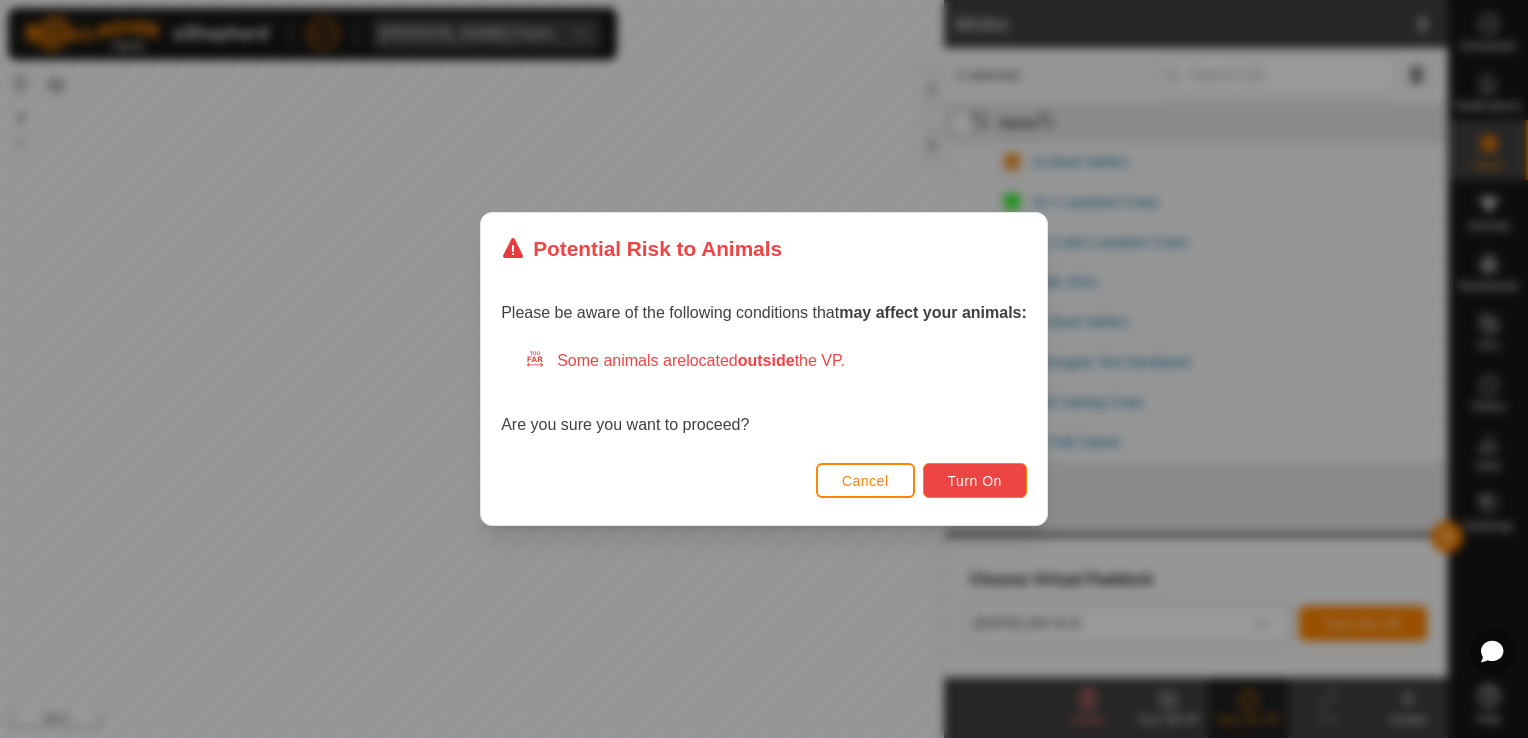 click on "Turn On" at bounding box center [975, 480] 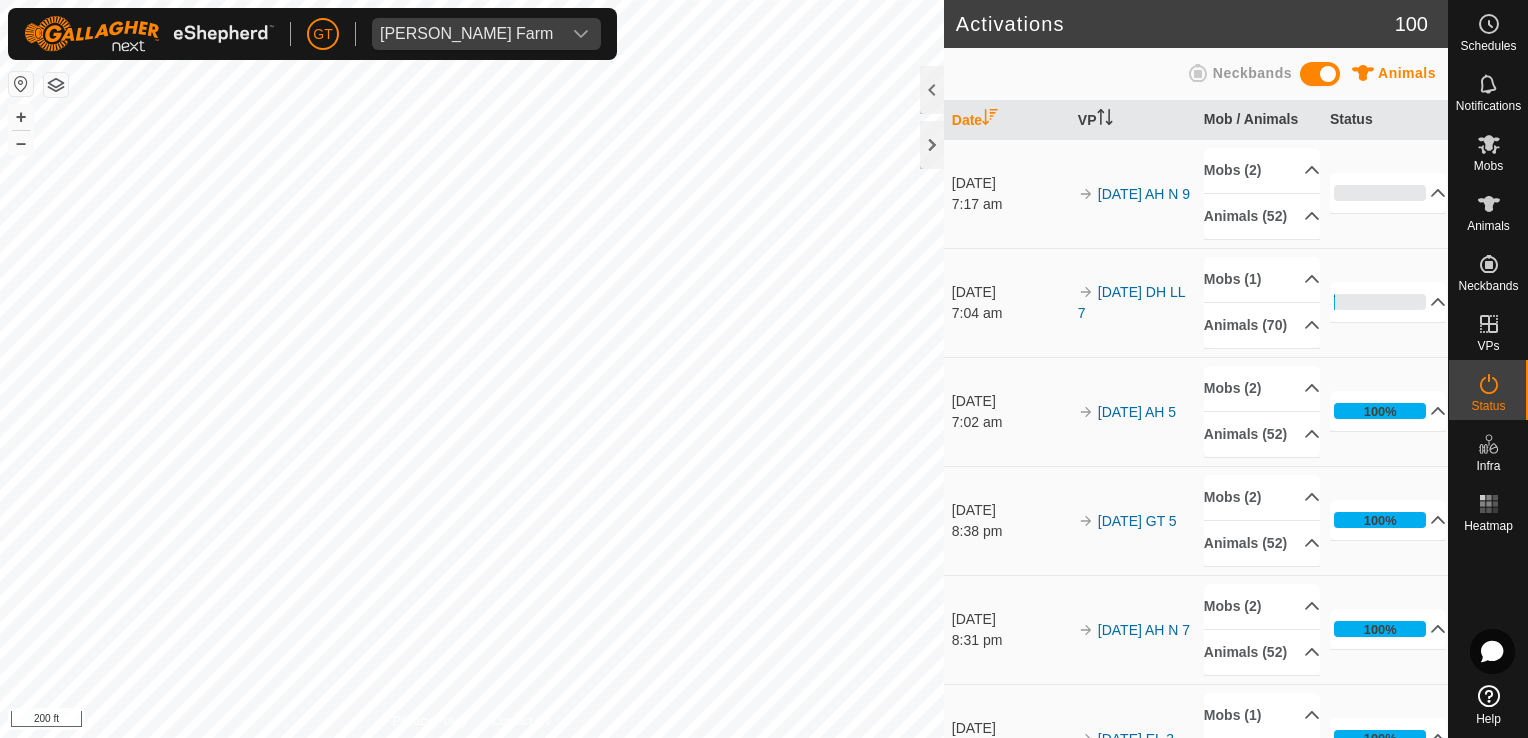 scroll, scrollTop: 0, scrollLeft: 0, axis: both 